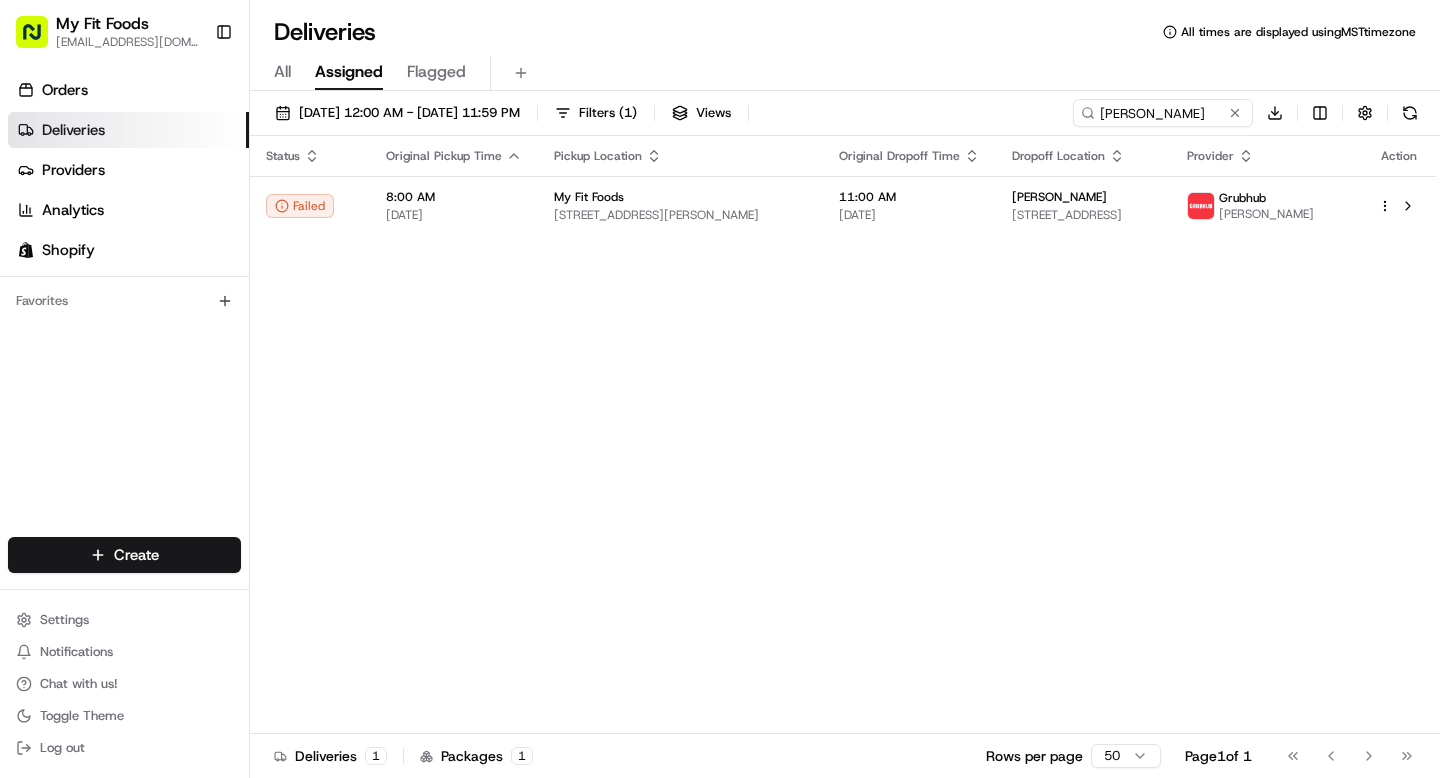 scroll, scrollTop: 0, scrollLeft: 0, axis: both 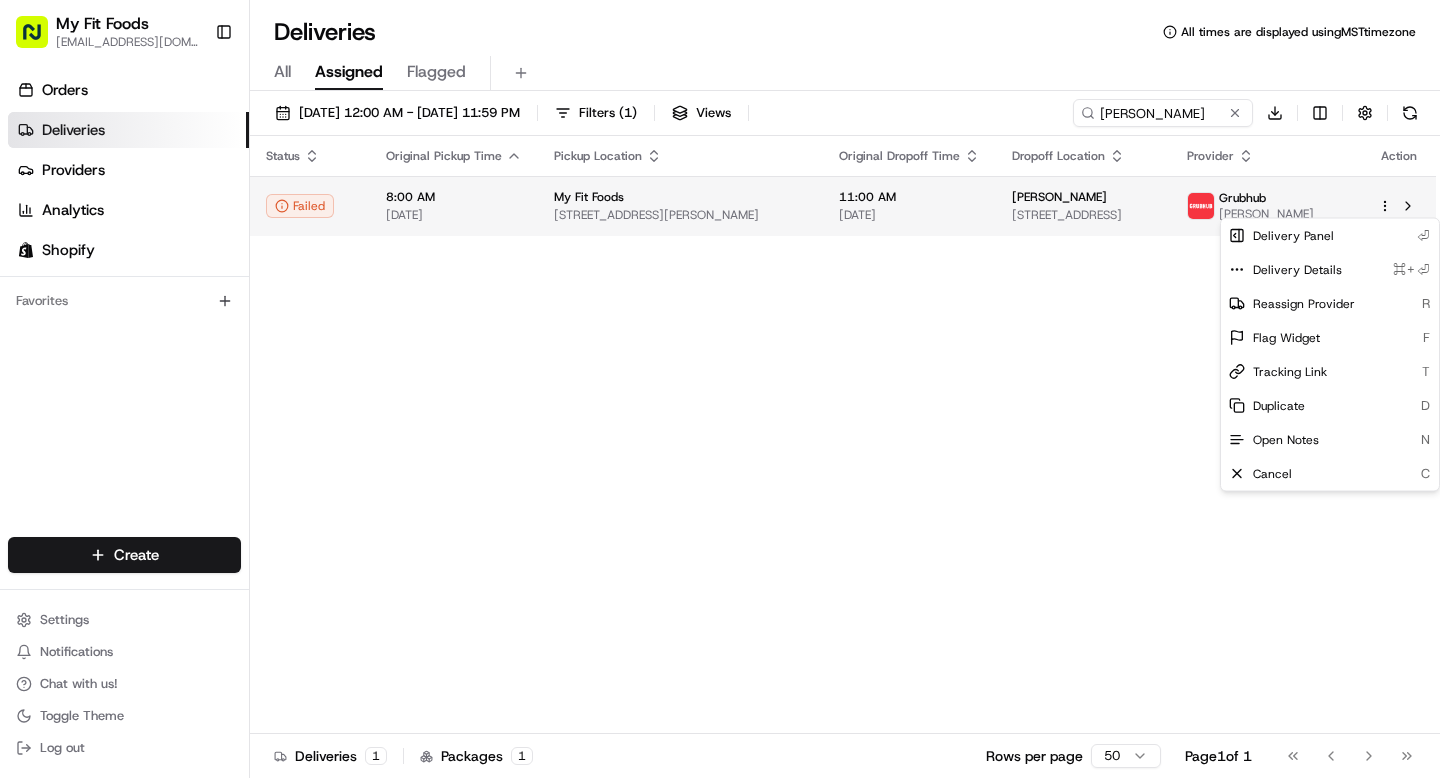 click on "My Fit Foods support@myfitfoods.com Toggle Sidebar Orders Deliveries Providers Analytics Shopify Favorites Main Menu Members & Organization Organization Users Roles Preferences Customization Tracking Orchestration Automations Dispatch Strategy Optimization Strategy Locations Pickup Locations Dropoff Locations Shifts Billing Billing Refund Requests Integrations Notification Triggers Webhooks API Keys Request Logs Create Settings Notifications Chat with us! Toggle Theme Log out Deliveries All times are displayed using  MST  timezone All Assigned Flagged 07/12/2025 12:00 AM - 07/12/2025 11:59 PM Filters ( 1 ) Views Sam Kil Download Status Original Pickup Time Pickup Location Original Dropoff Time Dropoff Location Provider Action Failed 8:00 AM 07/12/2025 My Fit Foods 3024 N Speer Blvd, Denver, CO 80211, USA 11:00 AM 07/12/2025 Sam Kilpatrick 3885 Tennyson St #227, Denver, CO 80212, USA Grubhub andres Deliveries 1 Packages 1 Rows per page 50 Page  1  of   1 Go to first page Go to previous page ⏎" at bounding box center [720, 389] 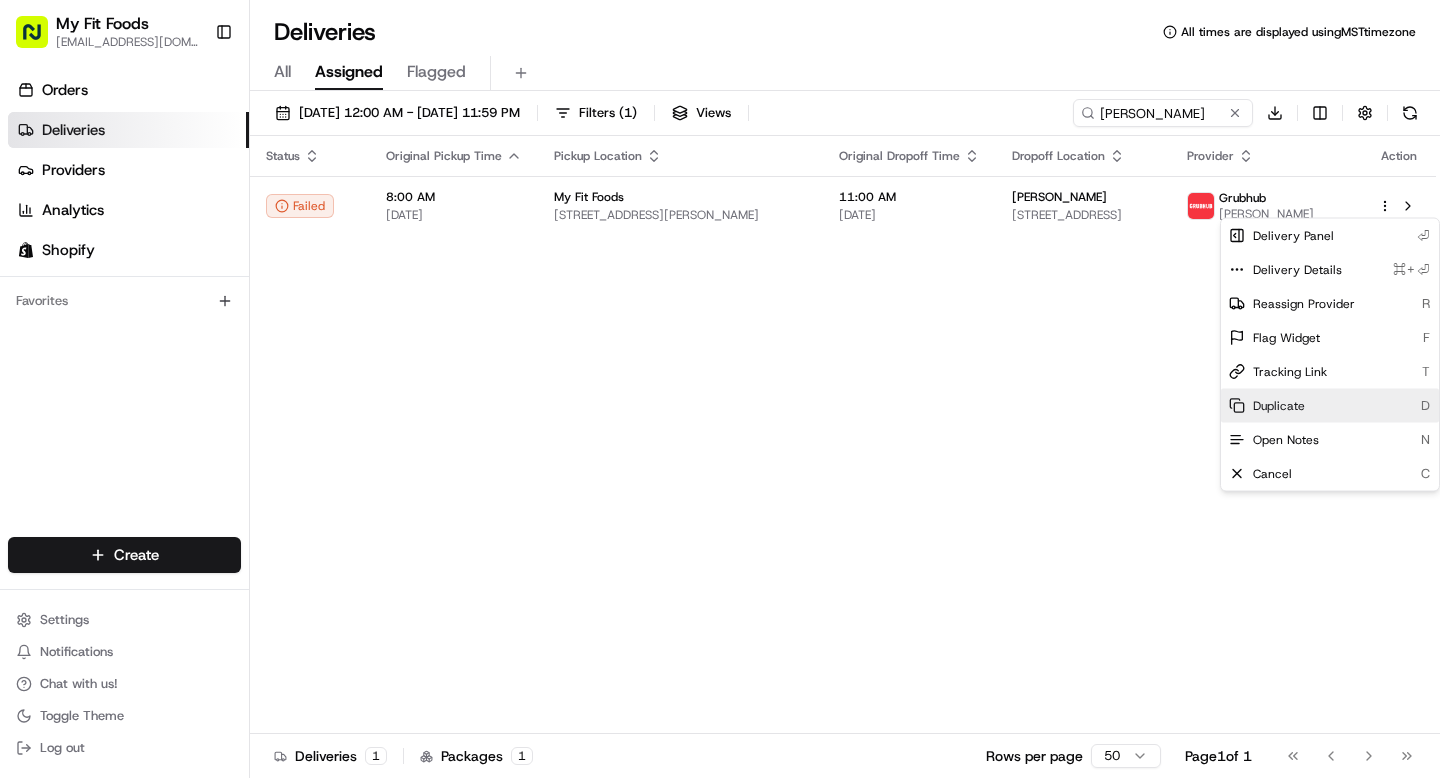 click on "Duplicate" at bounding box center [1279, 406] 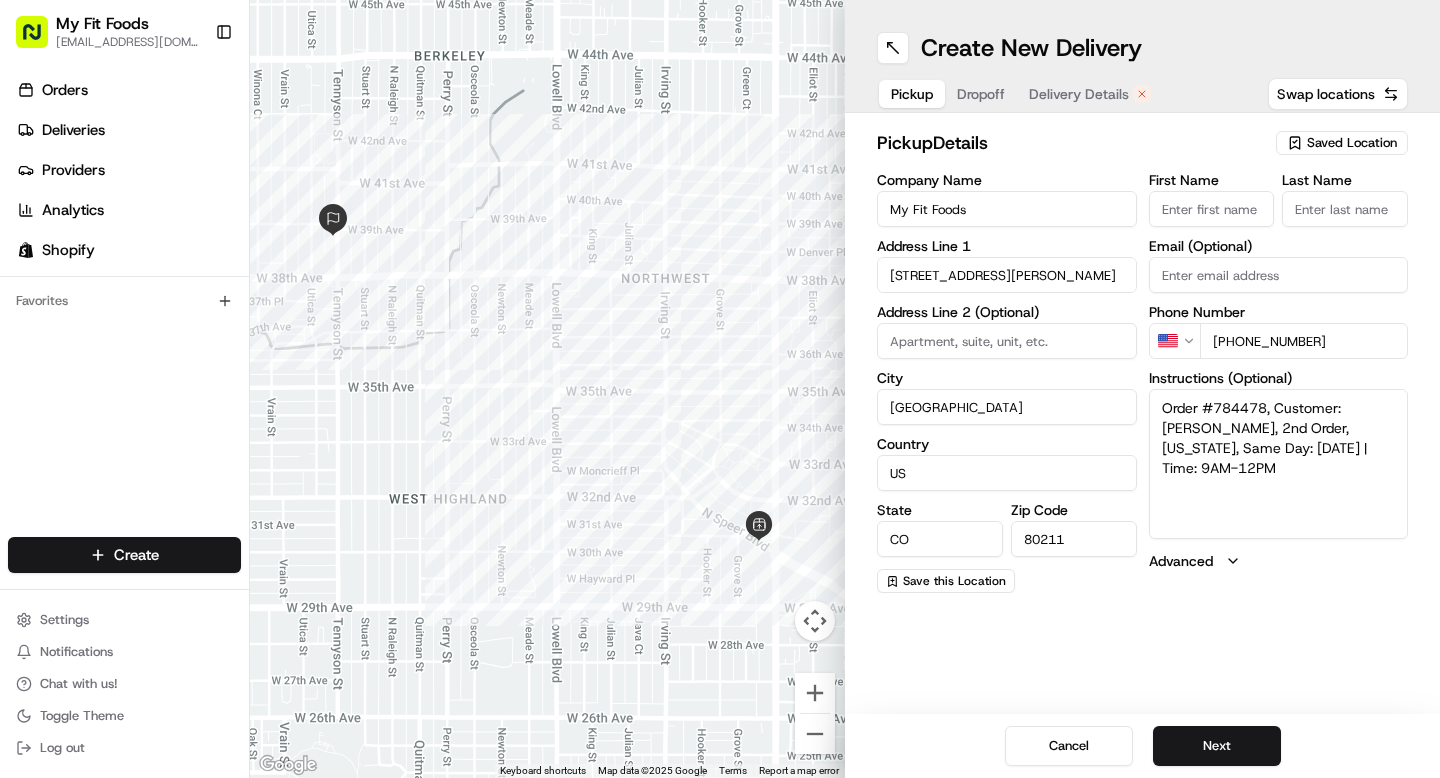 scroll, scrollTop: 0, scrollLeft: 0, axis: both 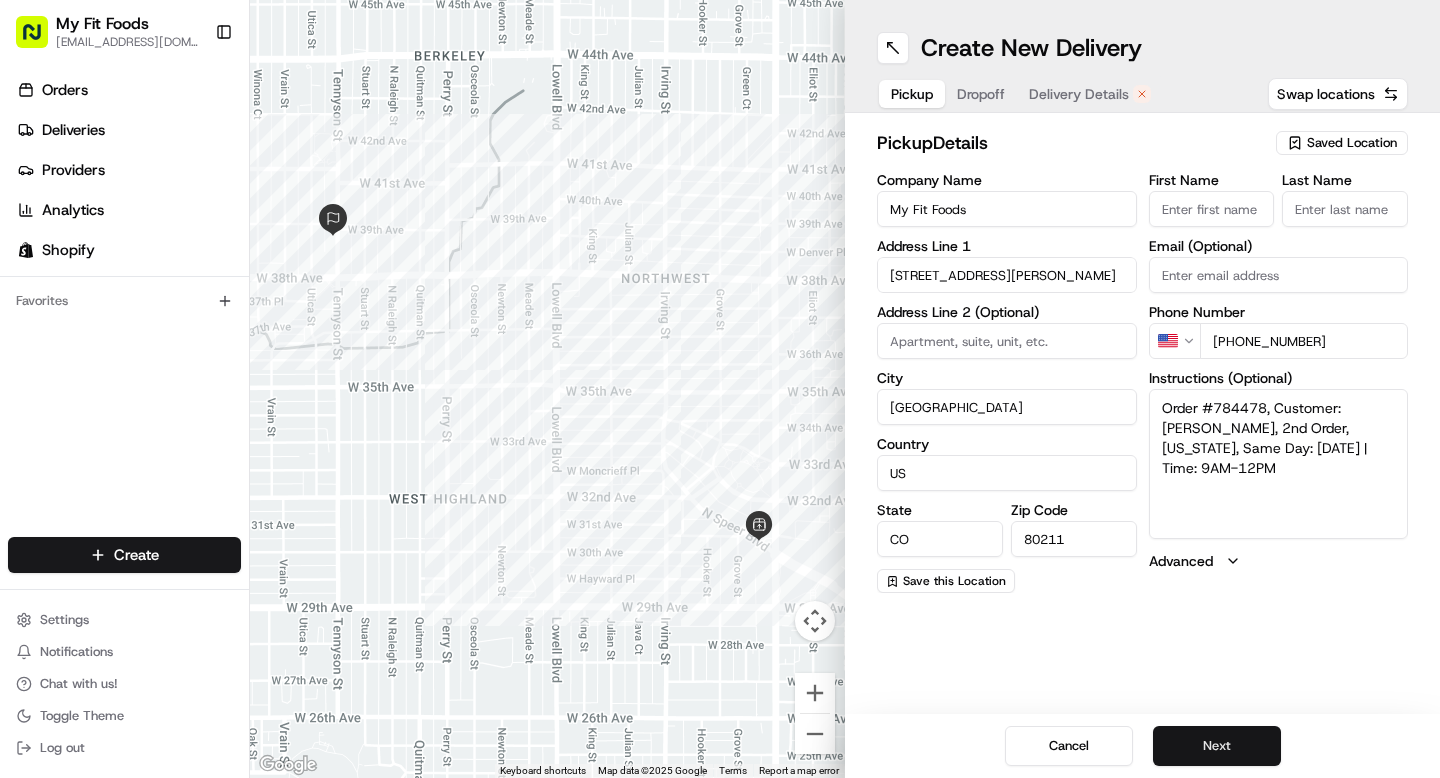 click on "Next" at bounding box center (1217, 746) 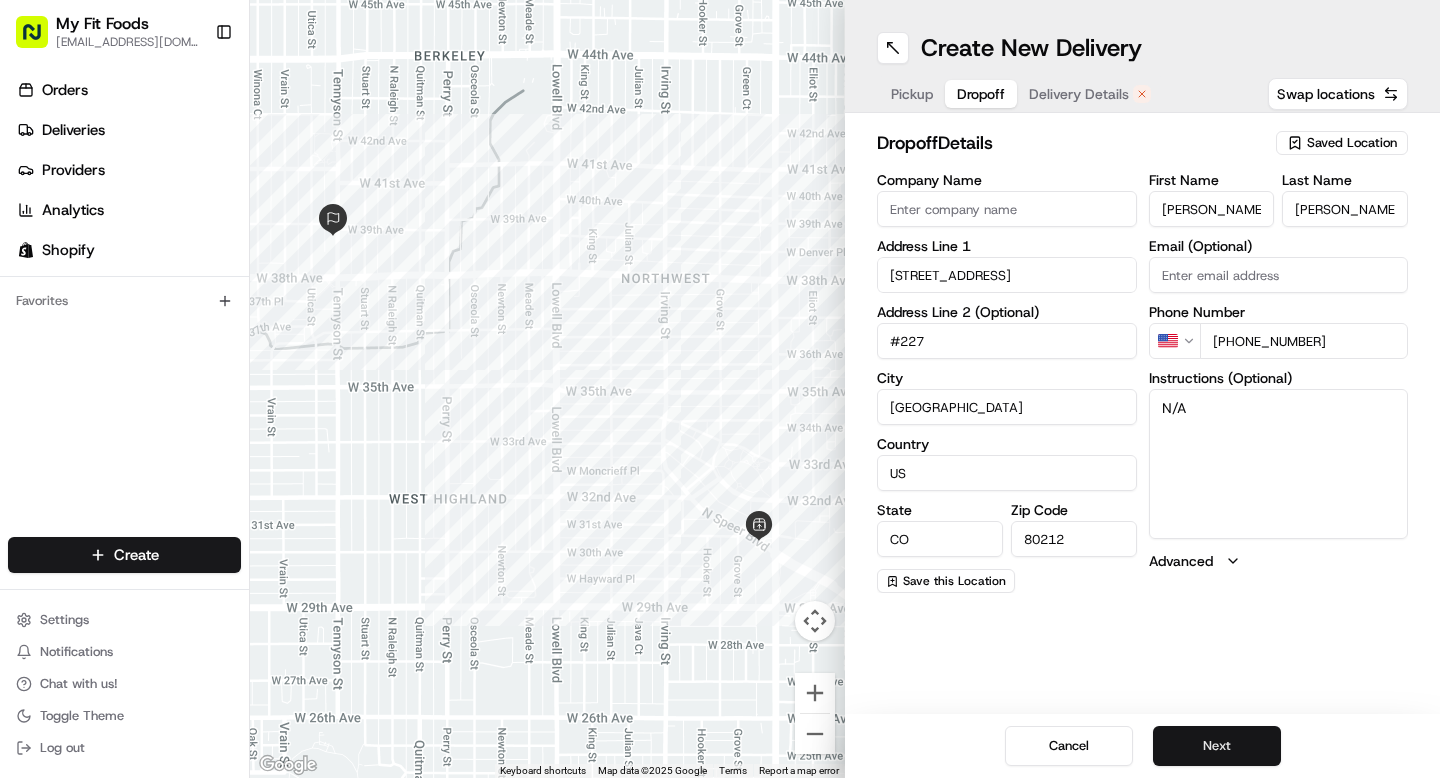 click on "Next" at bounding box center (1217, 746) 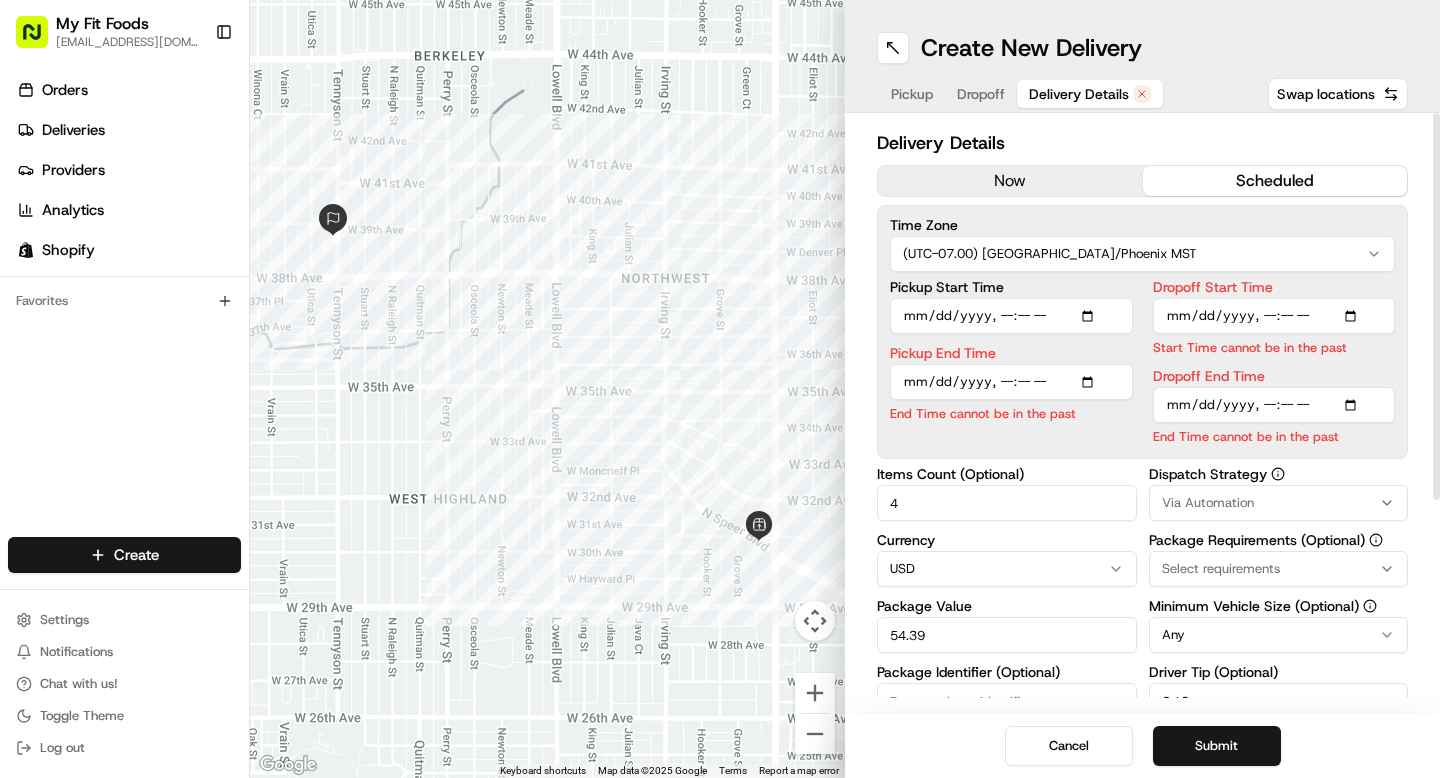 click on "now" at bounding box center (1010, 181) 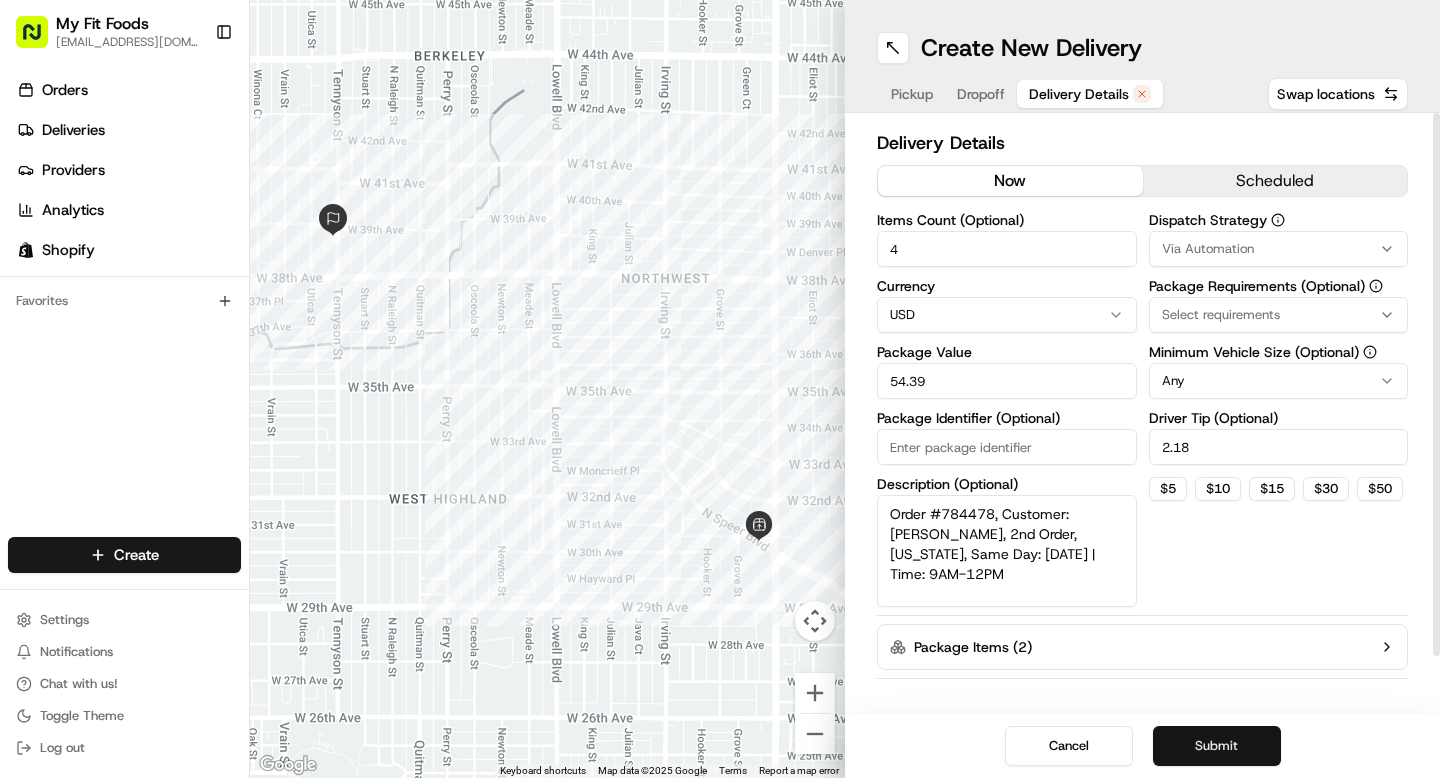 click on "Submit" at bounding box center (1217, 746) 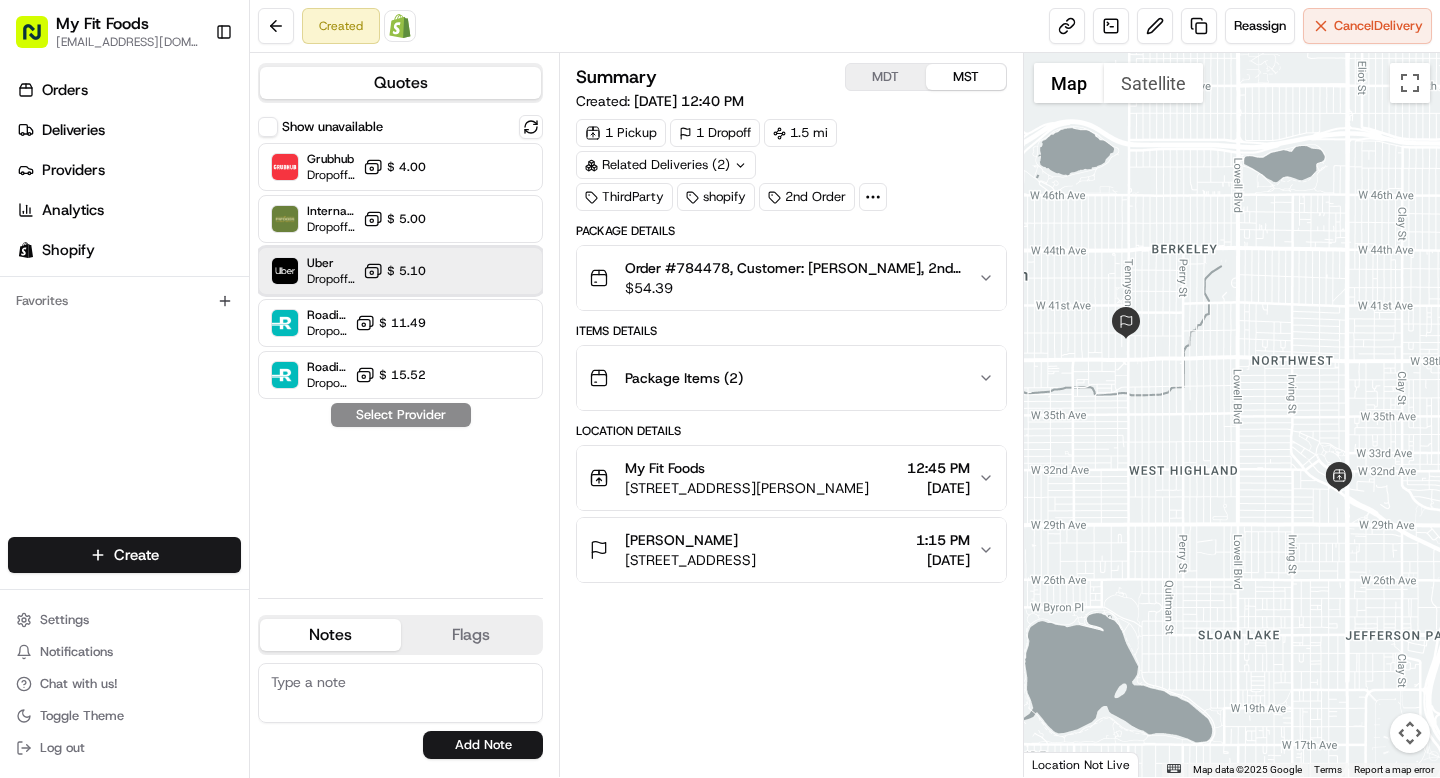 click on "Uber Dropoff ETA   30 minutes $   5.10" at bounding box center (400, 271) 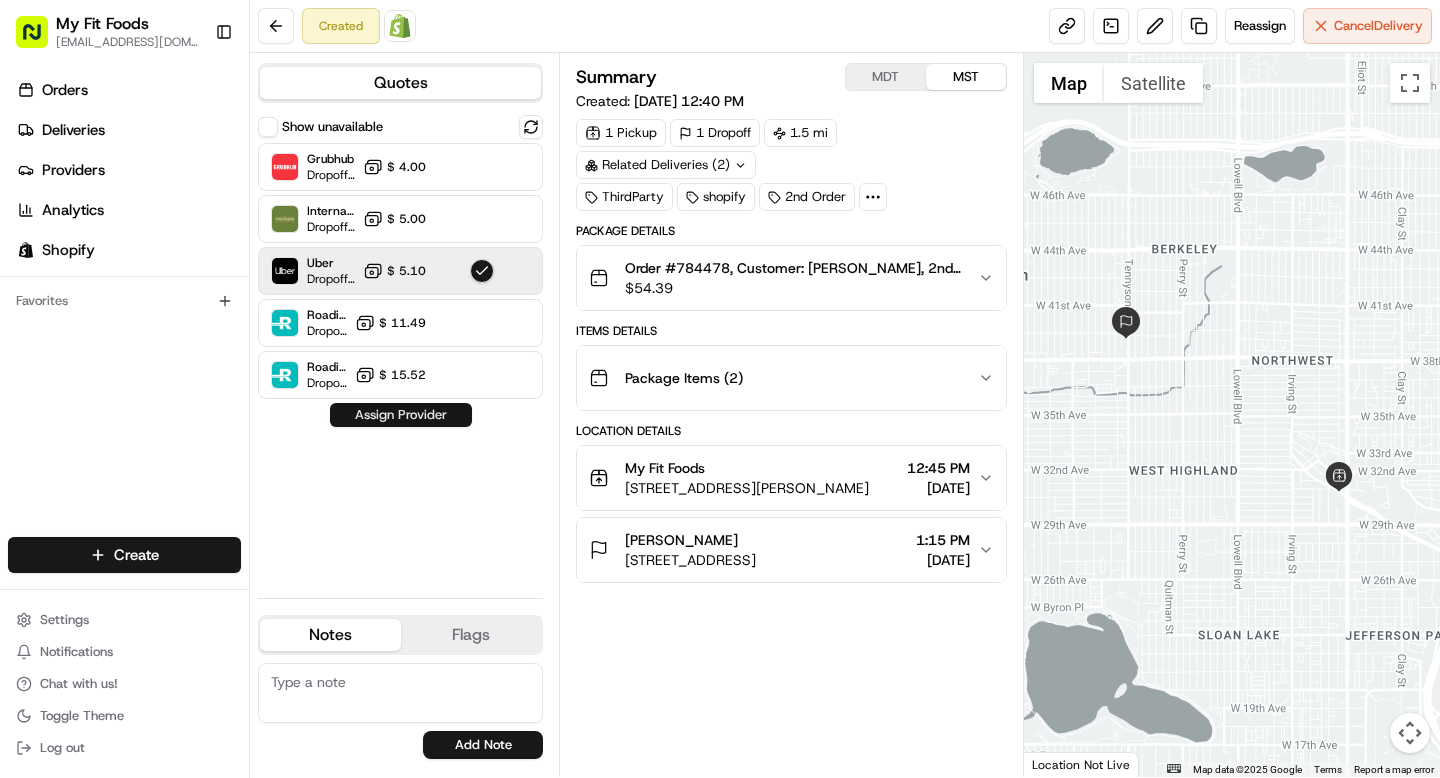 click on "Assign Provider" at bounding box center [401, 415] 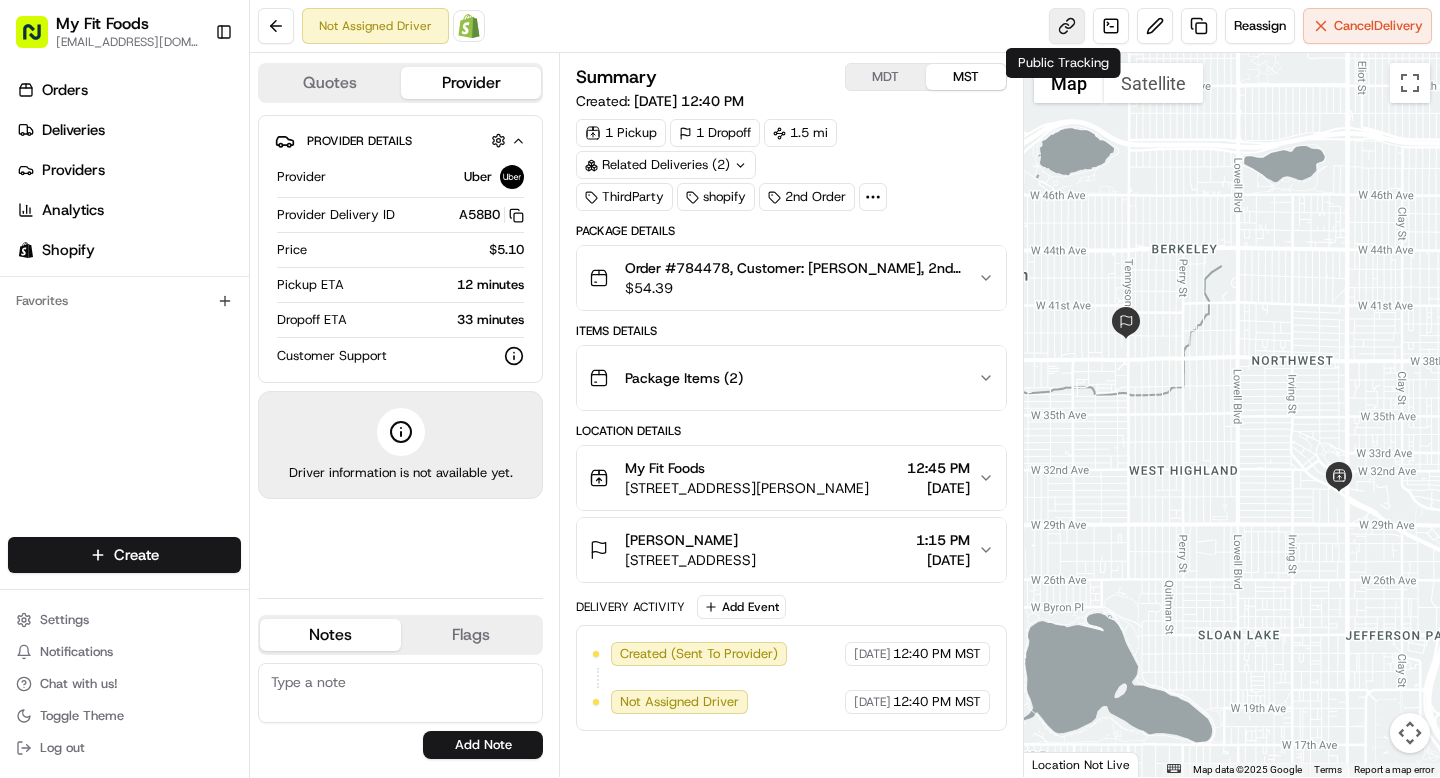 click at bounding box center (1067, 26) 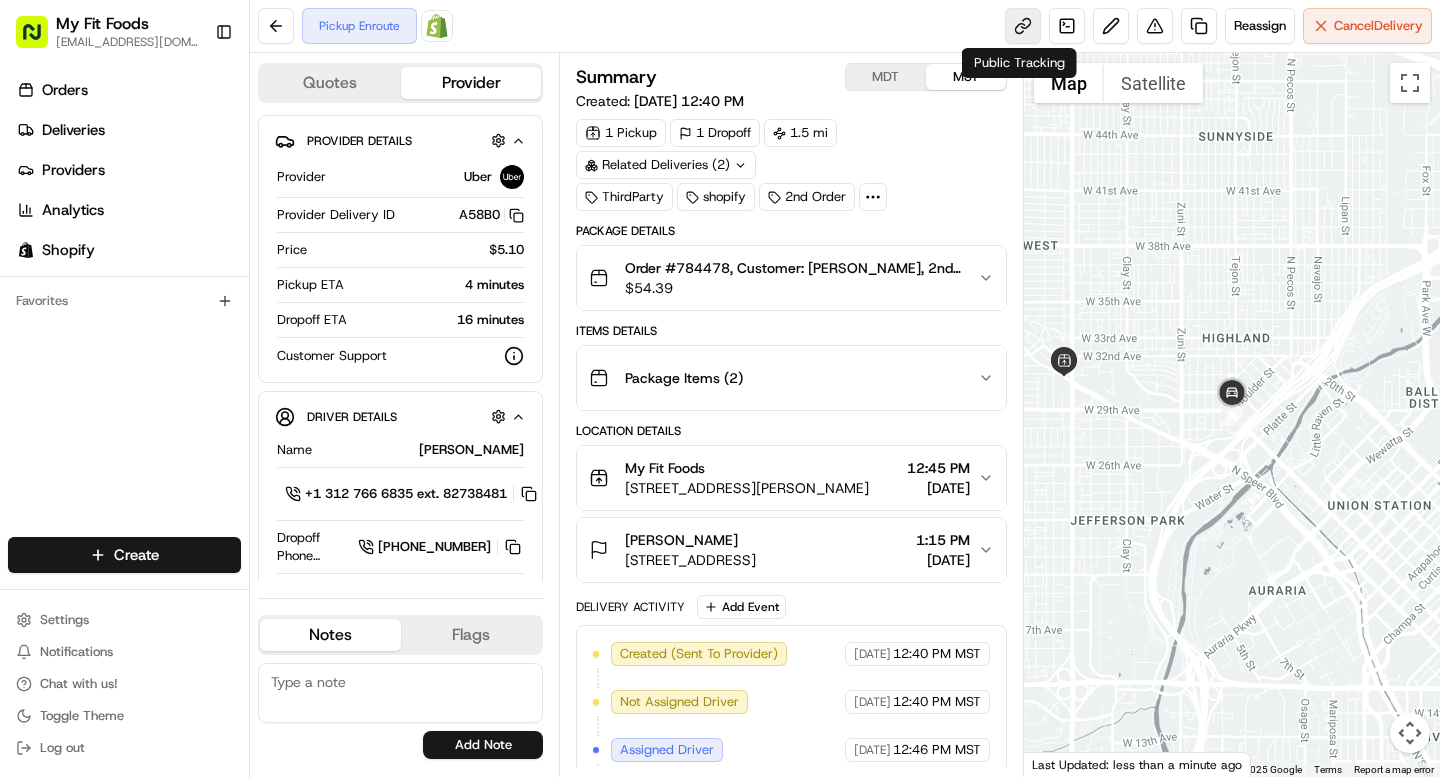 click at bounding box center (1023, 26) 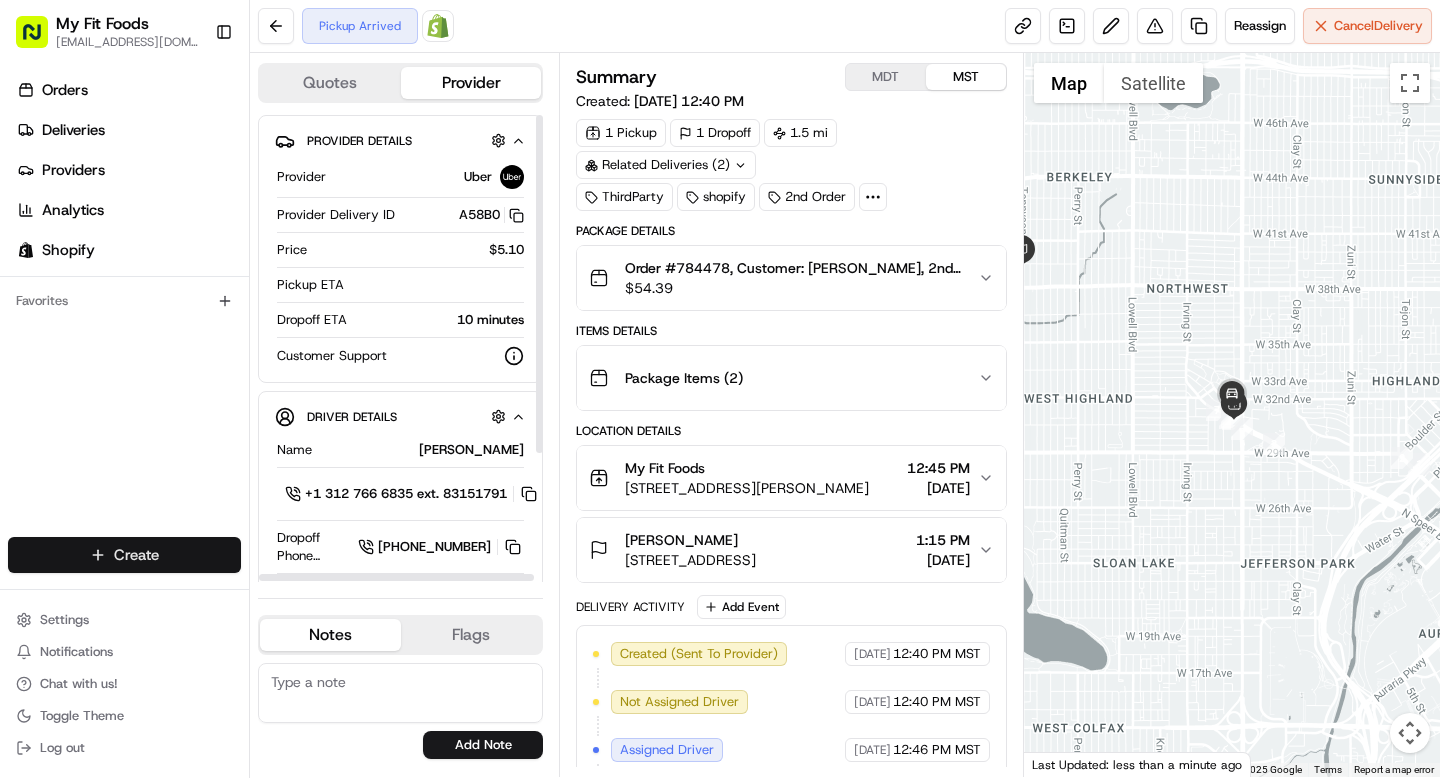click on "My Fit Foods support@myfitfoods.com Toggle Sidebar Orders Deliveries Providers Analytics Shopify Favorites Main Menu Members & Organization Organization Users Roles Preferences Customization Tracking Orchestration Automations Dispatch Strategy Optimization Strategy Locations Pickup Locations Dropoff Locations Shifts Billing Billing Refund Requests Integrations Notification Triggers Webhooks API Keys Request Logs Create Settings Notifications Chat with us! Toggle Theme Log out Pickup Arrived Open Order in Shopify Reassign Cancel  Delivery Quotes Provider Provider Details Hidden ( 1 ) Provider Uber   Provider Delivery ID A58B0 Copy  del_WJCmKsWGQX-BCo2Kk3pYsA A58B0 Price $5.10 Pickup ETA Dropoff ETA 10 minutes Customer Support Driver Details Hidden ( 6 ) Name JARED M. Pickup Phone Number +1 312 766 6835 ext. 83151791 Dropoff Phone Number +1 720 738 7502 Tip $2.18 Type car Make Jeep Model Cherokee Color black Notes Flags support@myfitfoods.com tyler@myfitfoods.com matt@myfitfoods.com Add Note MDT" at bounding box center (720, 389) 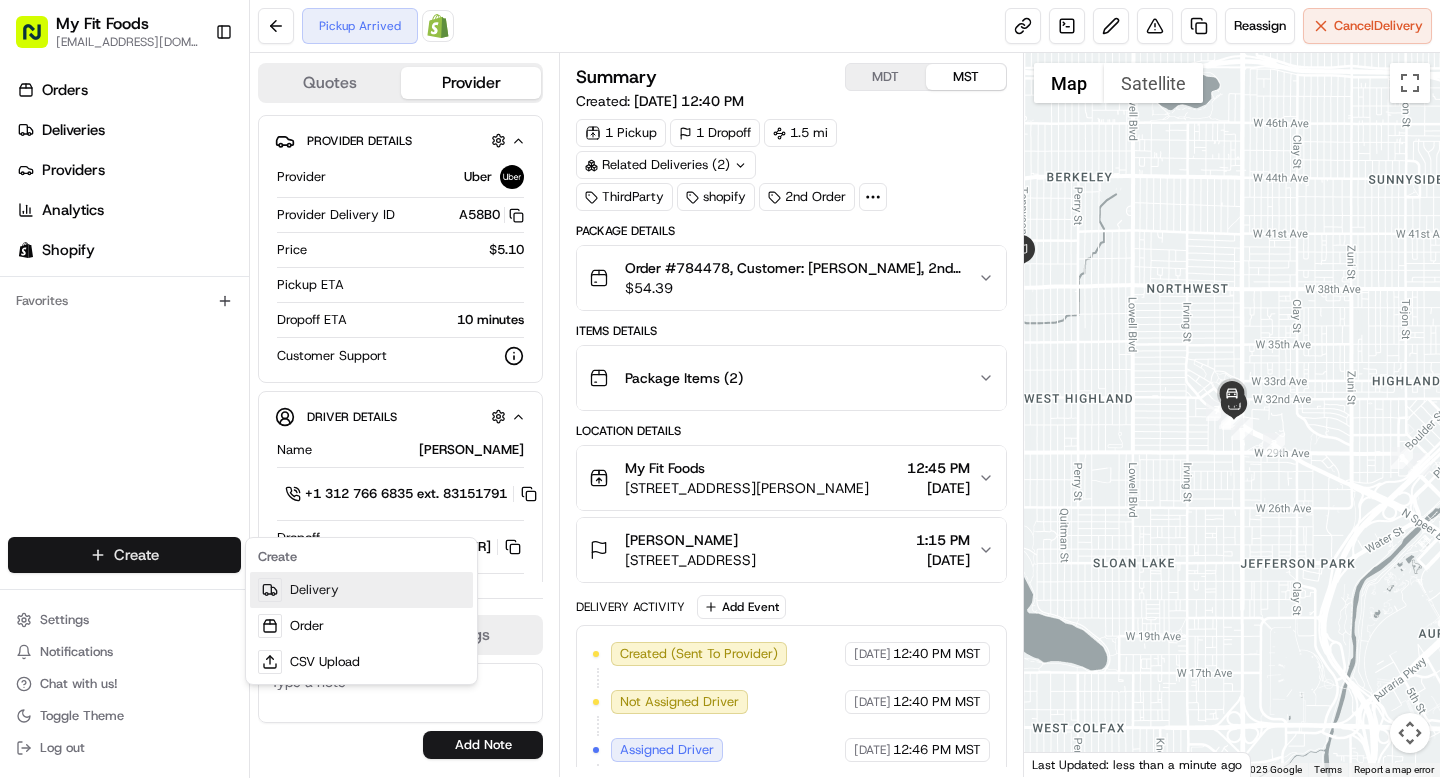 click on "Delivery" at bounding box center [361, 590] 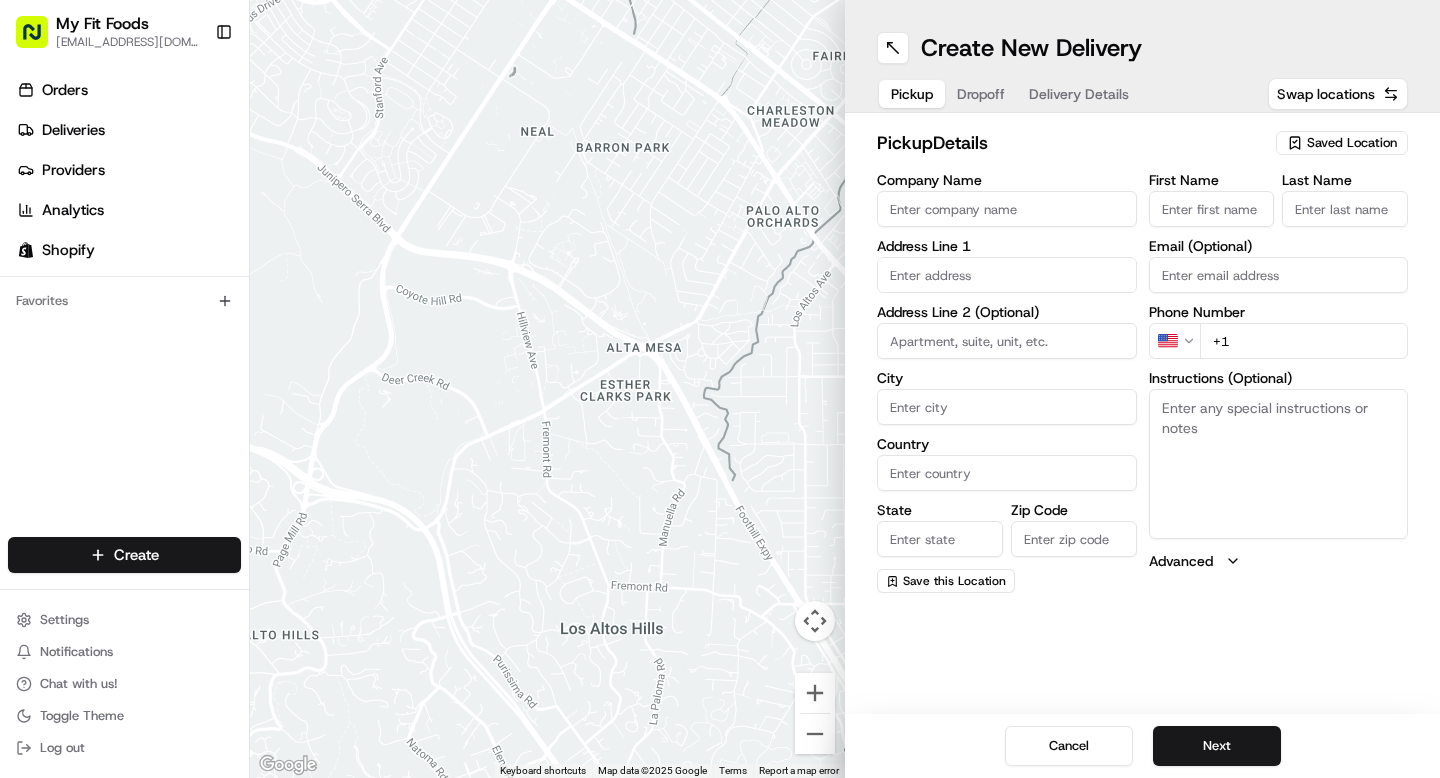 click on "Saved Location" at bounding box center [1342, 143] 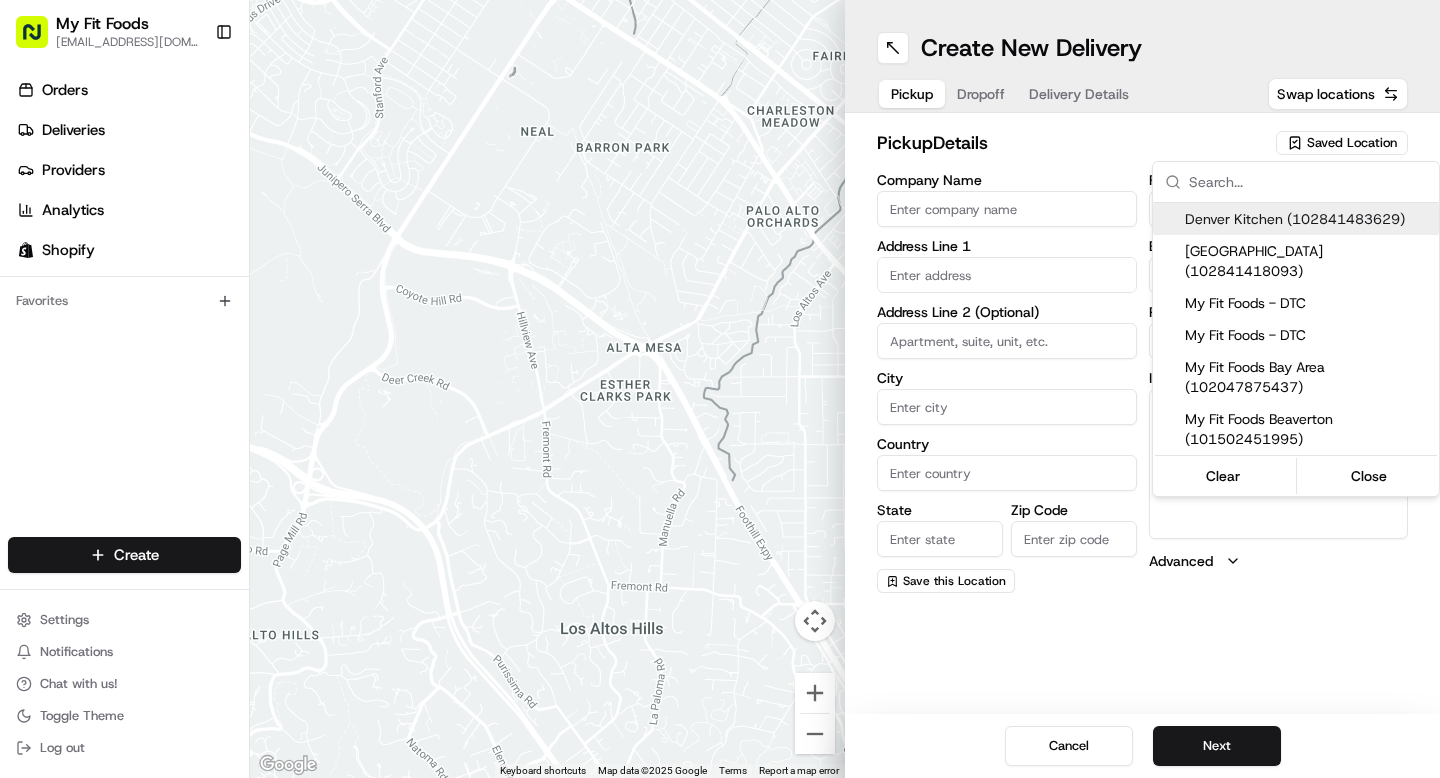click on "My Fit Foods support@myfitfoods.com Toggle Sidebar Orders Deliveries Providers Analytics Shopify Favorites Main Menu Members & Organization Organization Users Roles Preferences Customization Tracking Orchestration Automations Dispatch Strategy Optimization Strategy Locations Pickup Locations Dropoff Locations Shifts Billing Billing Refund Requests Integrations Notification Triggers Webhooks API Keys Request Logs Create Settings Notifications Chat with us! Toggle Theme Log out ← Move left → Move right ↑ Move up ↓ Move down + Zoom in - Zoom out Home Jump left by 75% End Jump right by 75% Page Up Jump up by 75% Page Down Jump down by 75% Keyboard shortcuts Map Data Map data ©2025 Google Map data ©2025 Google 500 m  Click to toggle between metric and imperial units Terms Report a map error Create New Delivery Pickup Dropoff Delivery Details Swap locations pickup  Details Saved Location Company Name Address Line 1 Address Line 2 (Optional) City Country State Zip Code Save this Location" at bounding box center [720, 389] 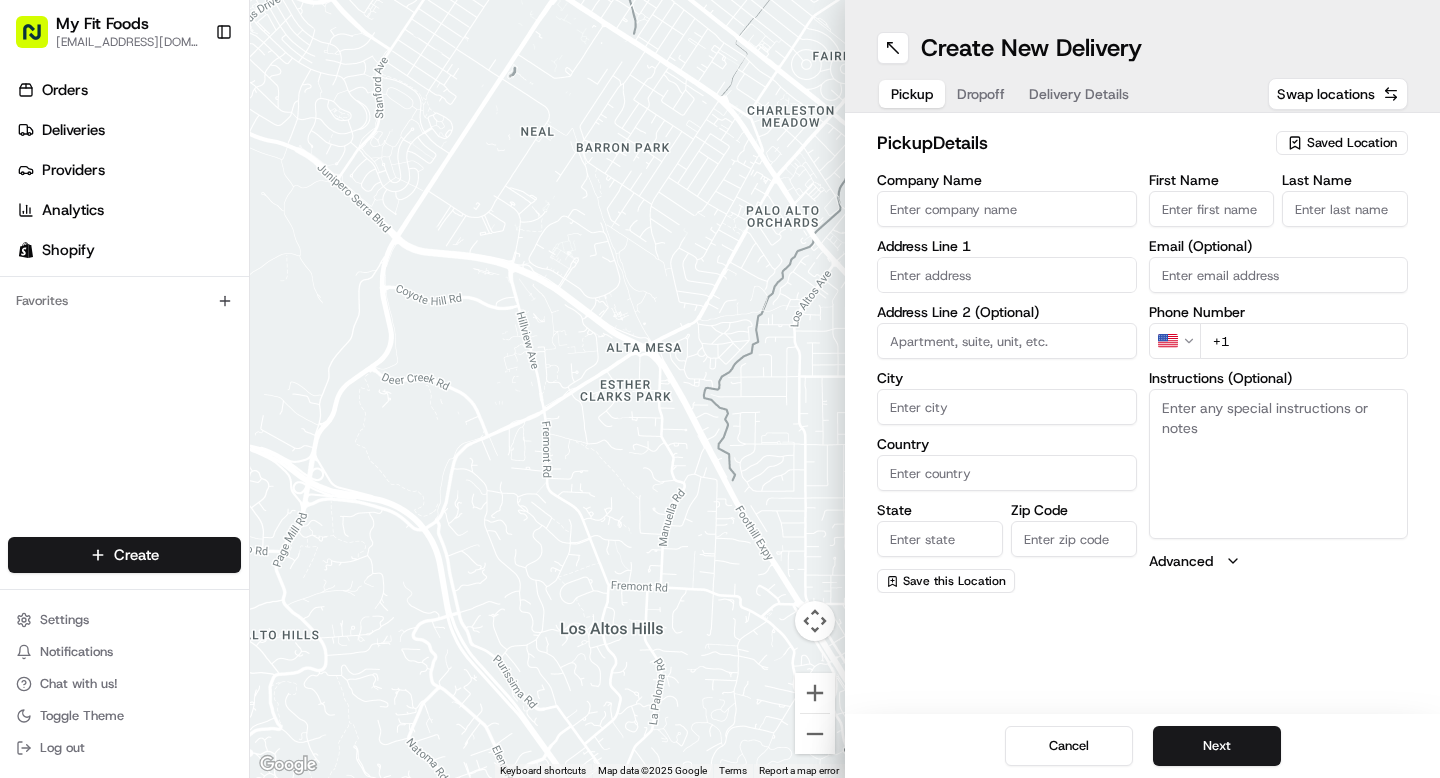 click on "Saved Location" at bounding box center (1352, 143) 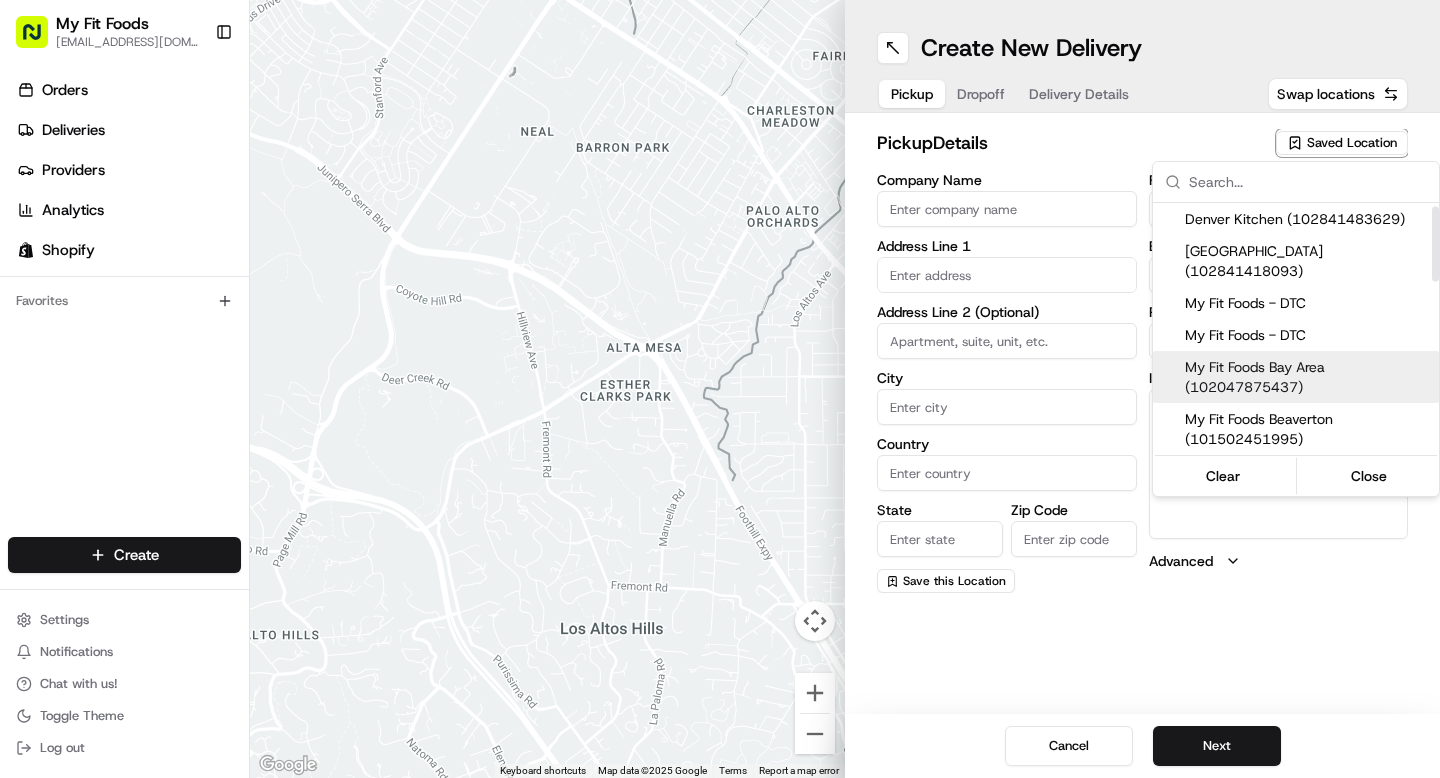 scroll, scrollTop: 136, scrollLeft: 0, axis: vertical 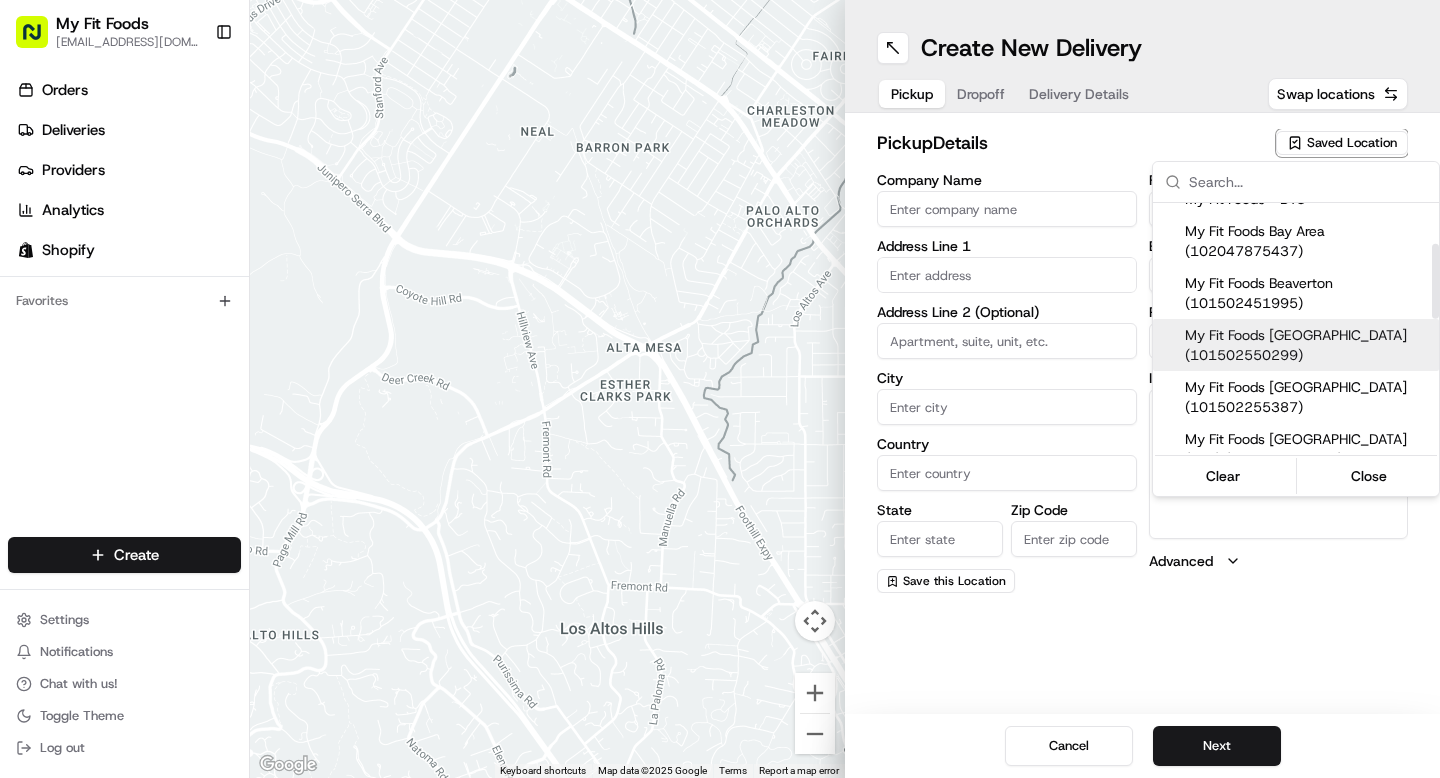 click on "My Fit Foods Cedar Hills (101502550299)" at bounding box center [1308, 345] 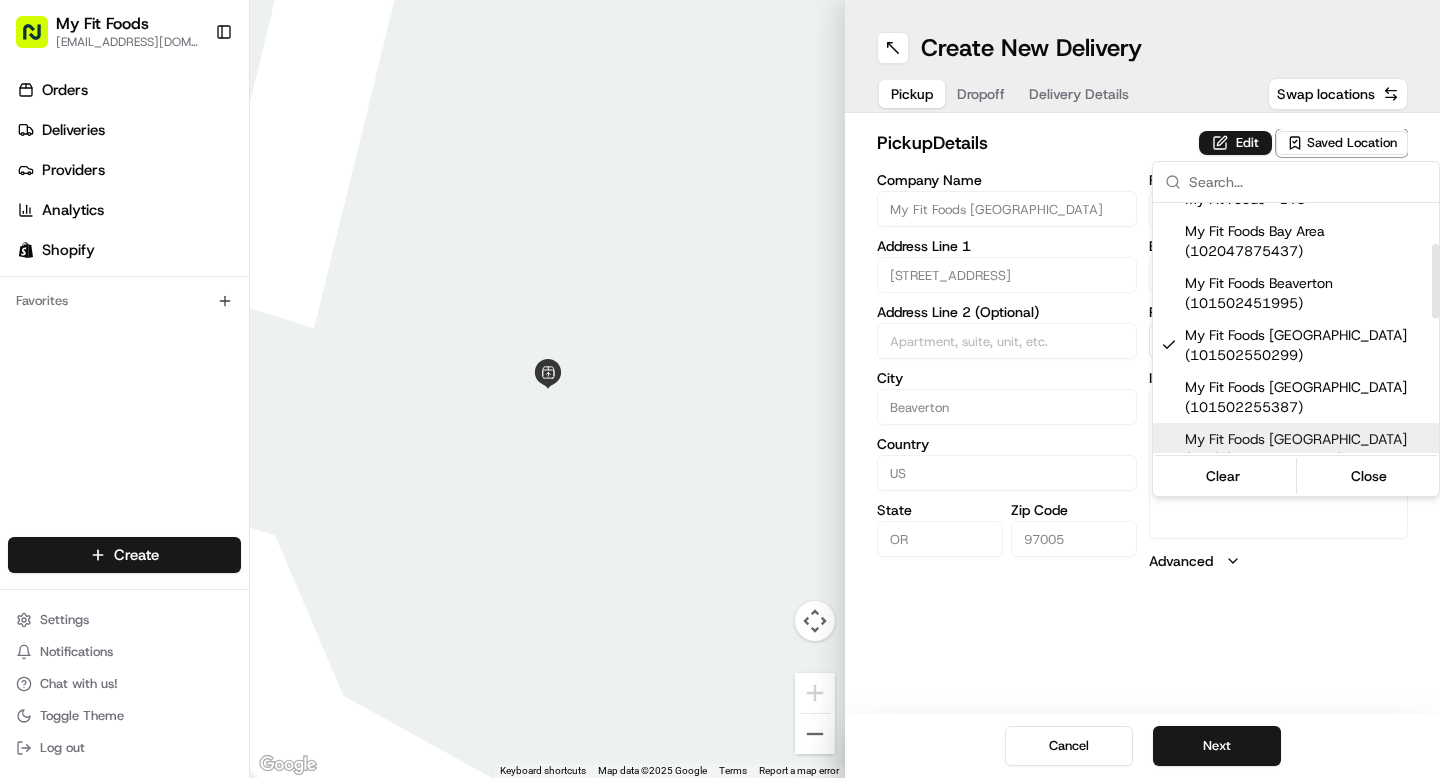 click on "My Fit Foods support@myfitfoods.com Toggle Sidebar Orders Deliveries Providers Analytics Shopify Favorites Main Menu Members & Organization Organization Users Roles Preferences Customization Tracking Orchestration Automations Dispatch Strategy Optimization Strategy Locations Pickup Locations Dropoff Locations Shifts Billing Billing Refund Requests Integrations Notification Triggers Webhooks API Keys Request Logs Create Settings Notifications Chat with us! Toggle Theme Log out ← Move left → Move right ↑ Move up ↓ Move down + Zoom in - Zoom out Home Jump left by 75% End Jump right by 75% Page Up Jump up by 75% Page Down Jump down by 75% Keyboard shortcuts Map Data Map data ©2025 Google Map data ©2025 Google 2 m  Click to toggle between metric and imperial units Terms Report a map error Create New Delivery Pickup Dropoff Delivery Details Swap locations pickup  Details  Edit Saved Location Company Name My Fit Foods Cedar Hills Address Line 1 3600 SW Cedar Hills Blvd City Beaverton US OR" at bounding box center (720, 389) 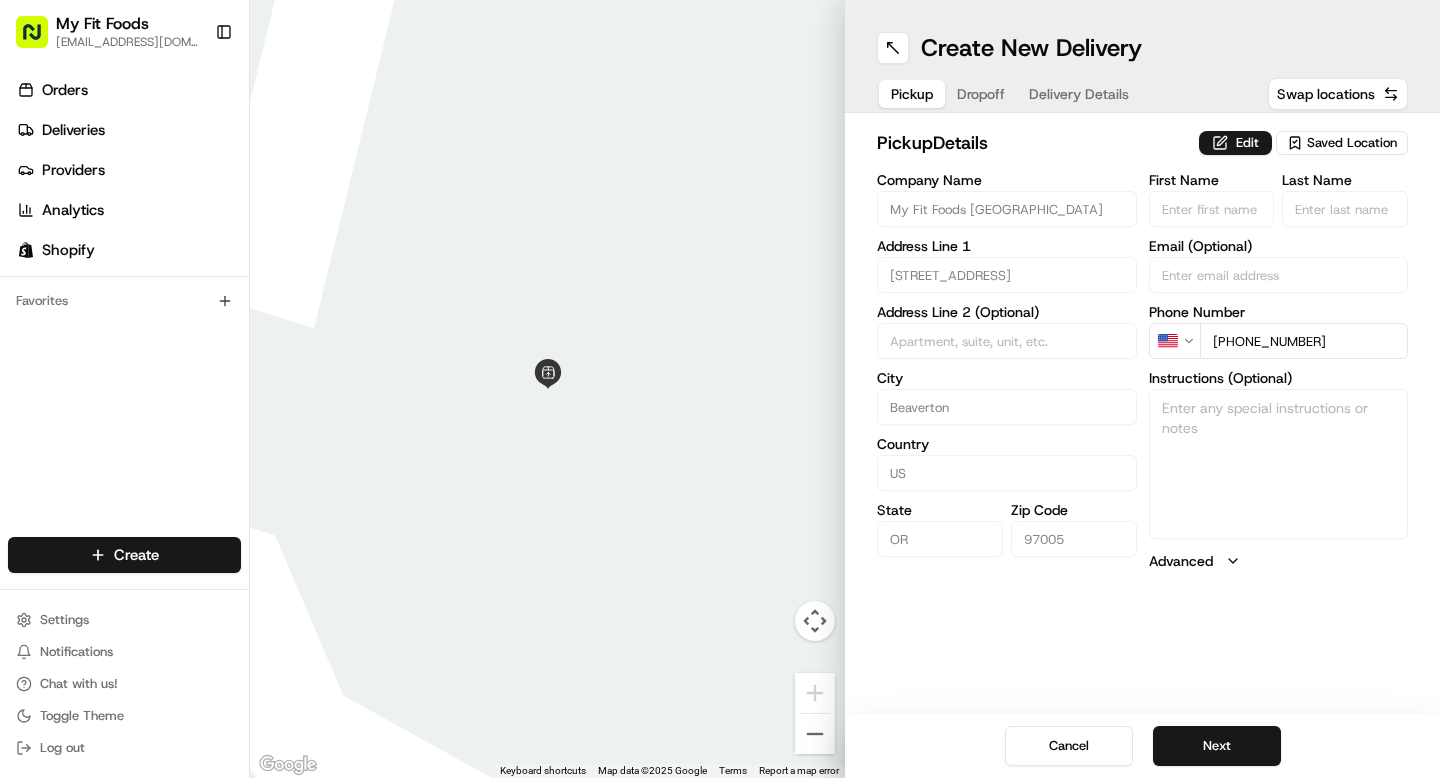 click on "Edit Saved Location" at bounding box center (1303, 143) 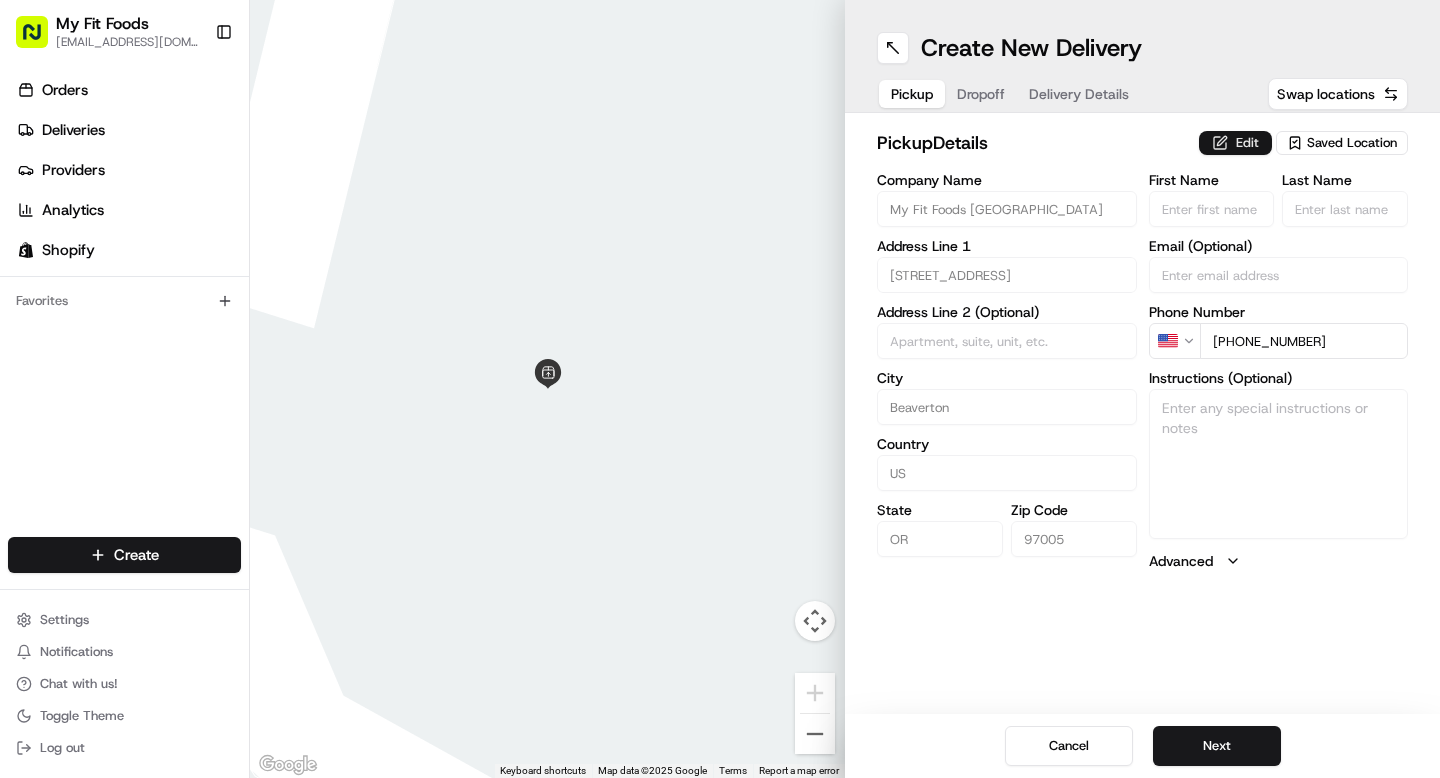 click on "Edit" at bounding box center [1235, 143] 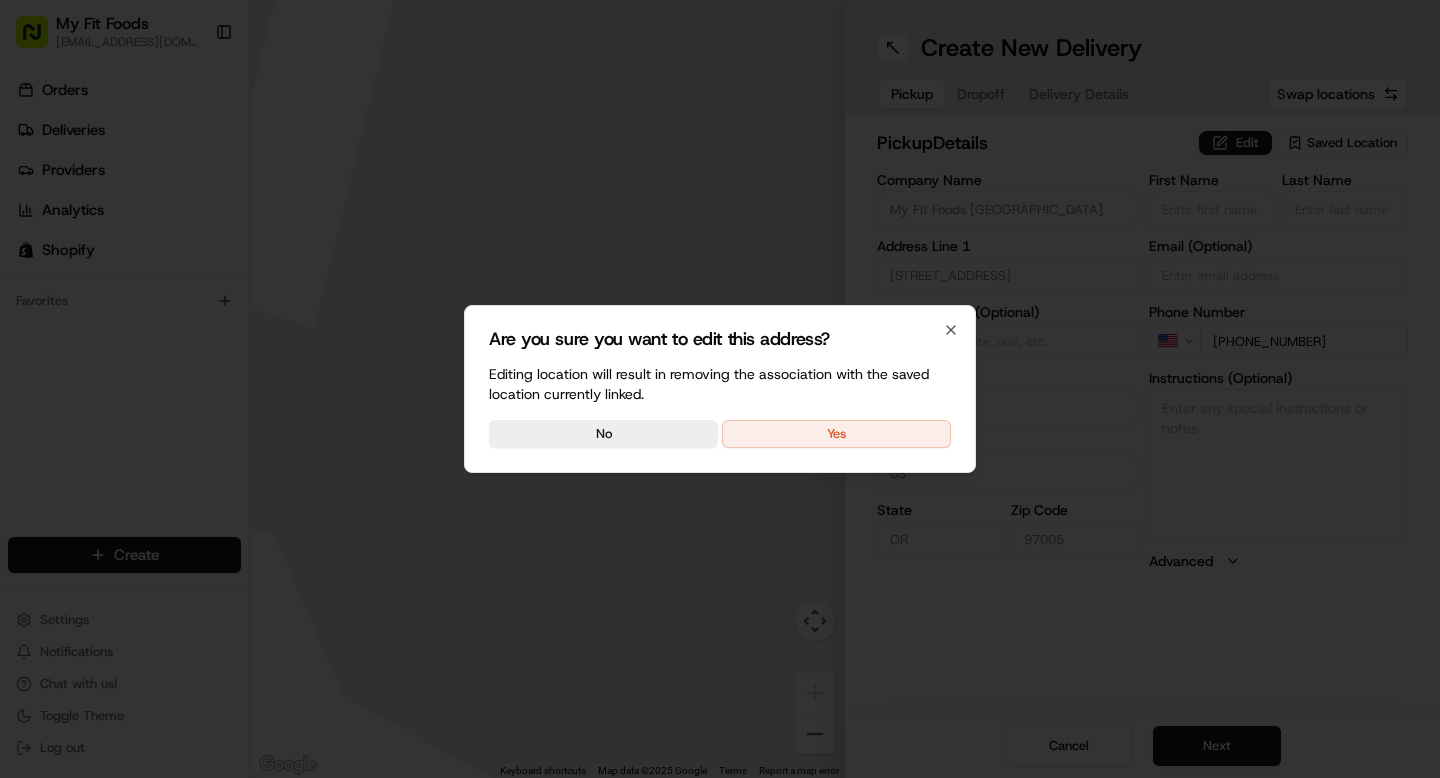 click on "Are you sure you want to edit this address? Editing location will result in removing the association with the saved location currently linked. No Yes Close" at bounding box center (720, 389) 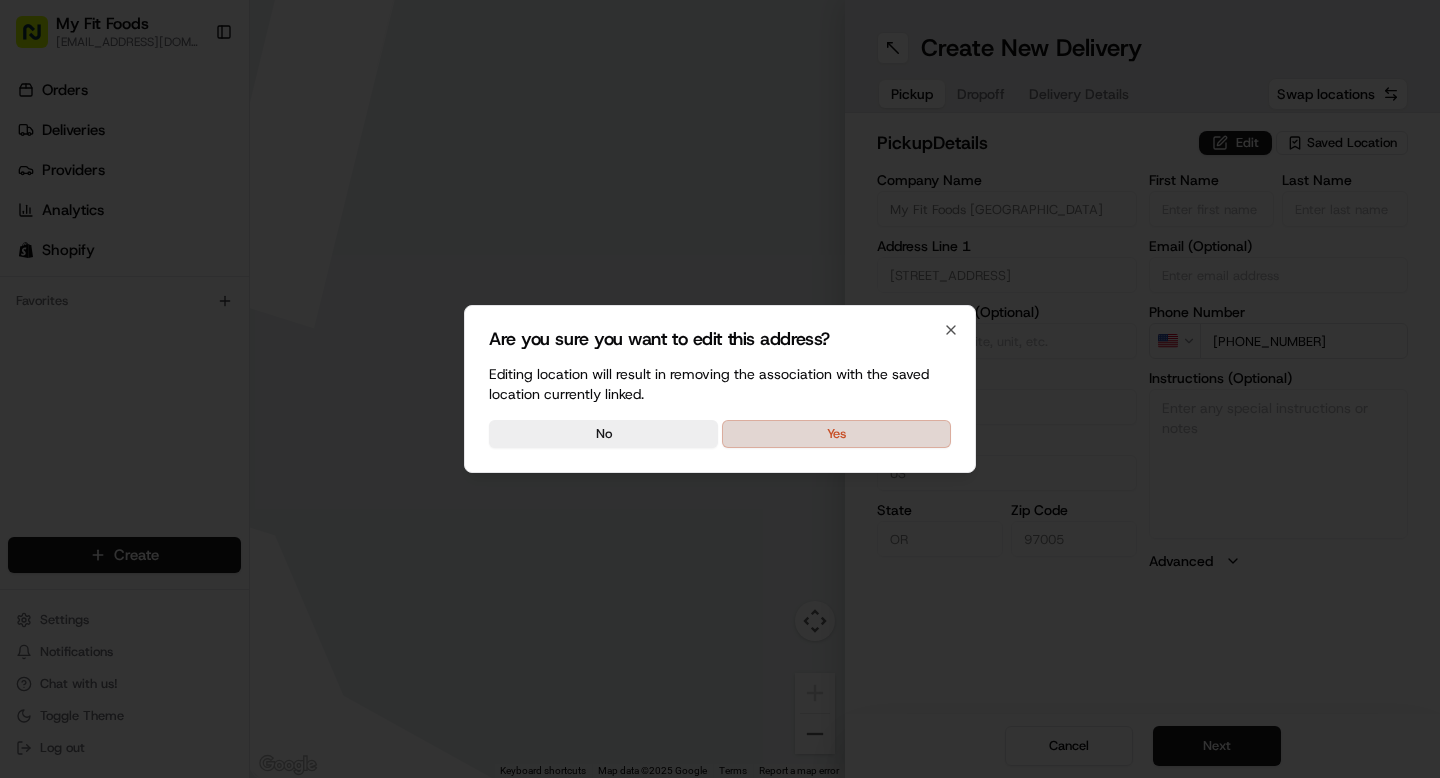 click on "Yes" at bounding box center [836, 434] 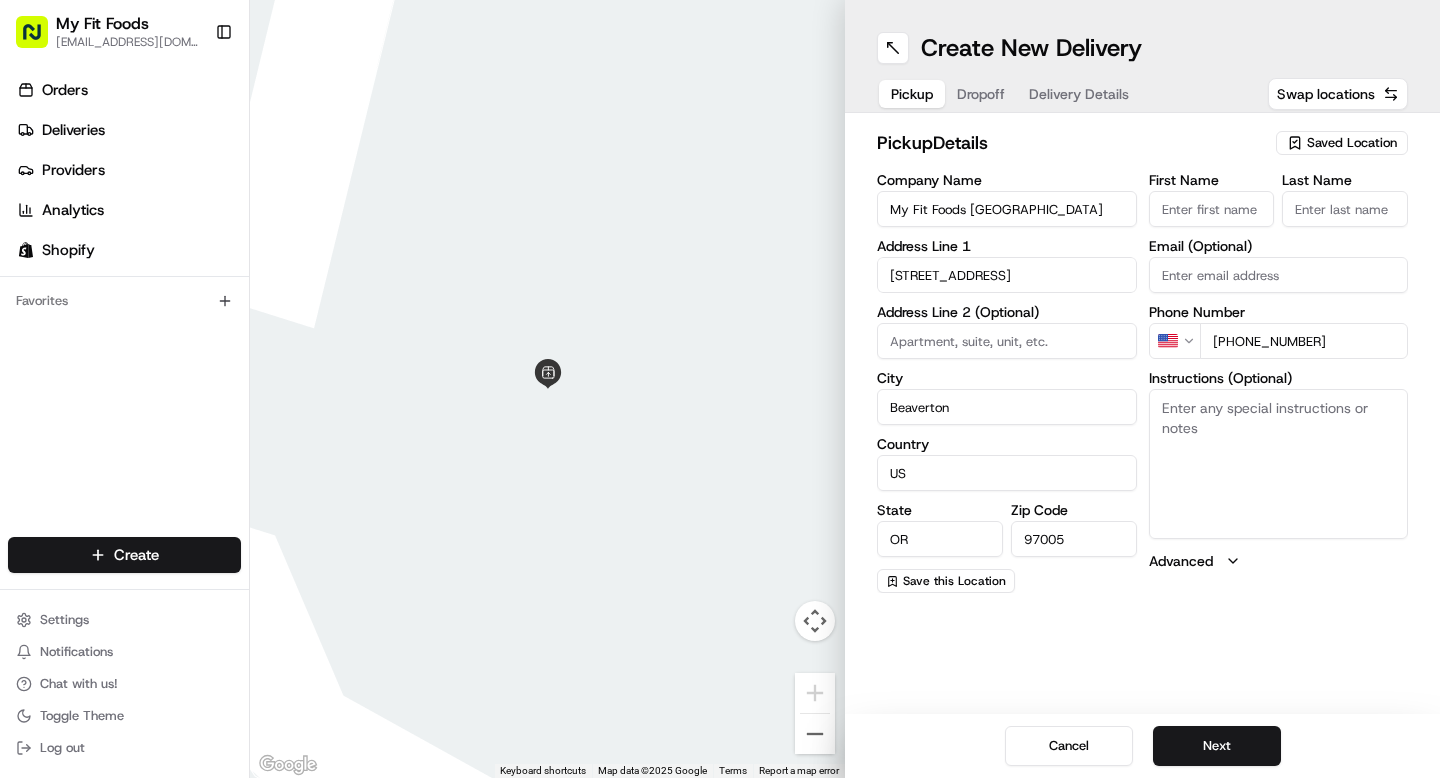 click on "Instructions (Optional)" at bounding box center (1279, 464) 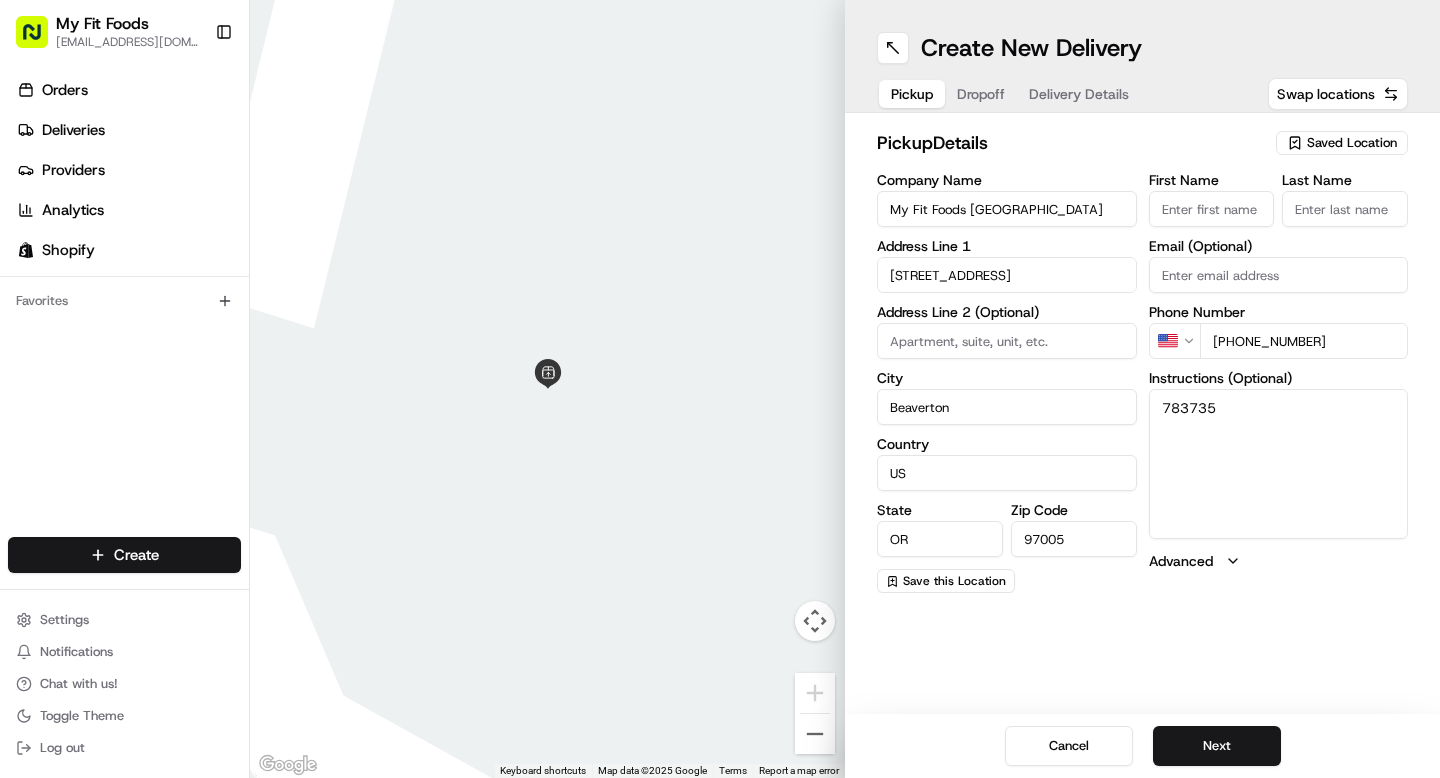 click on "783735" at bounding box center [1279, 464] 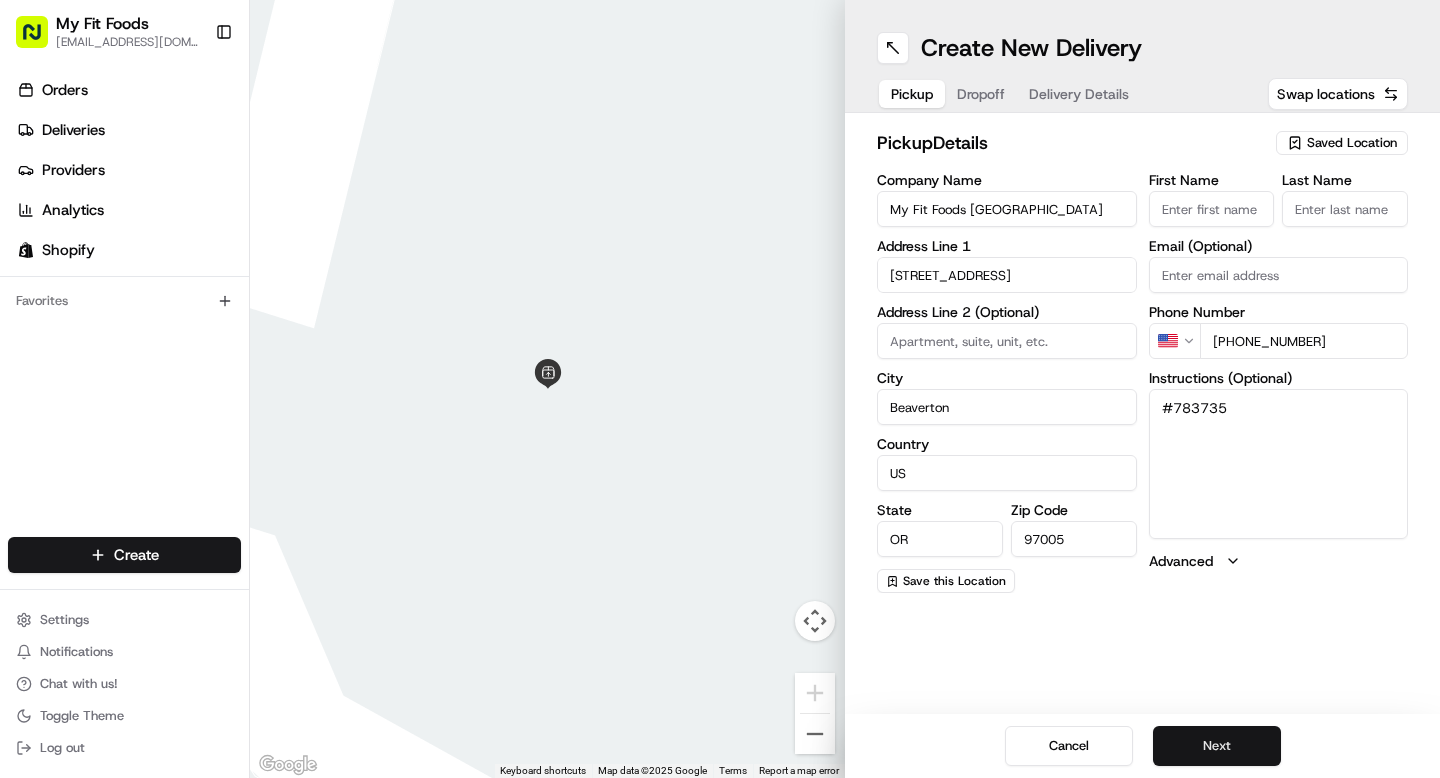 type on "#783735" 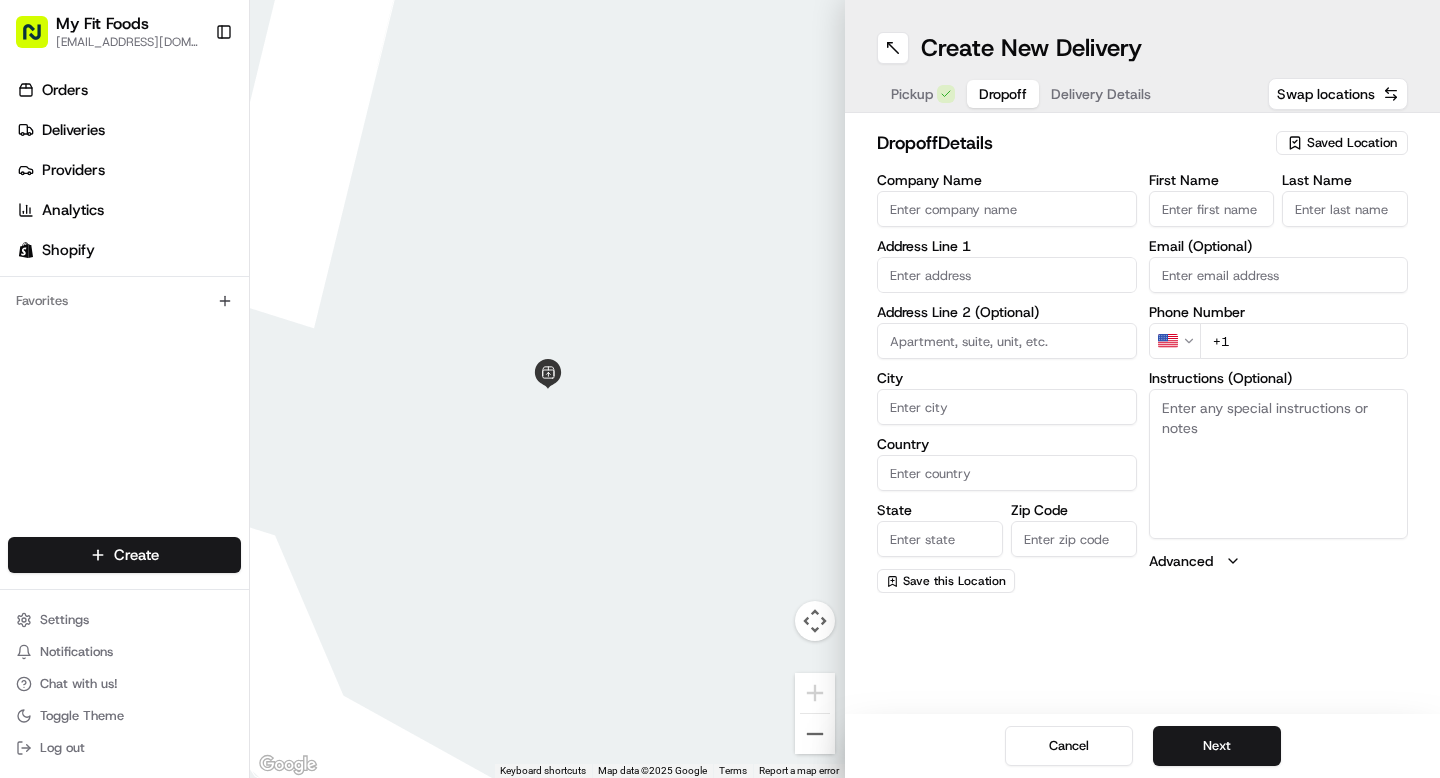 click on "Instructions (Optional)" at bounding box center [1279, 464] 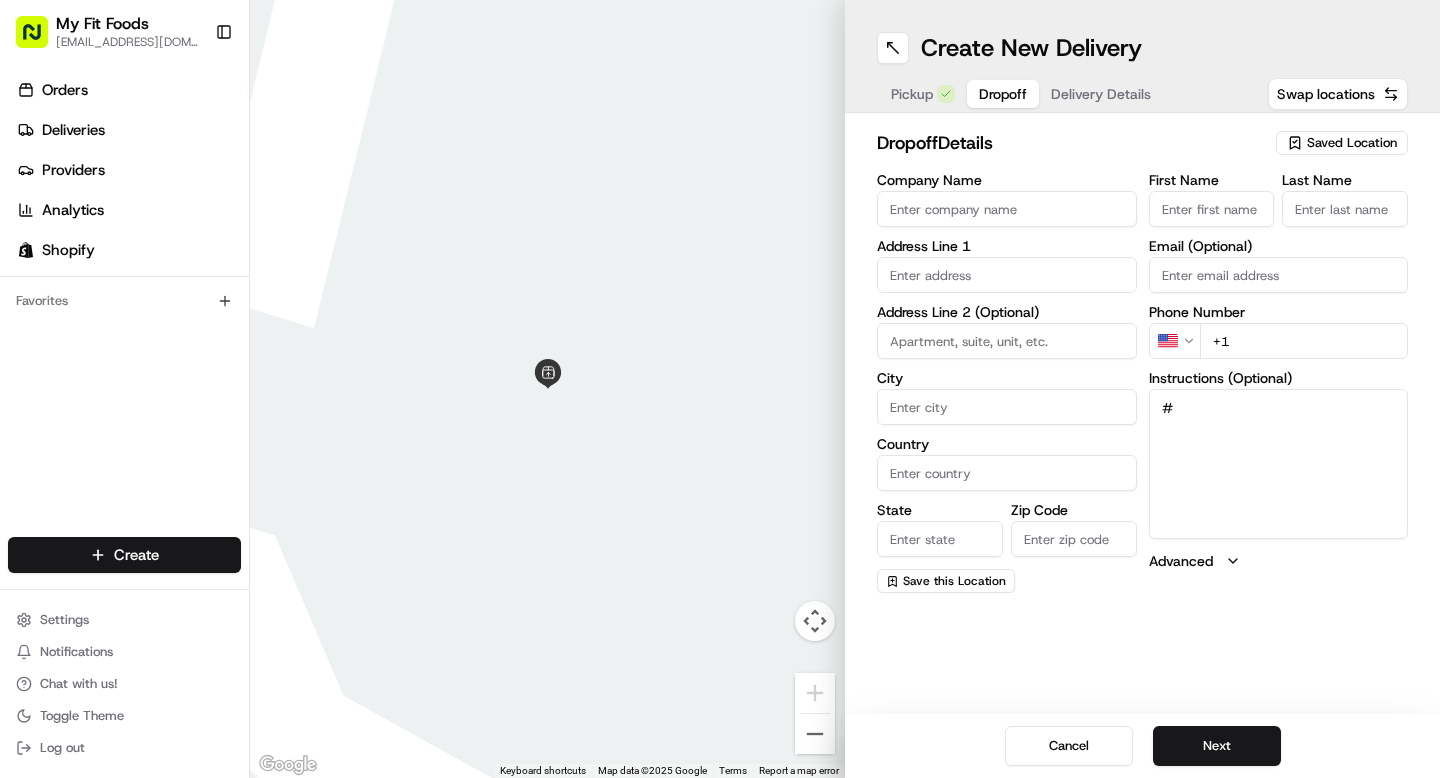 paste on "783735" 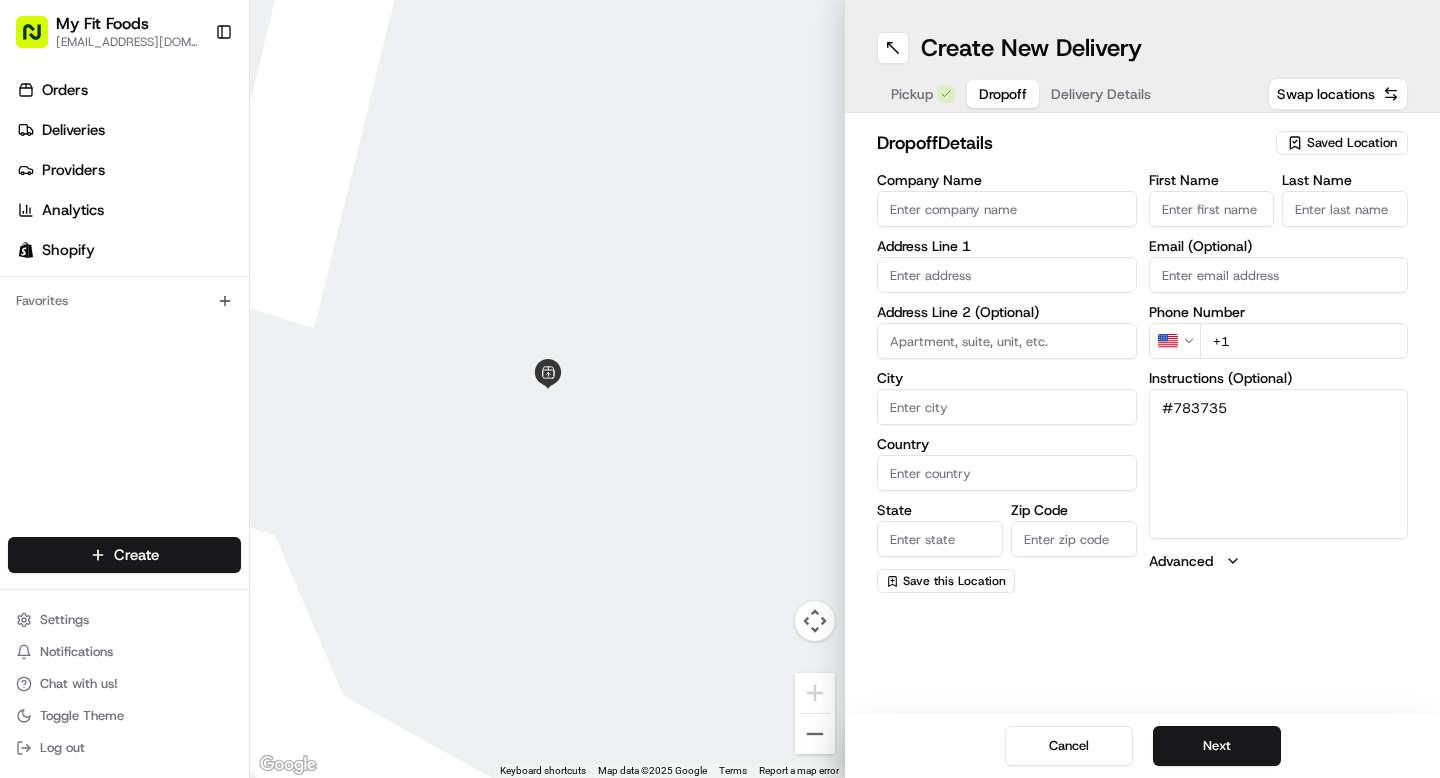 type on "#783735" 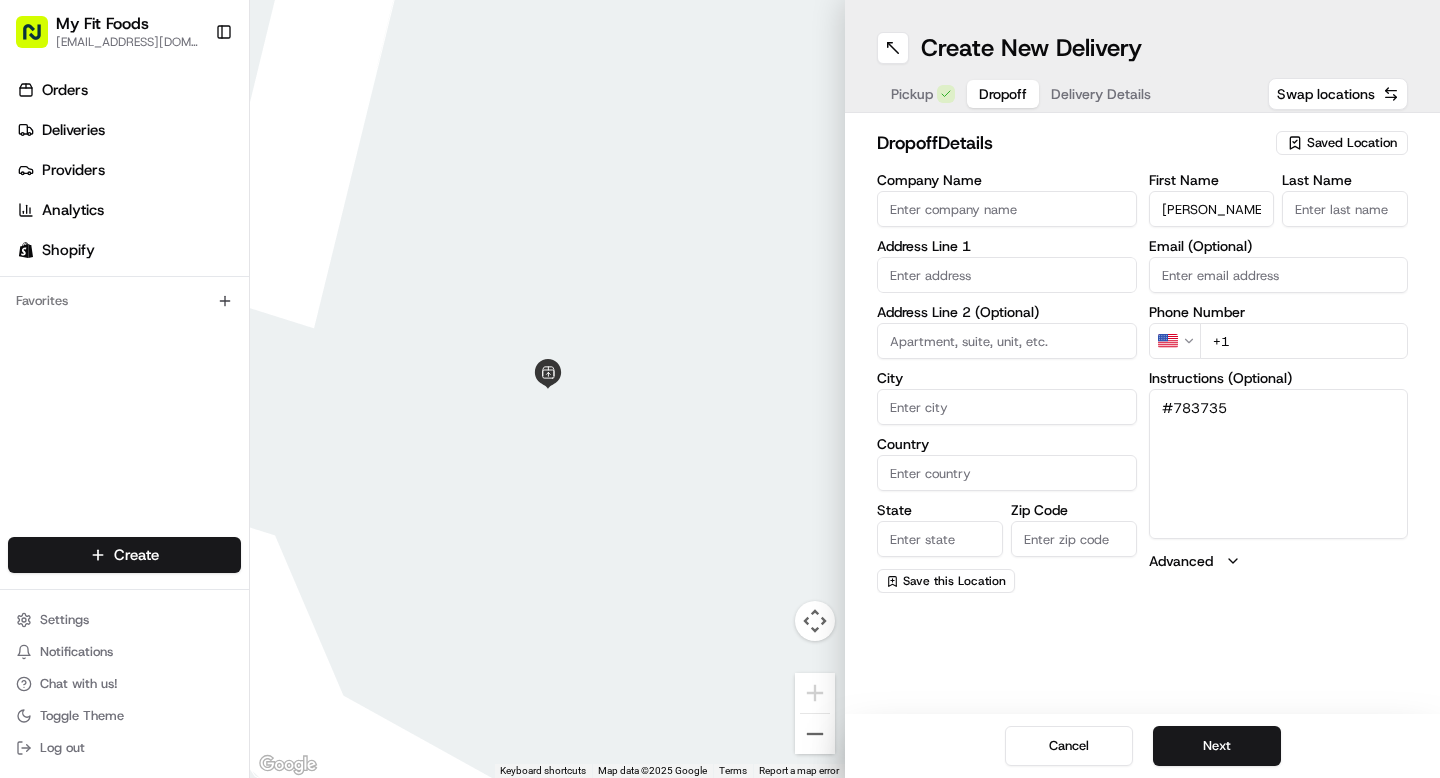 type on "Ryan" 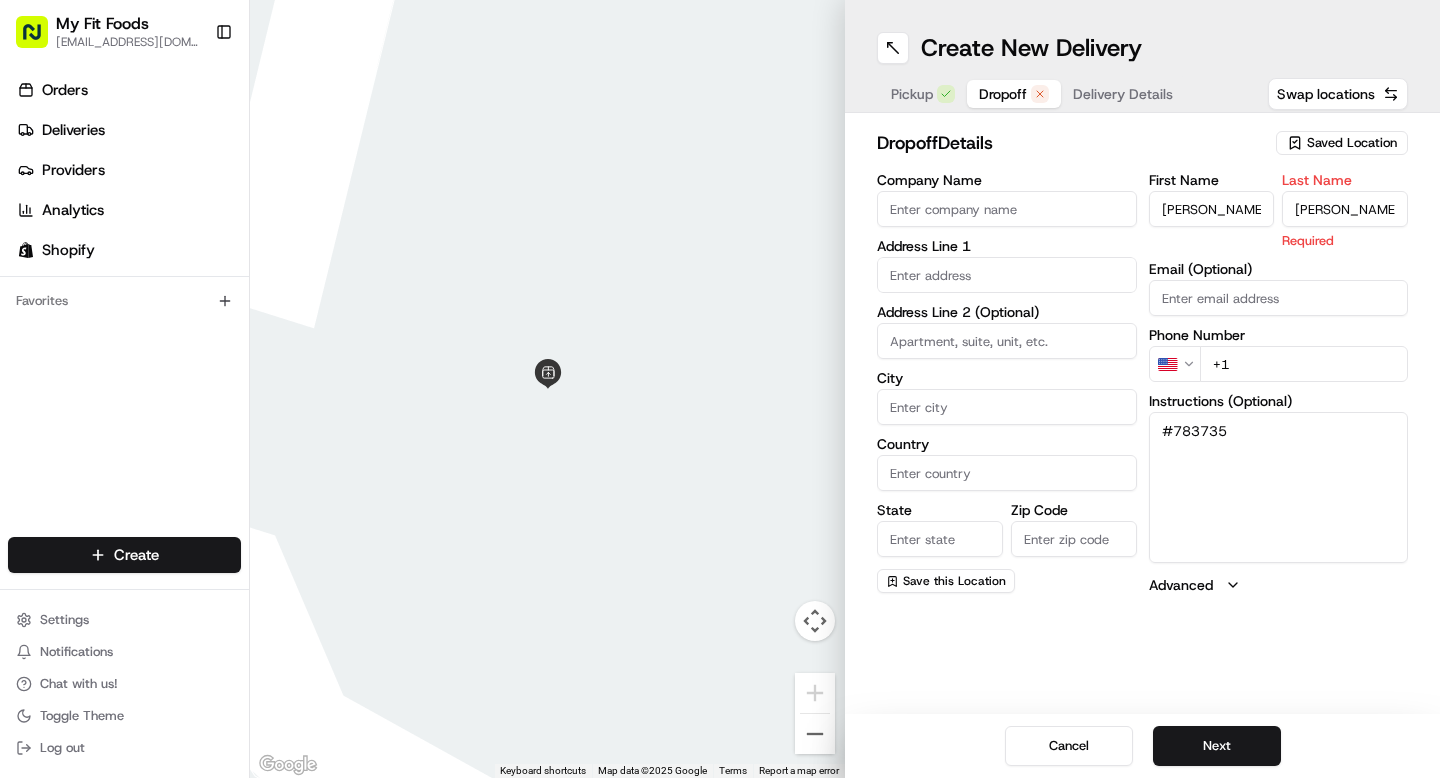 type on "Melanson" 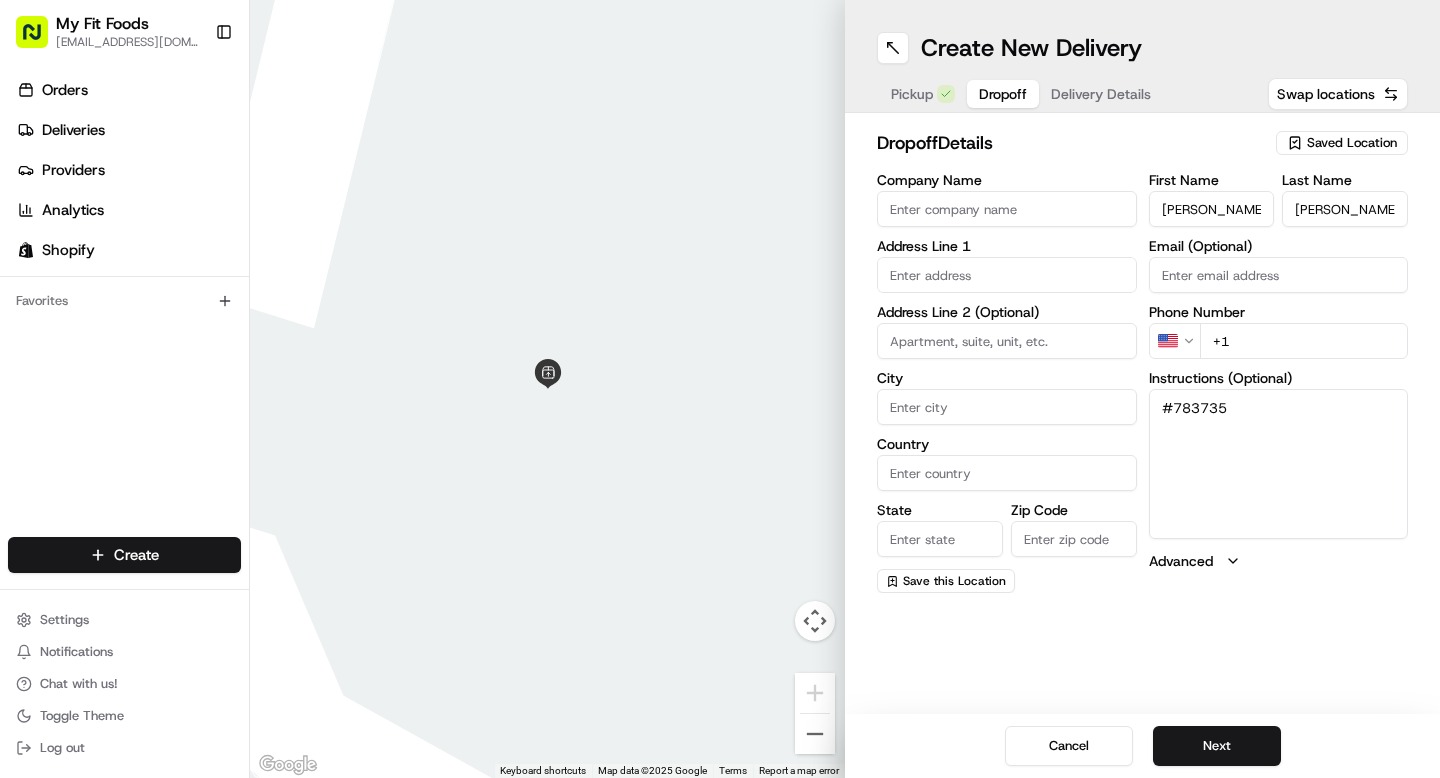 click at bounding box center [1007, 275] 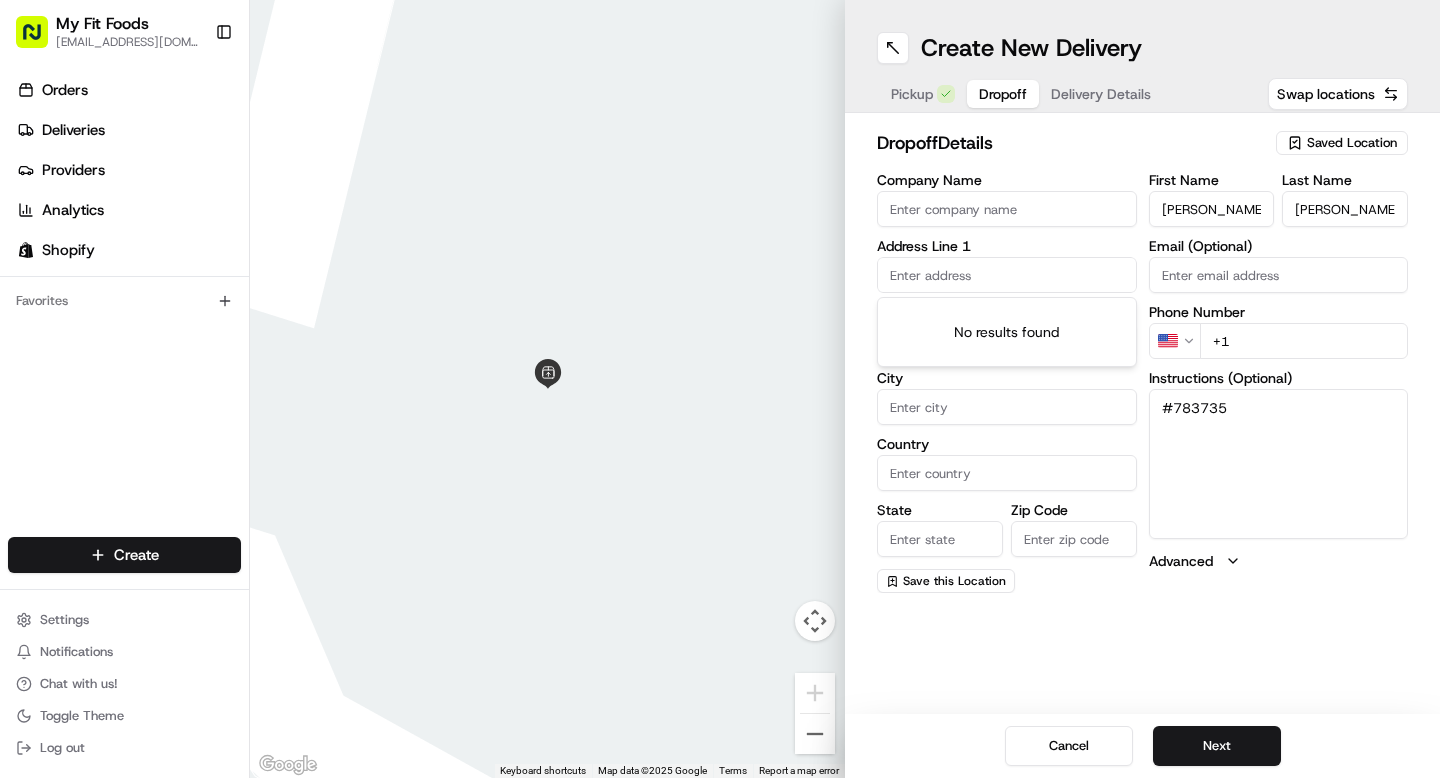 paste on "304 W 30th St Vancouver WA 98660-2125" 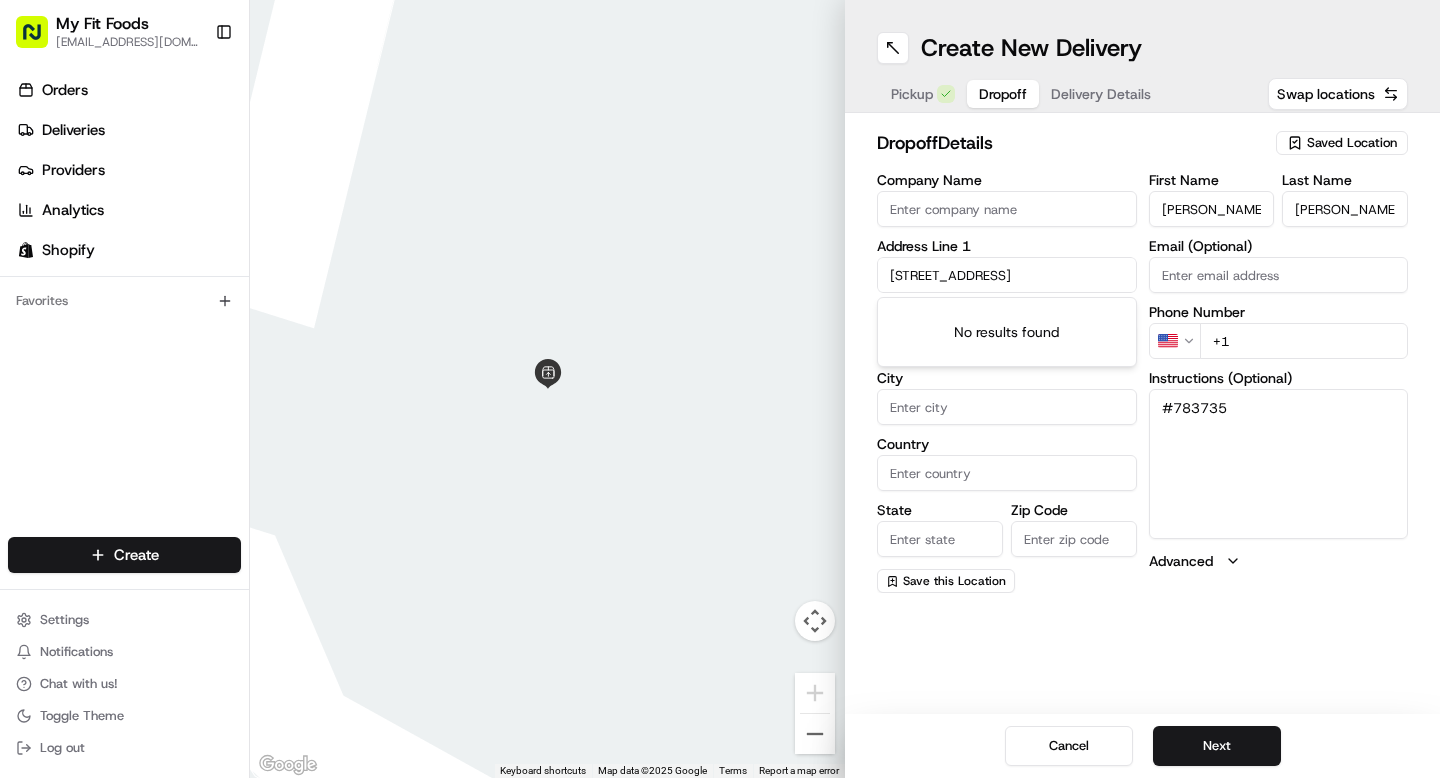 scroll, scrollTop: 0, scrollLeft: 36, axis: horizontal 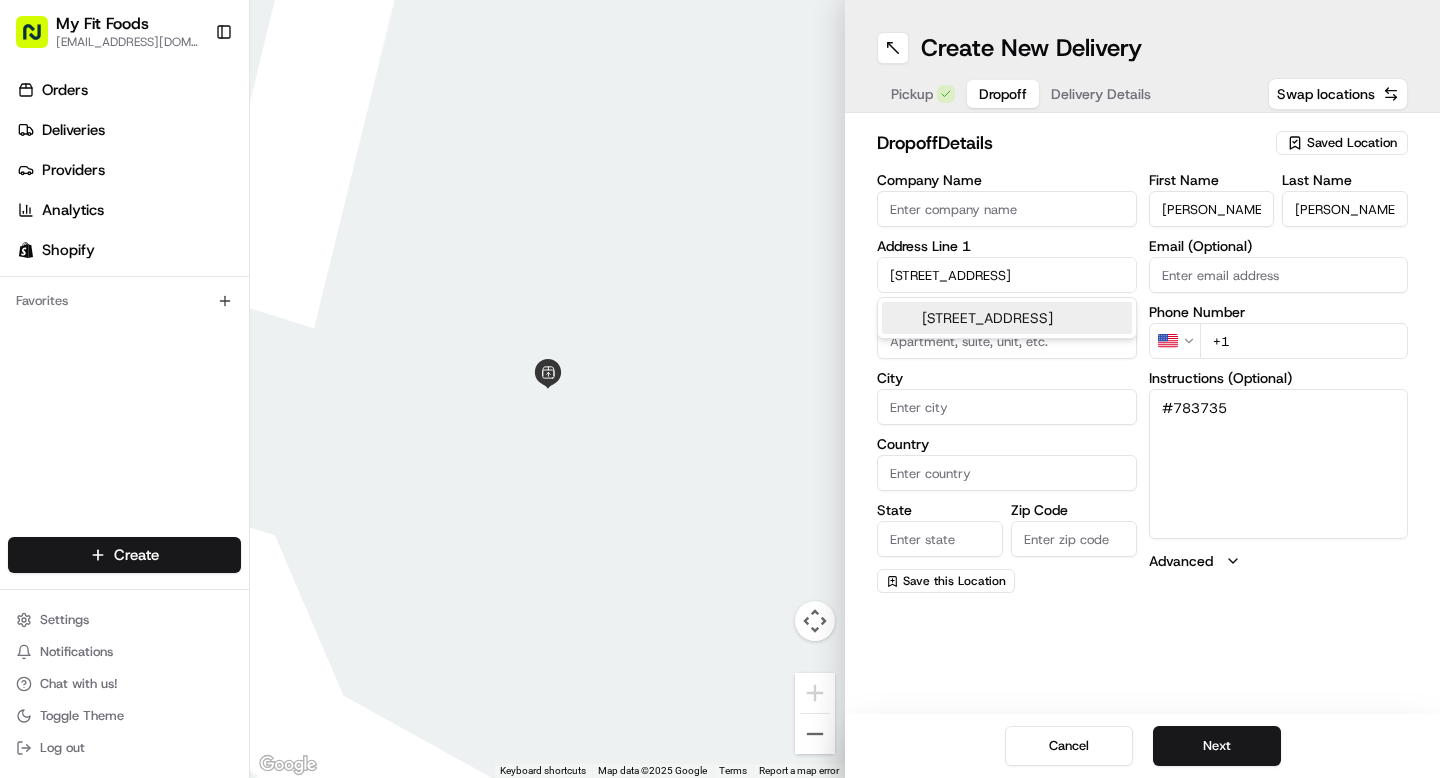 click on "304 West 30th Street, Vancouver, WA" at bounding box center [1007, 318] 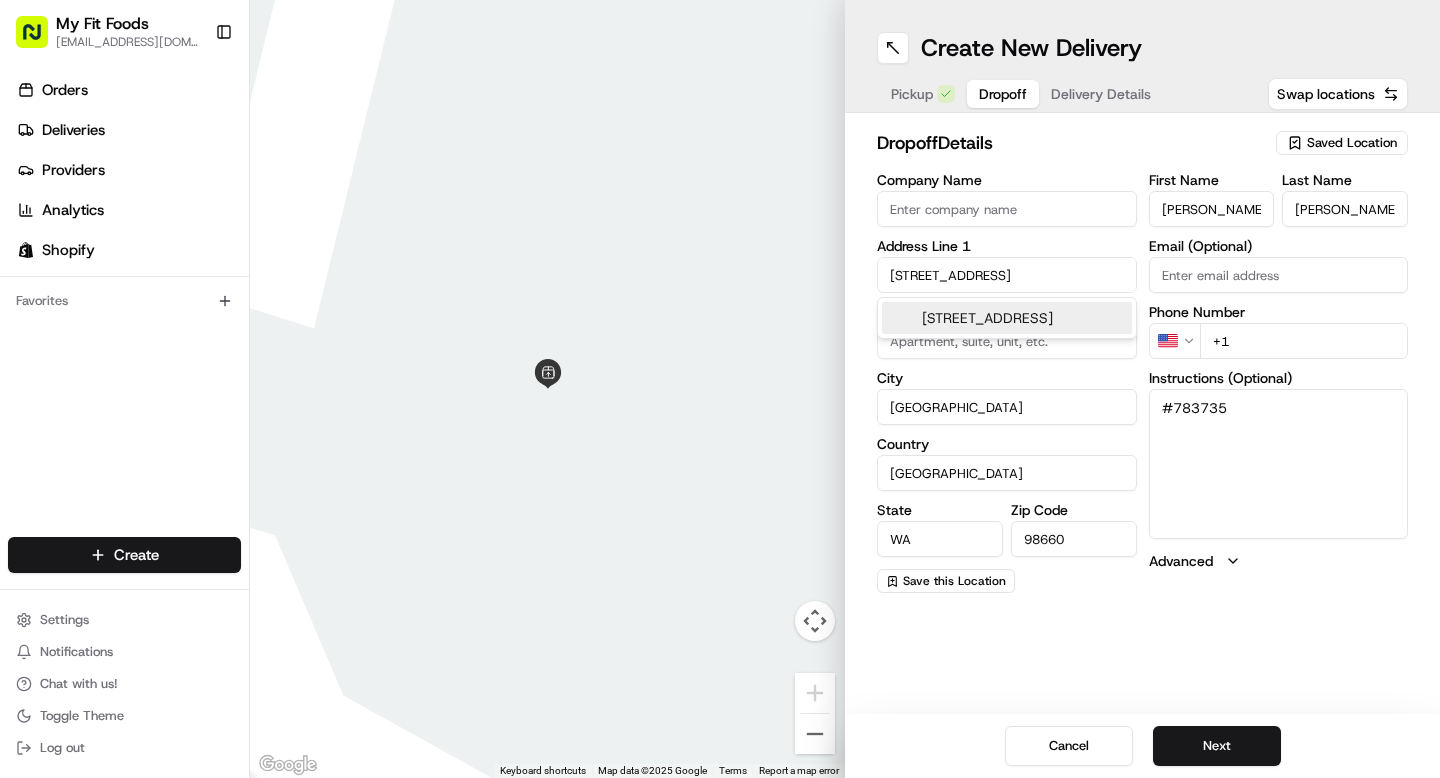 type on "304 West 30th Street" 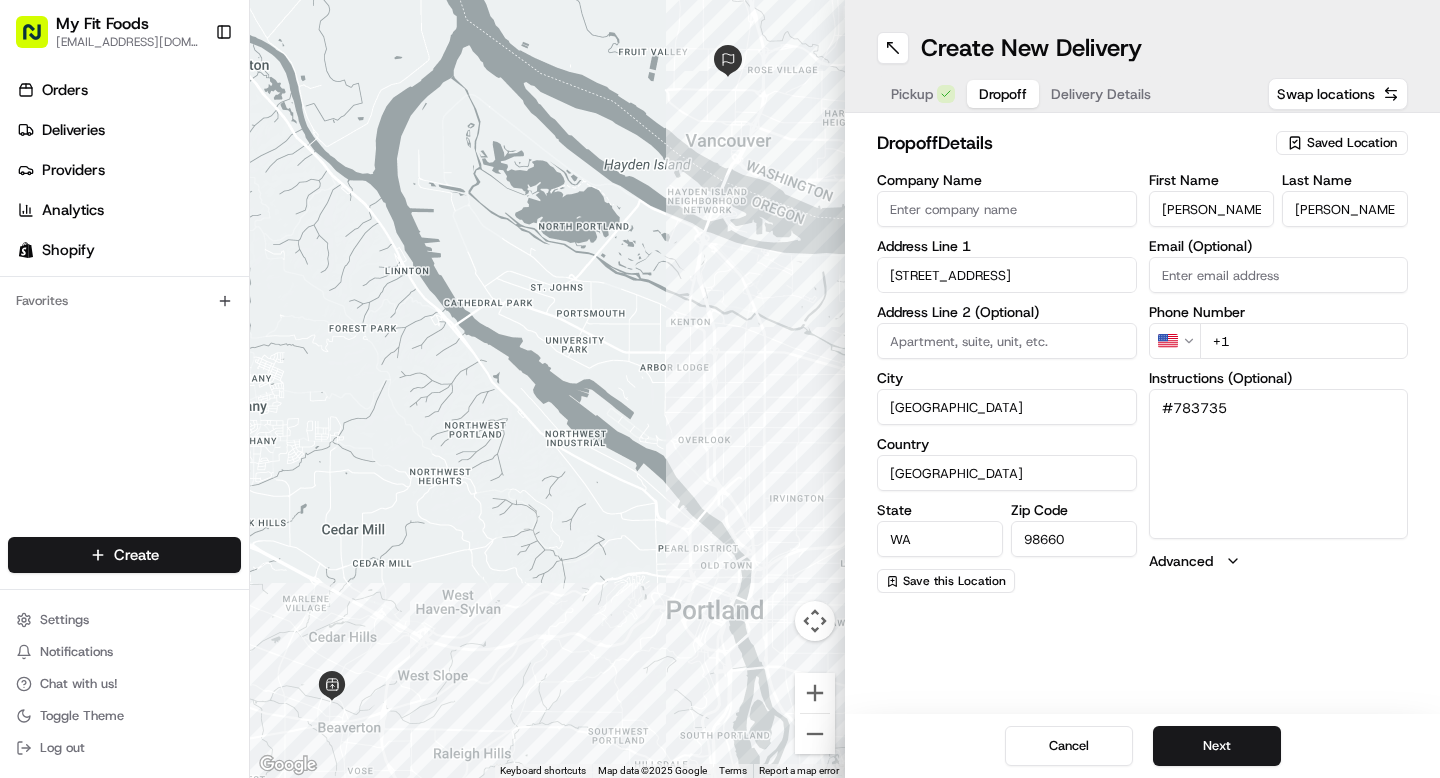 click on "Company Name" at bounding box center (1007, 209) 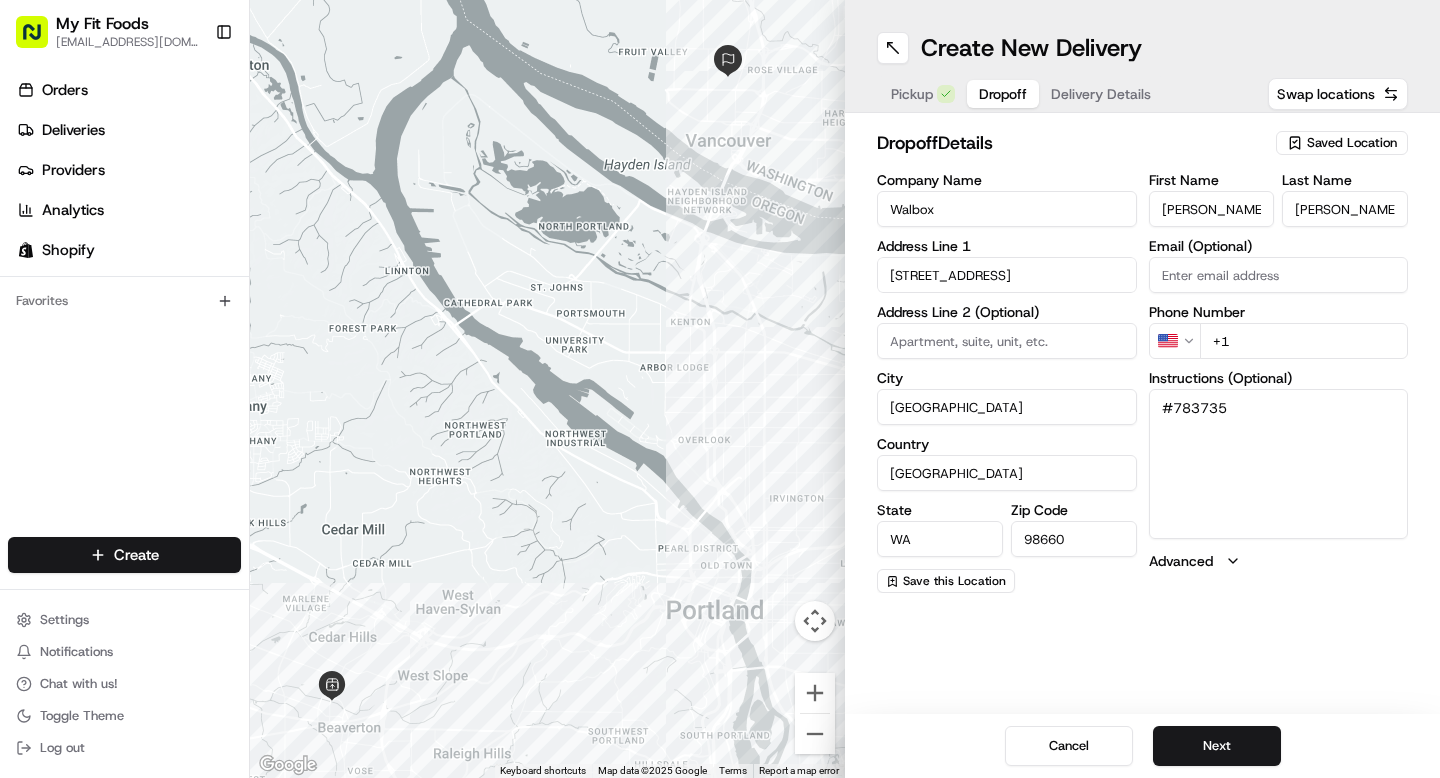 type on "Walbox" 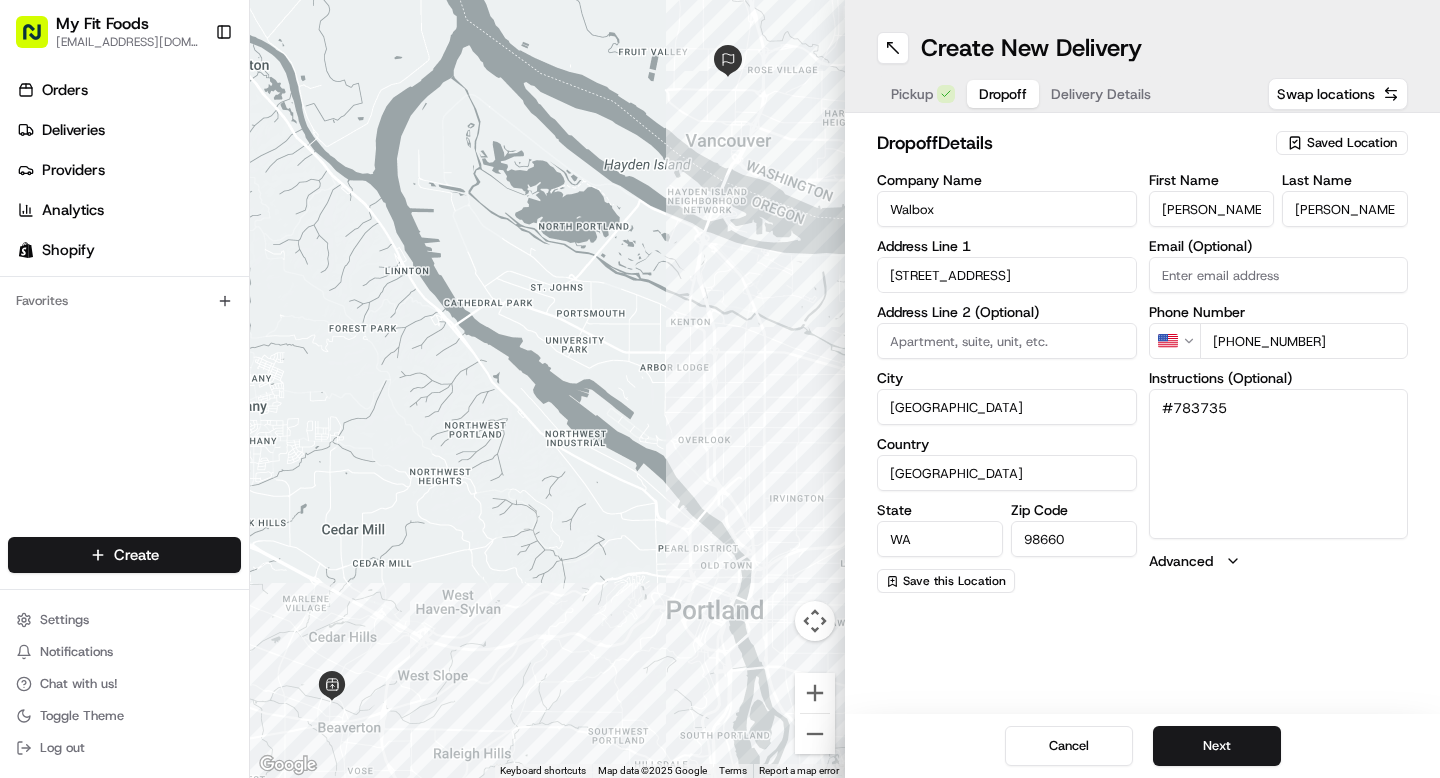 type on "+1 360 360 8005" 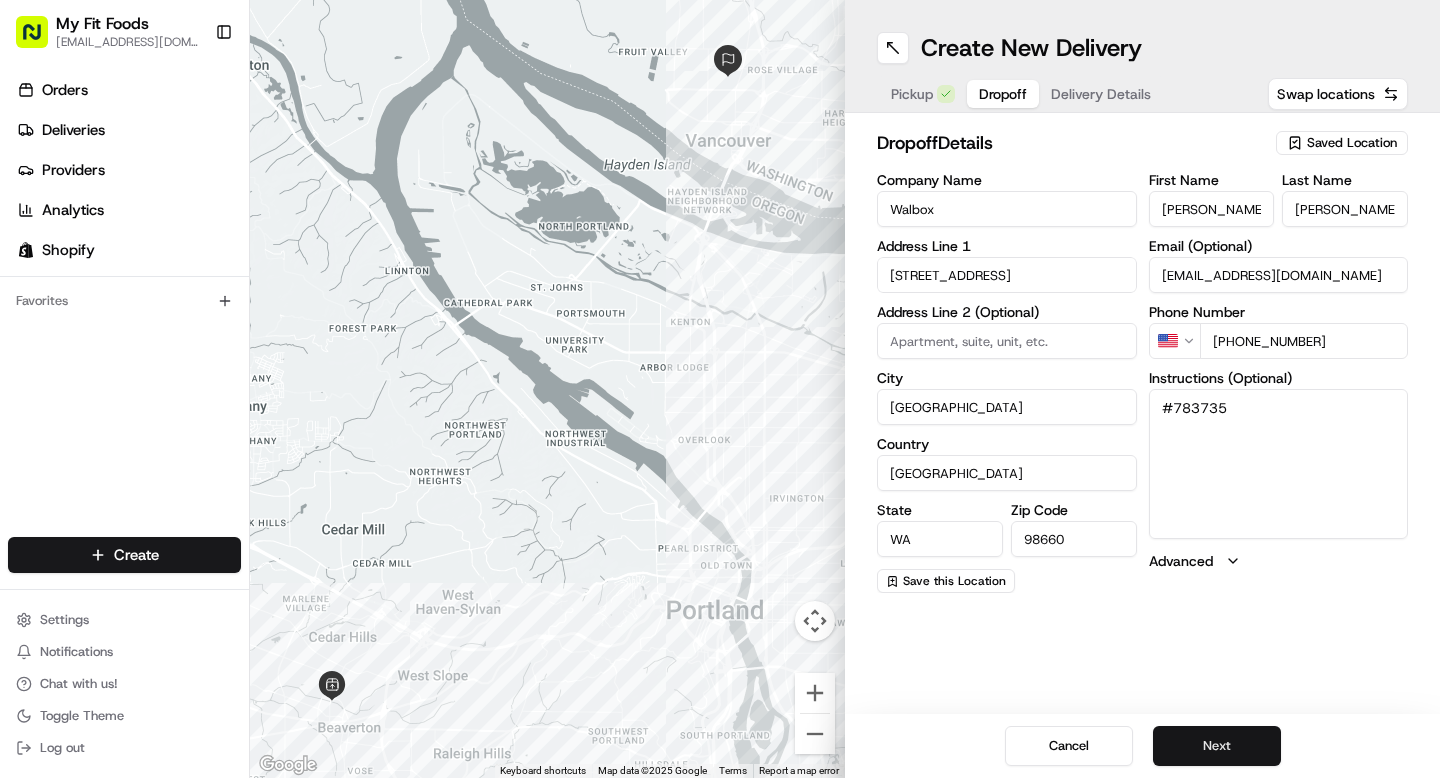 type on "melansonryan23@gmail.com" 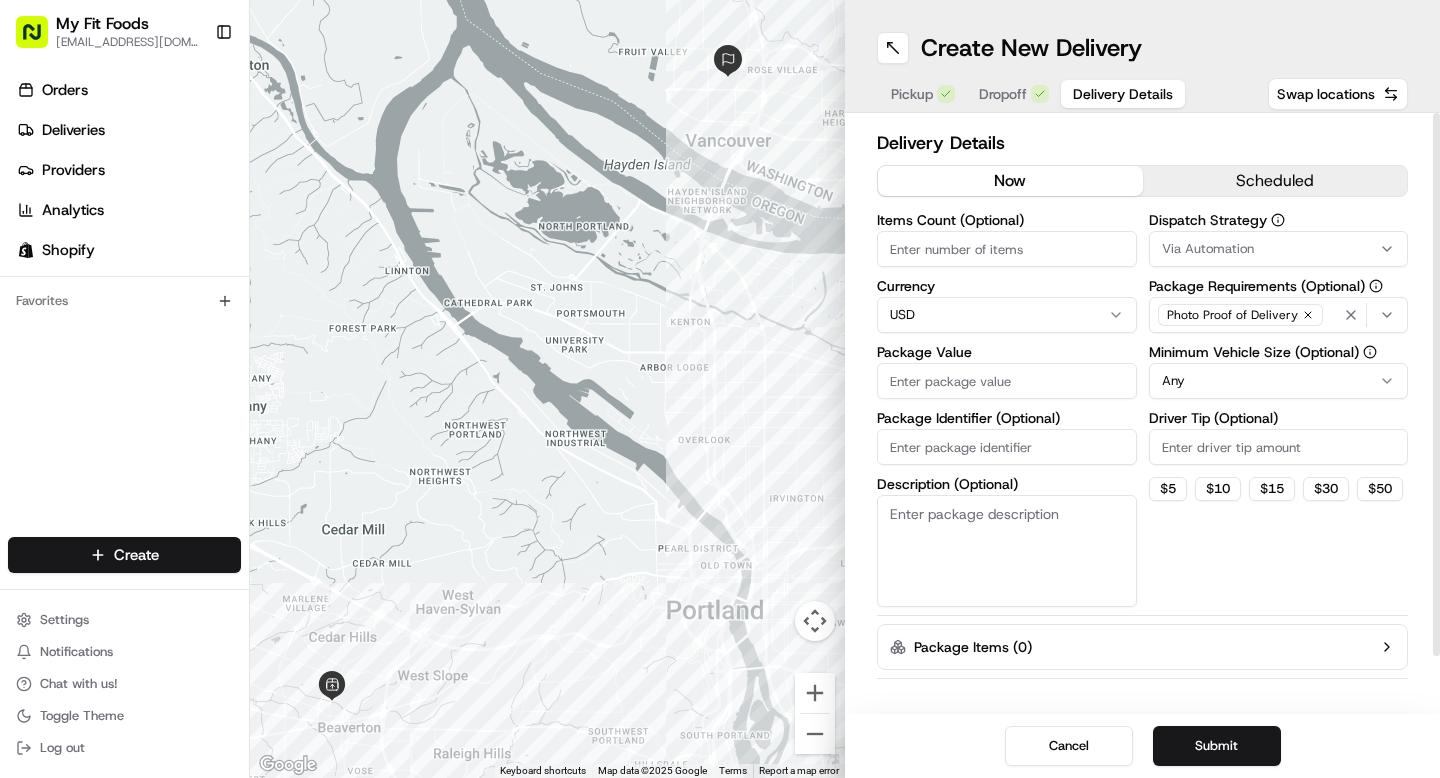 click on "Items Count (Optional)" at bounding box center (1007, 249) 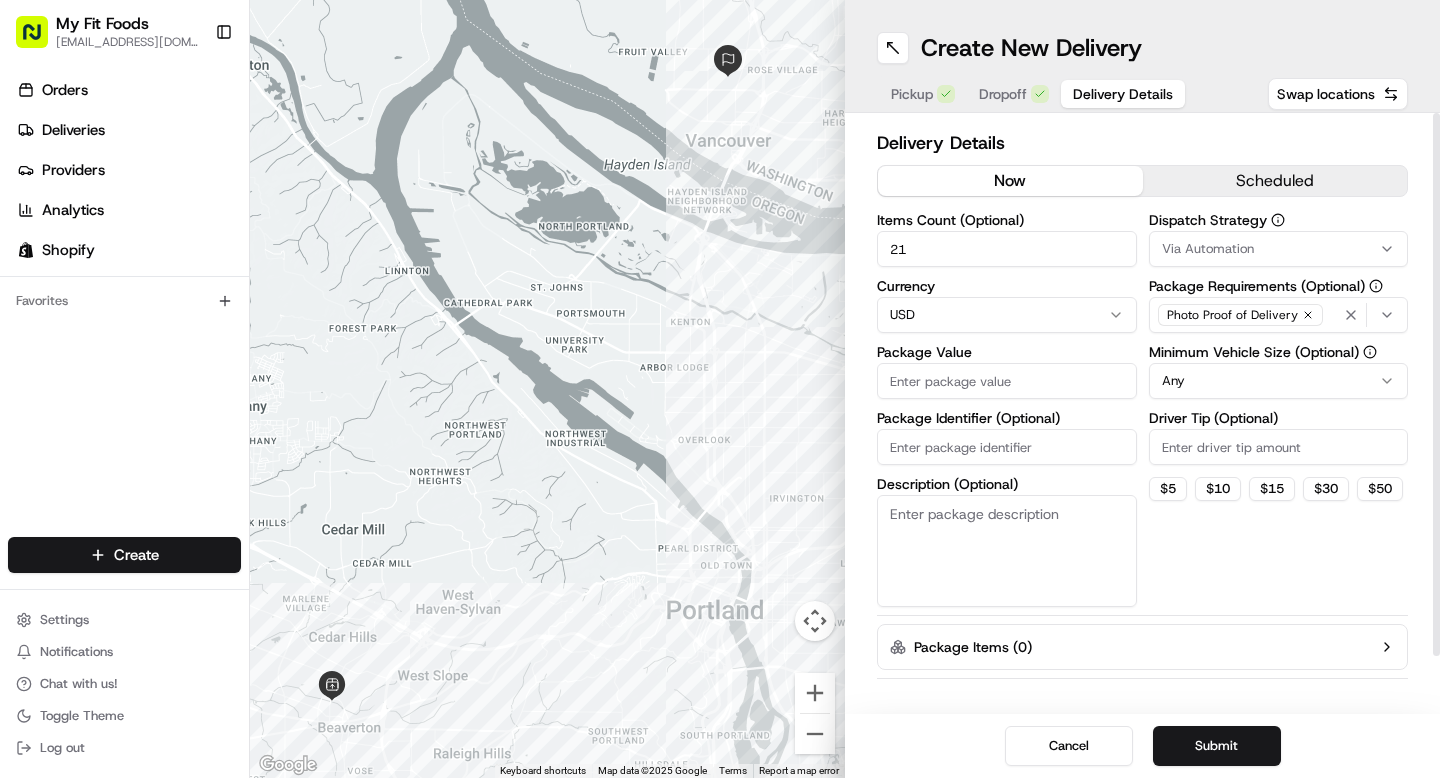 type on "21" 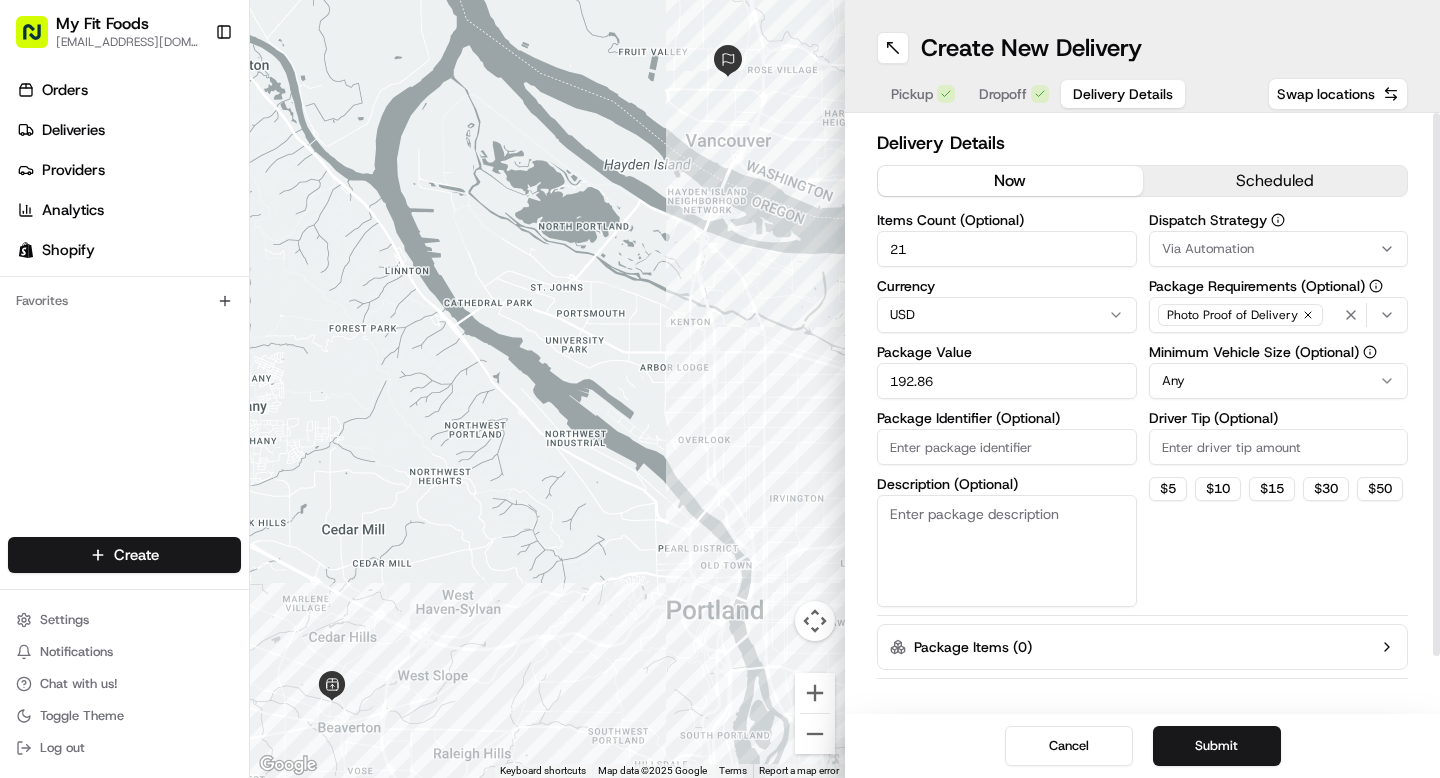 type on "192.86" 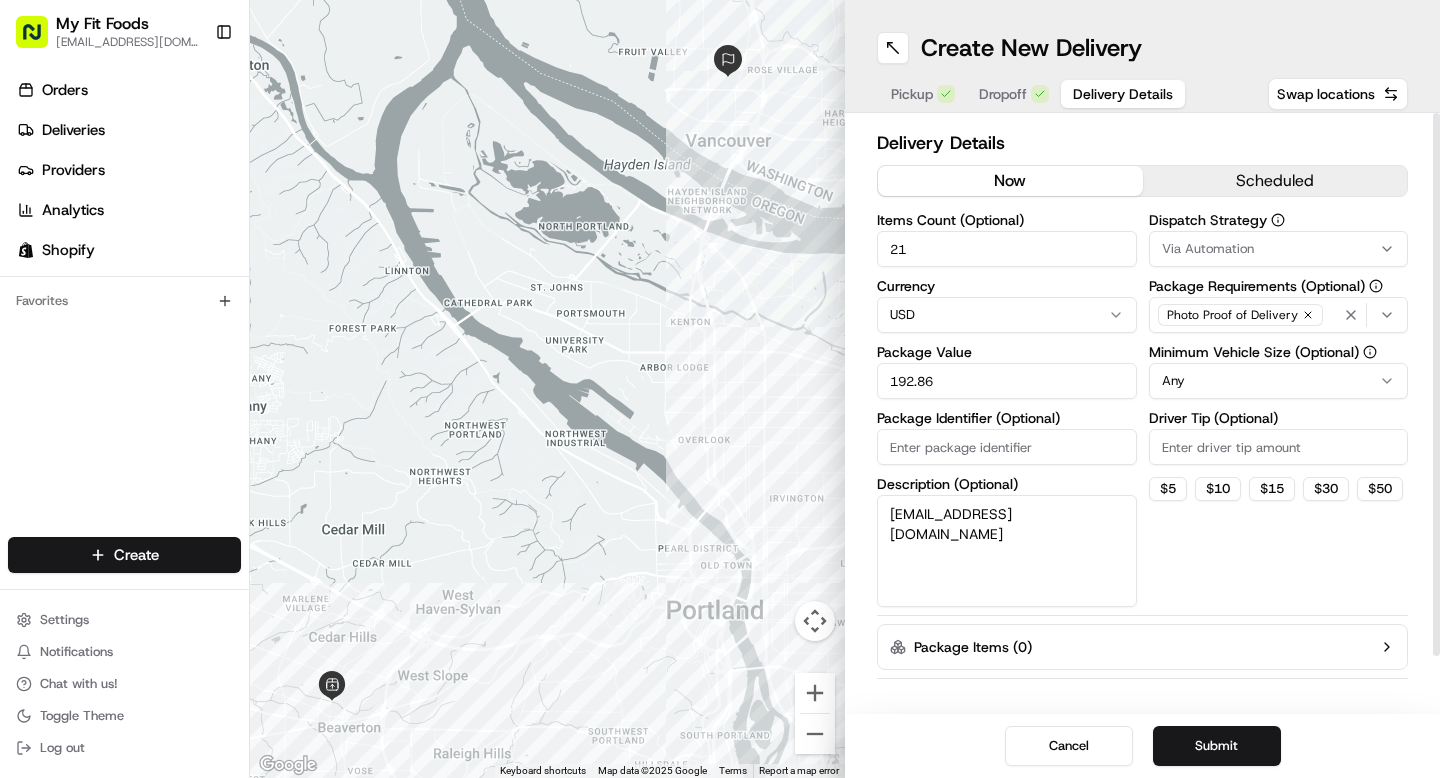 drag, startPoint x: 1099, startPoint y: 515, endPoint x: 742, endPoint y: 500, distance: 357.31497 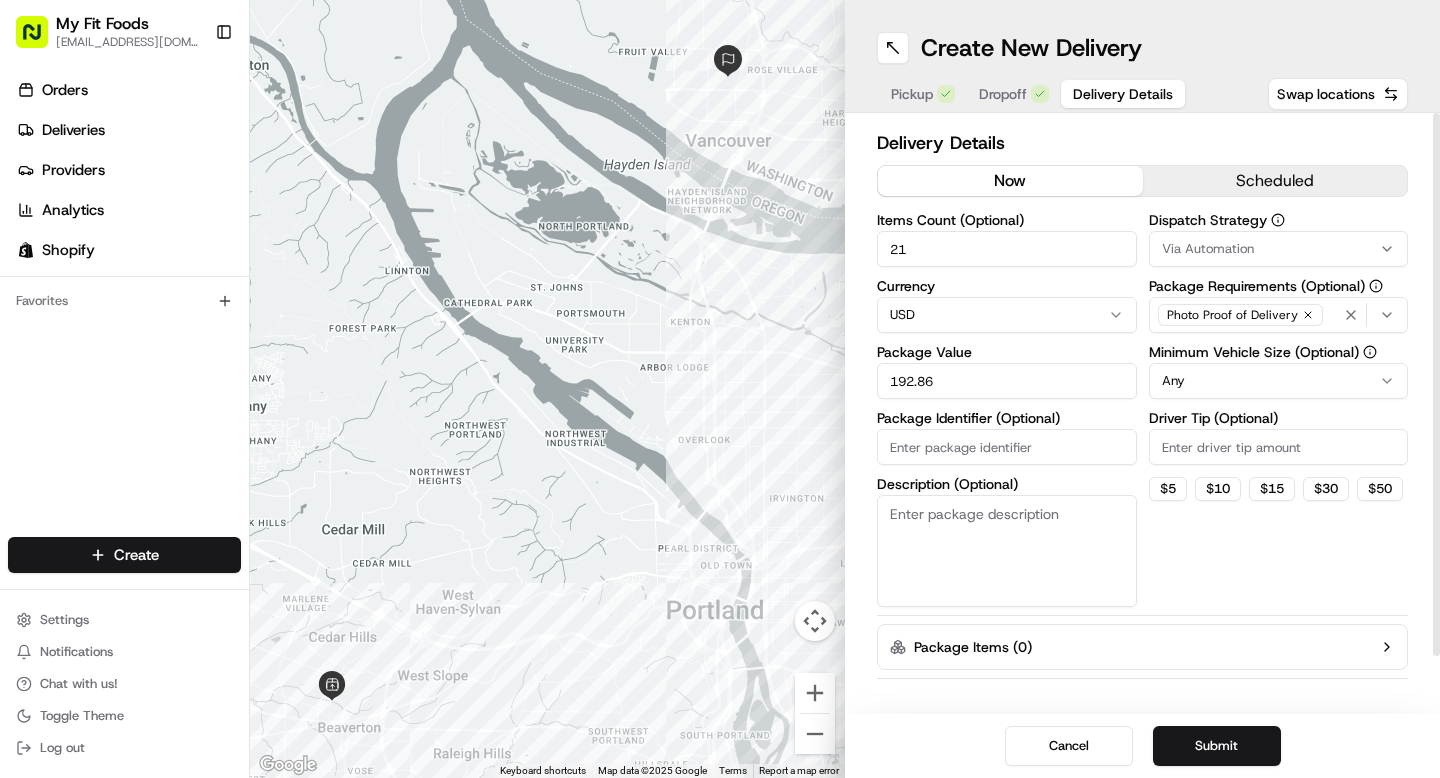 paste on "#783735" 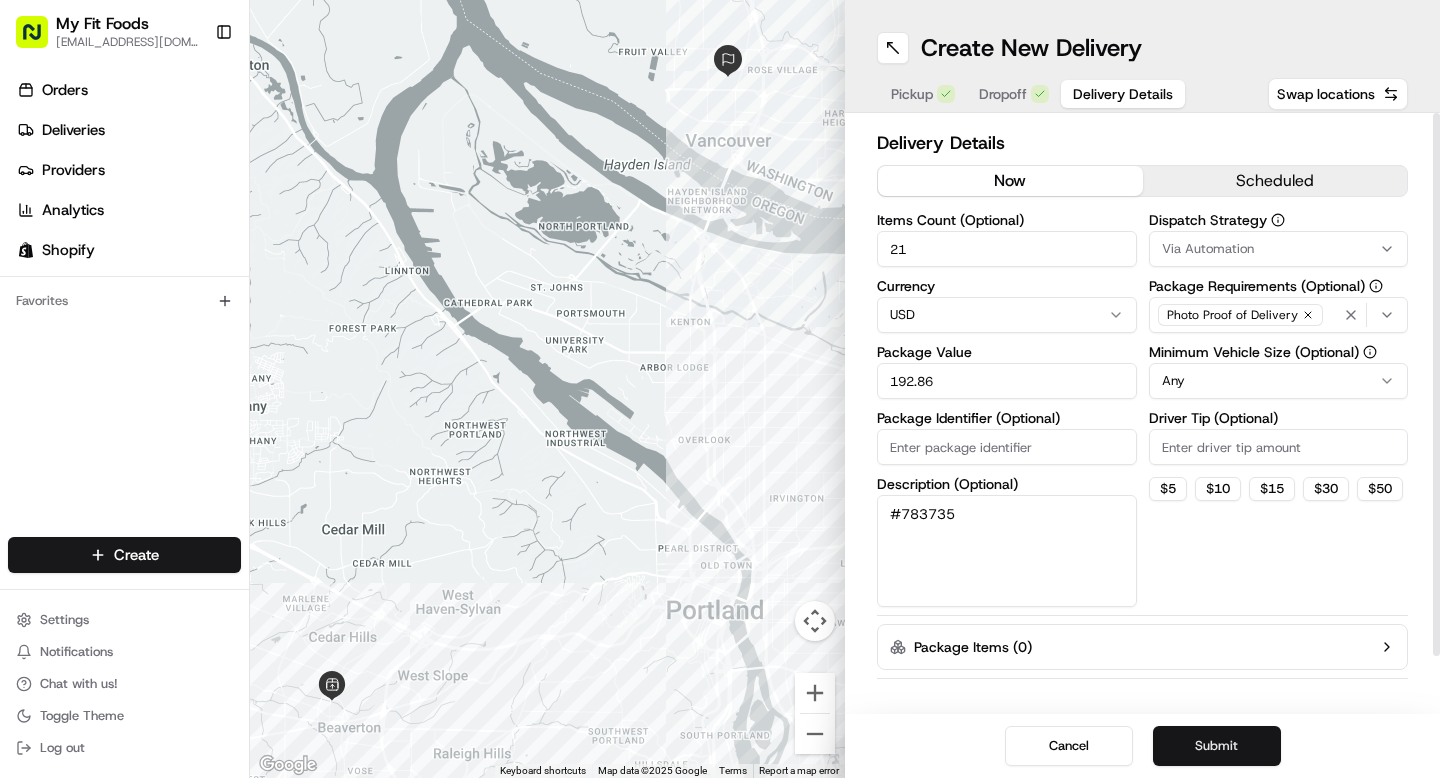 type on "#783735" 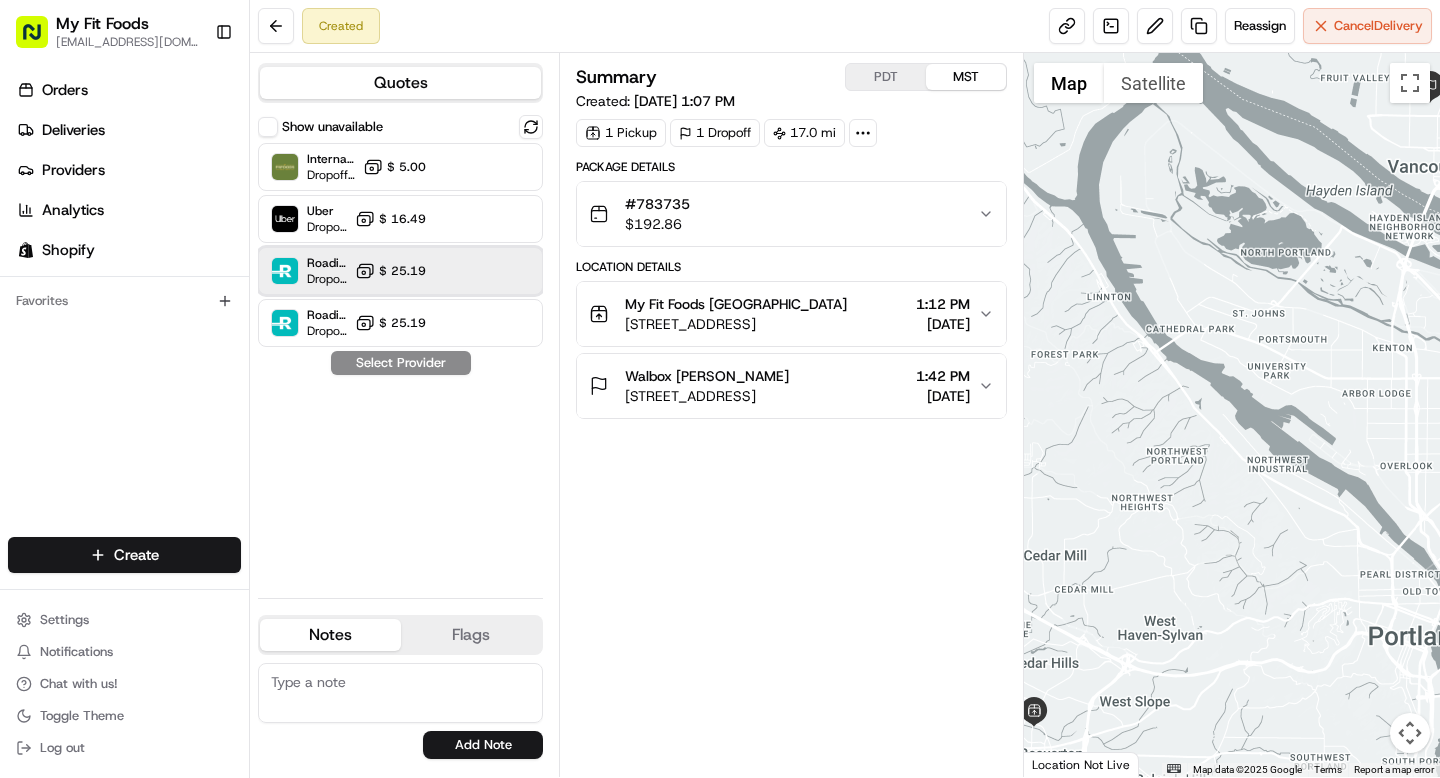 click on "Roadie (P2P) Dropoff ETA   - $   25.19" at bounding box center [400, 271] 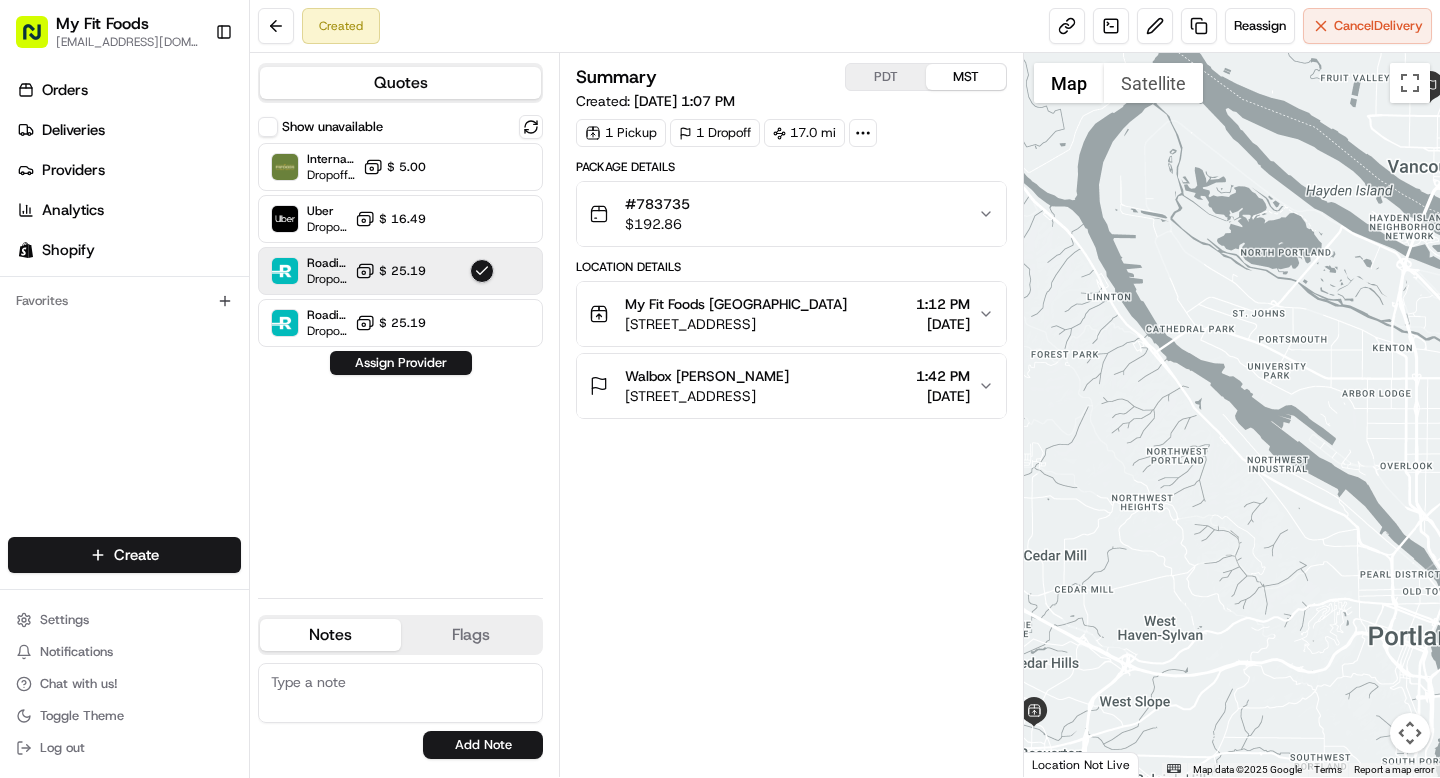 click at bounding box center (400, 693) 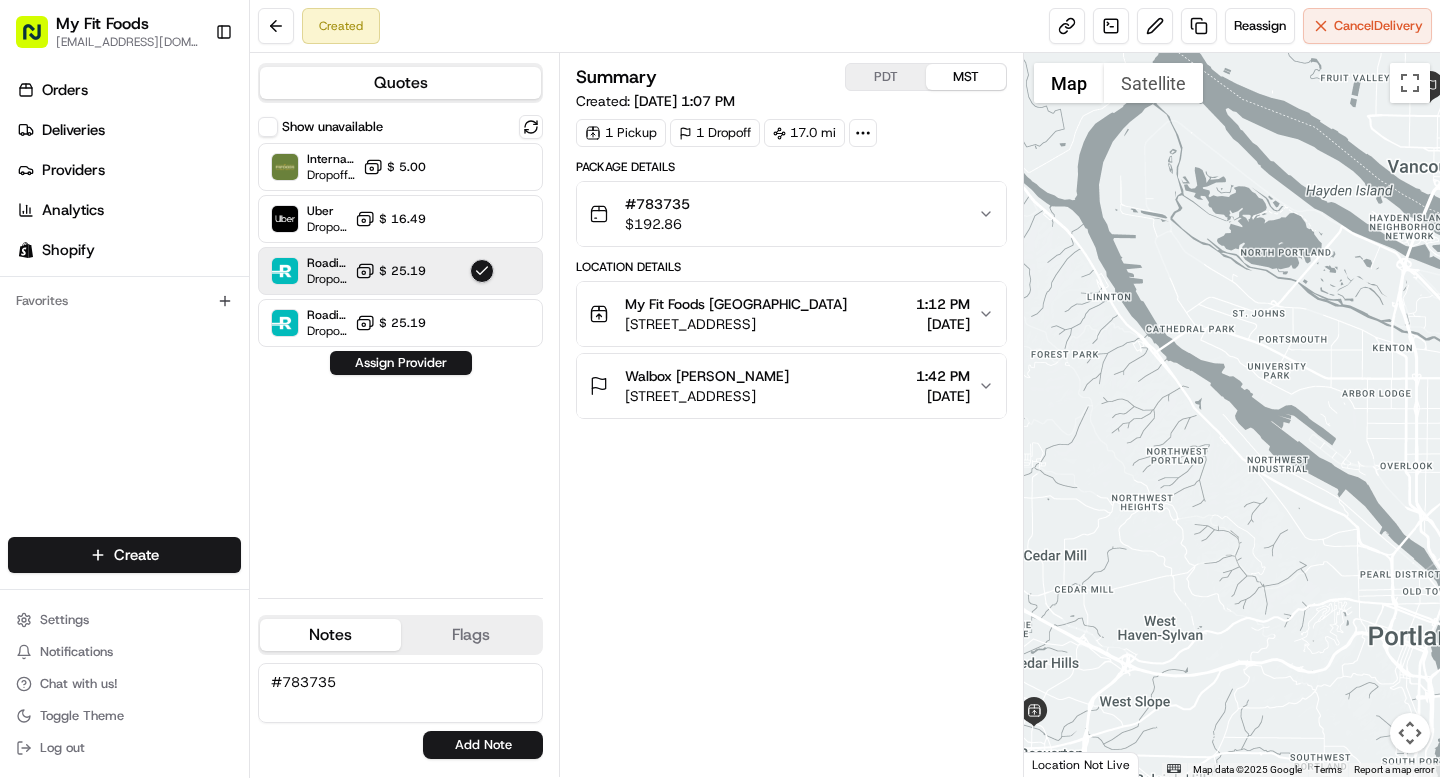 type on "#783735" 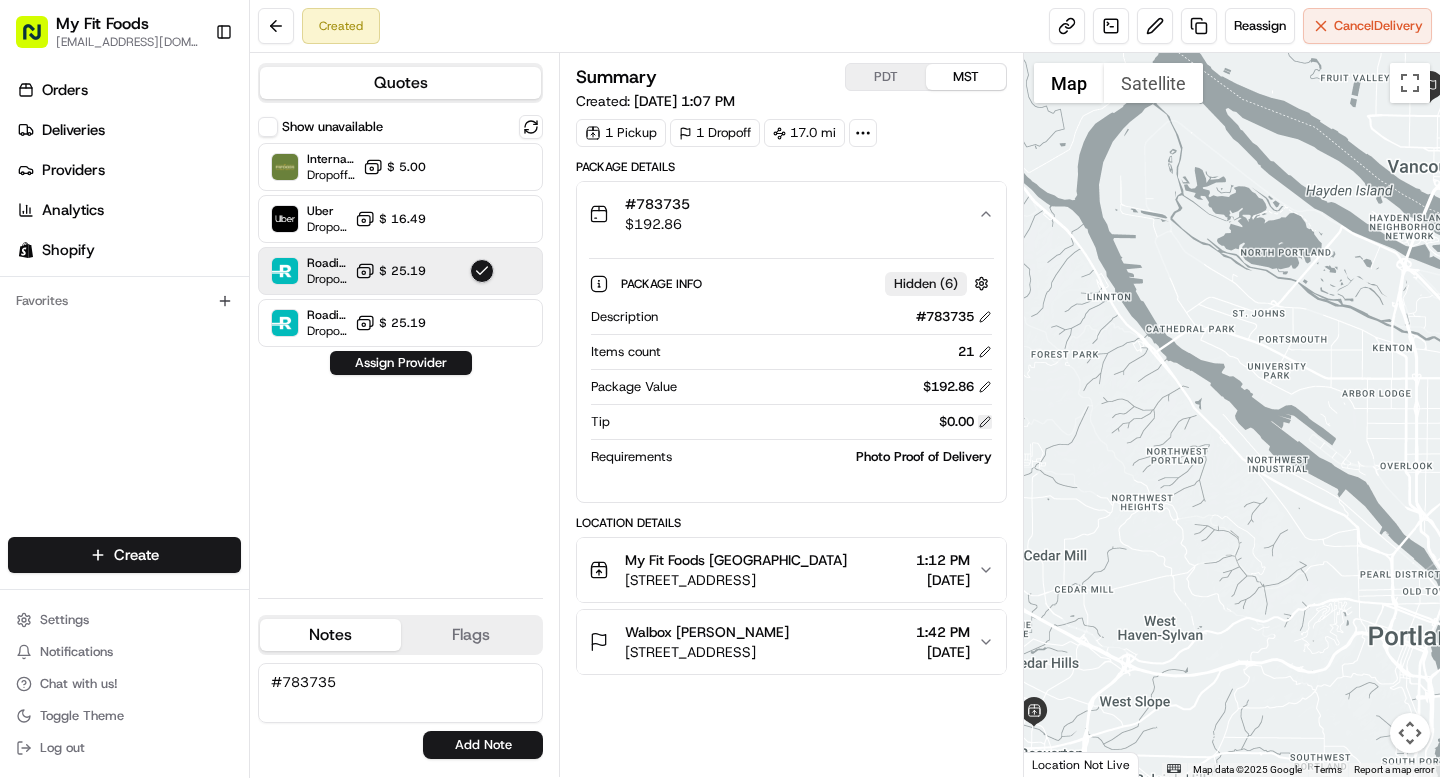 click at bounding box center [985, 422] 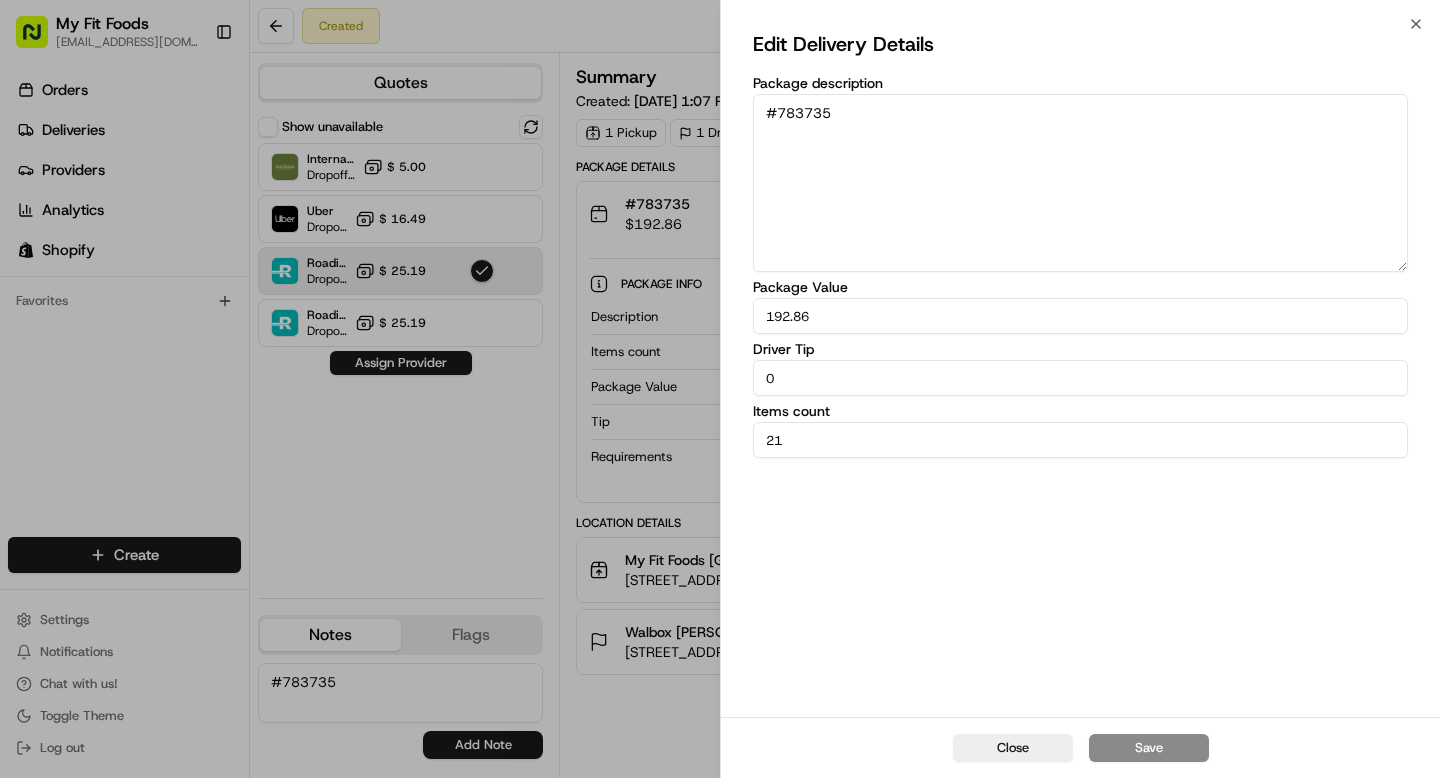 click on "0" at bounding box center [1080, 378] 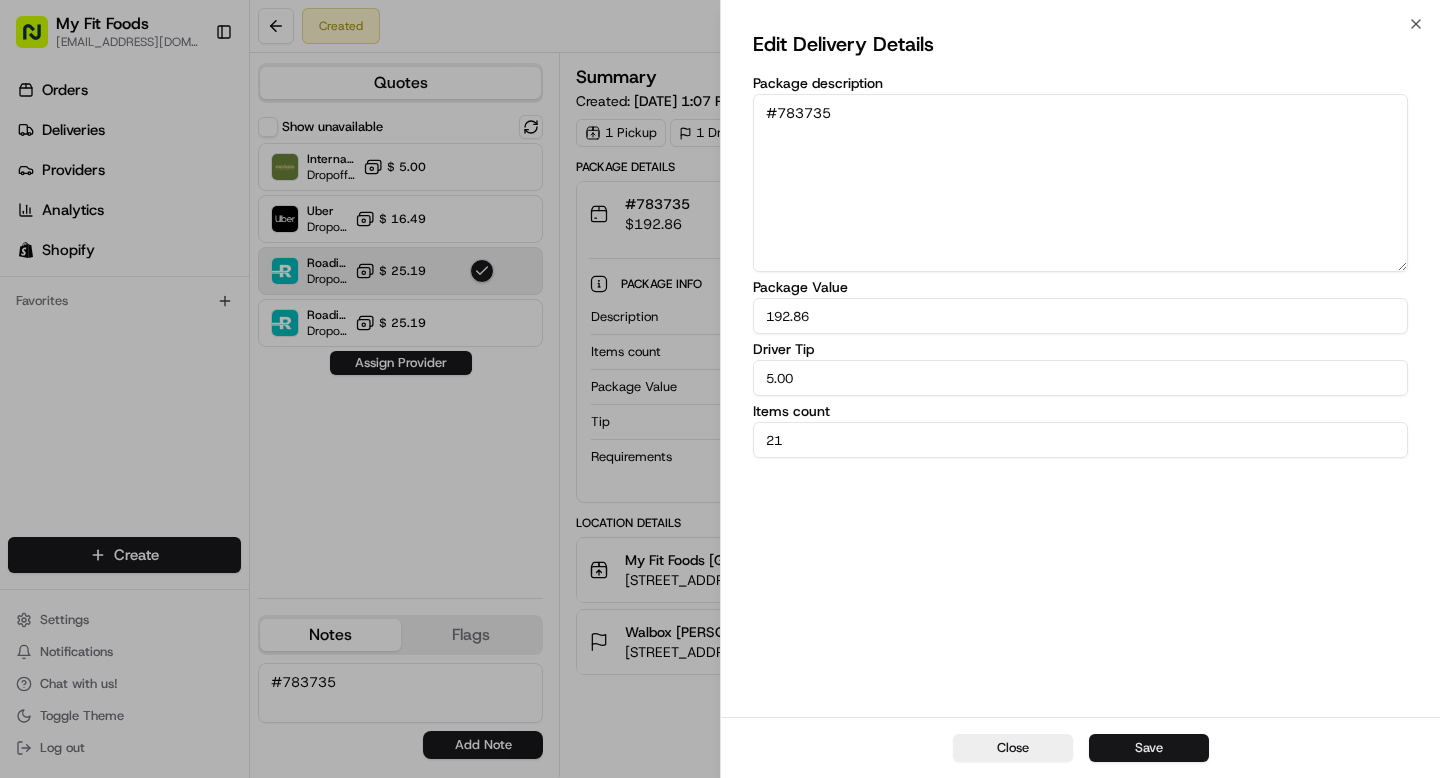 type on "5.00" 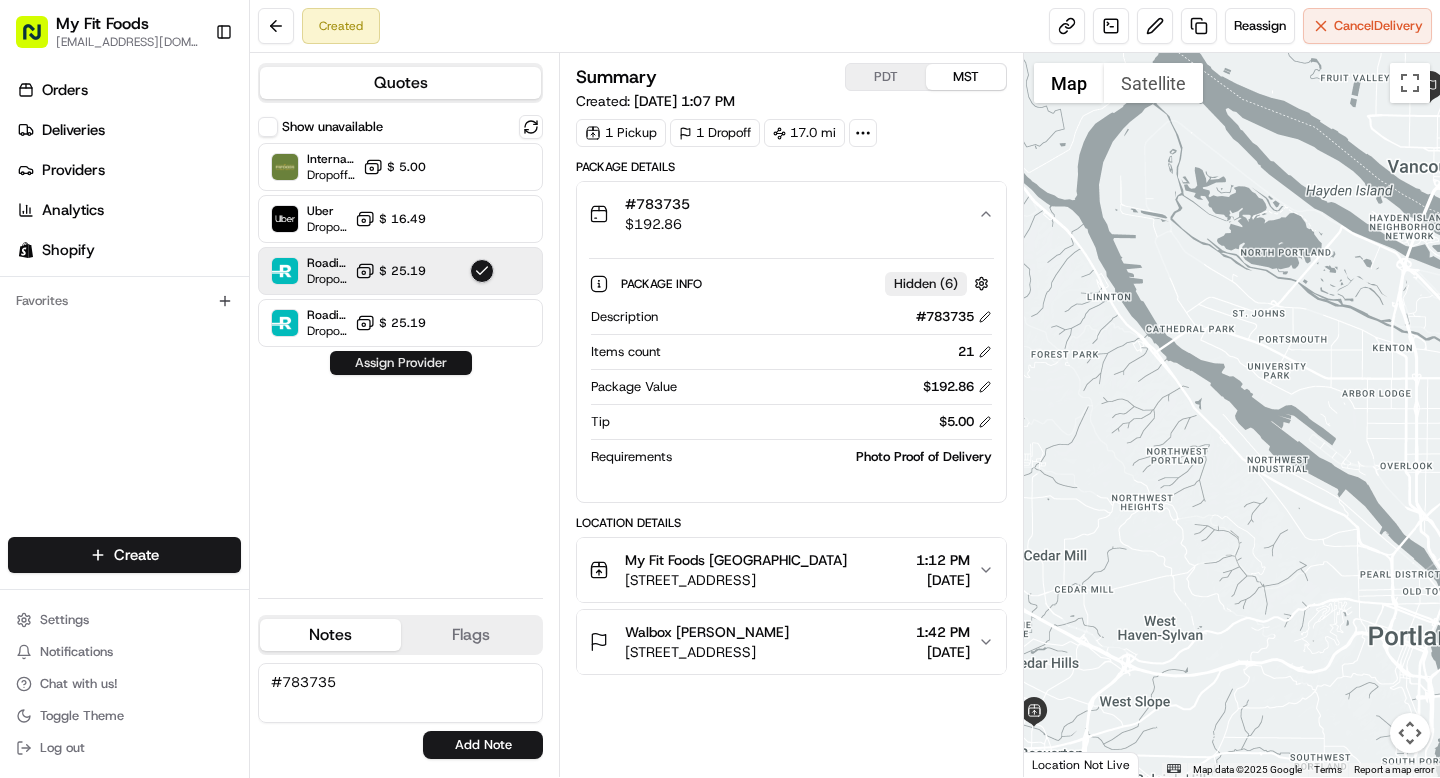 click on "Assign Provider" at bounding box center [401, 363] 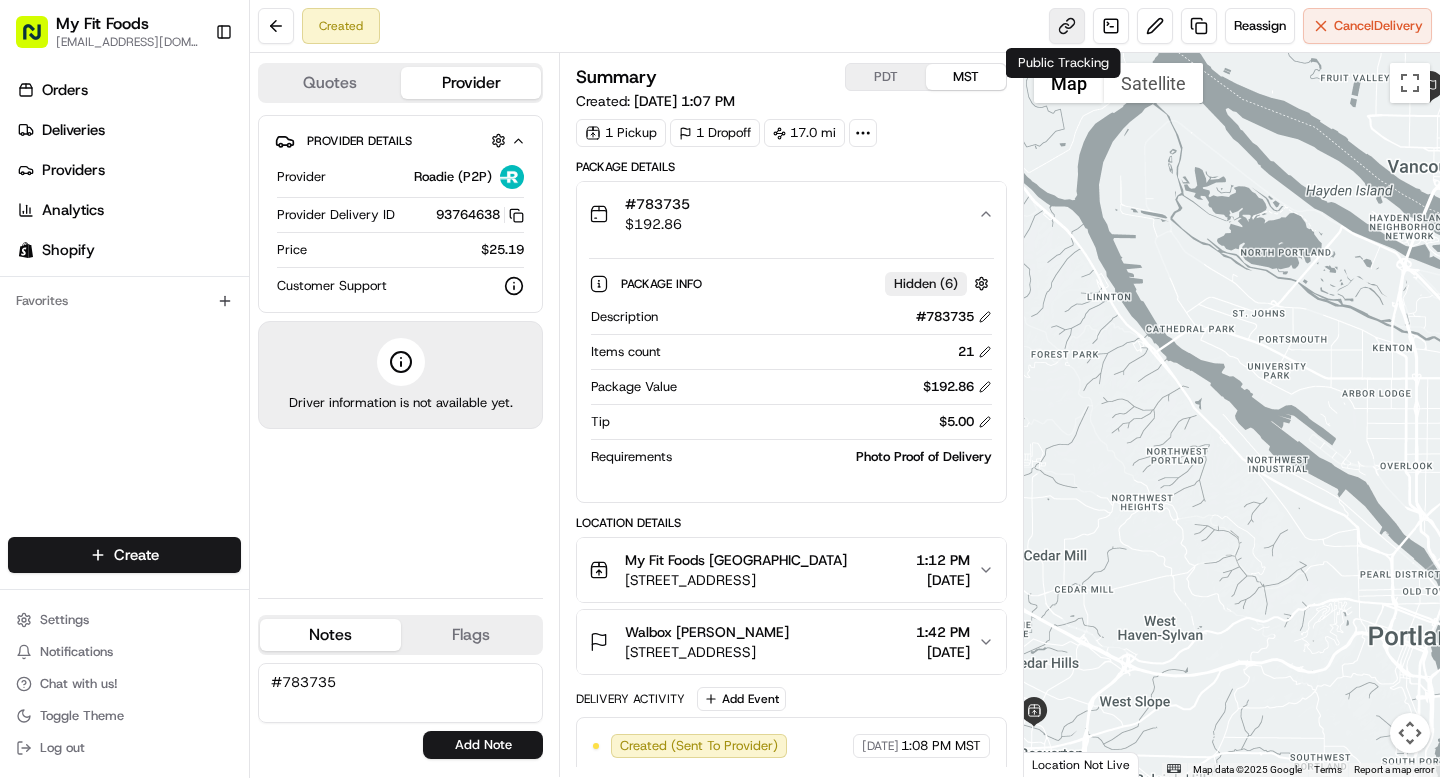 click at bounding box center (1067, 26) 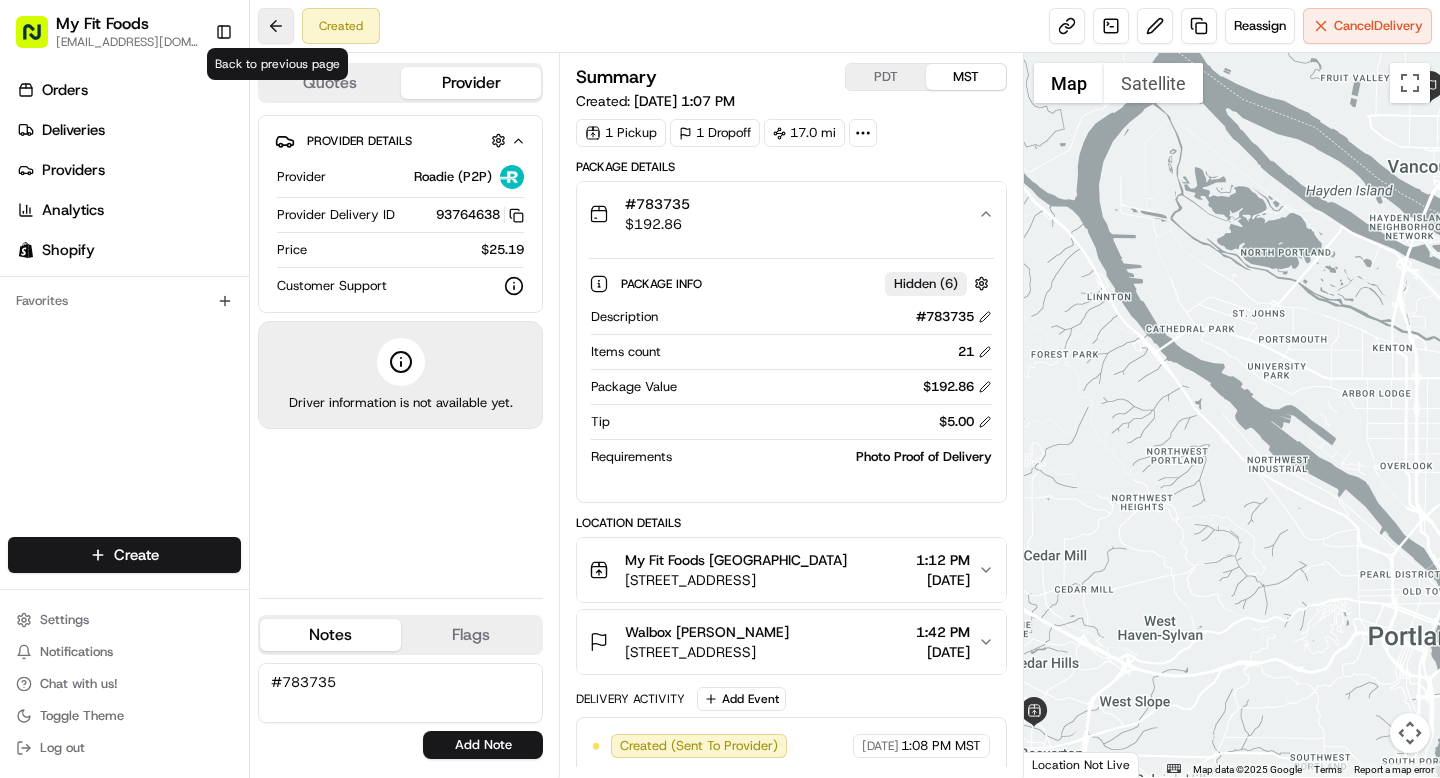 click at bounding box center (276, 26) 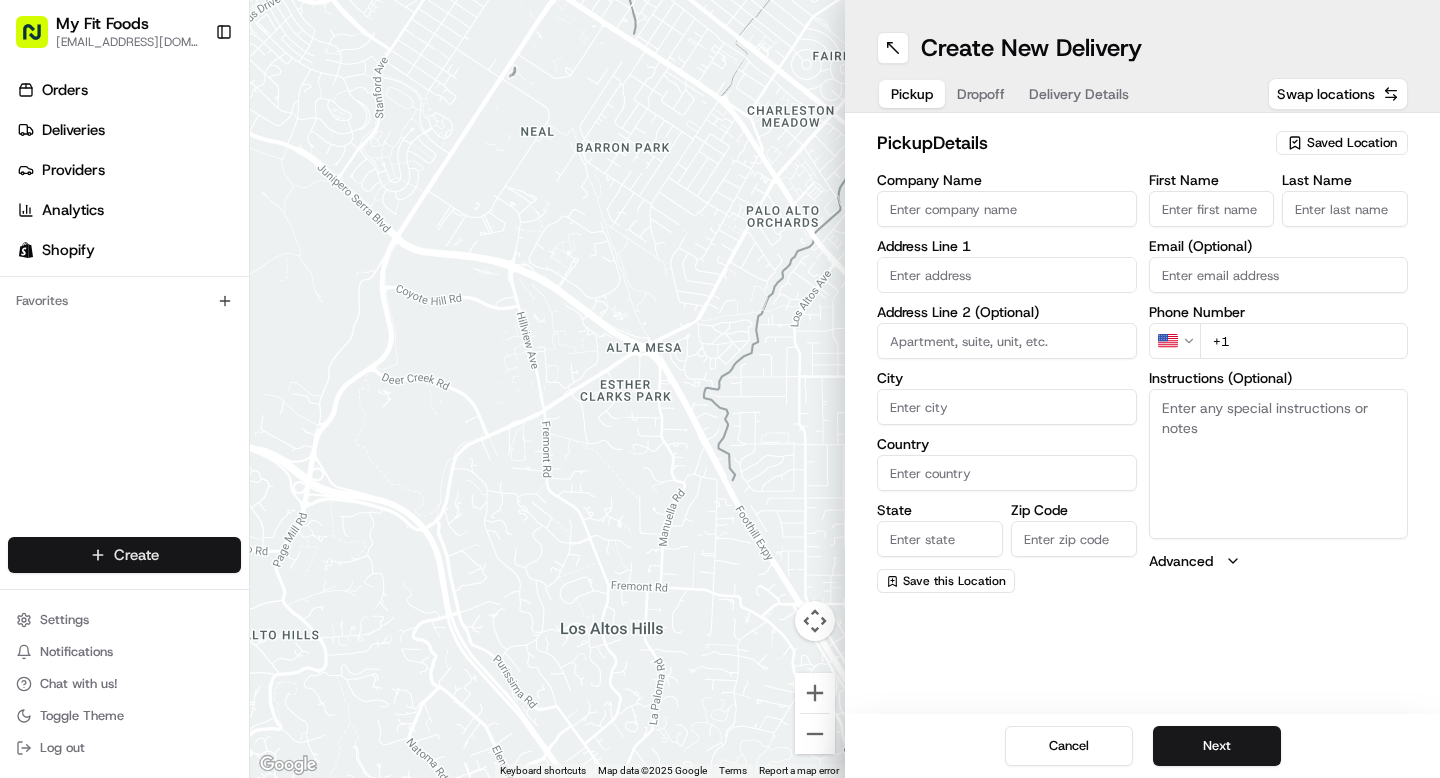 click on "My Fit Foods support@myfitfoods.com Toggle Sidebar Orders Deliveries Providers Analytics Shopify Favorites Main Menu Members & Organization Organization Users Roles Preferences Customization Tracking Orchestration Automations Dispatch Strategy Optimization Strategy Locations Pickup Locations Dropoff Locations Shifts Billing Billing Refund Requests Integrations Notification Triggers Webhooks API Keys Request Logs Create Settings Notifications Chat with us! Toggle Theme Log out ← Move left → Move right ↑ Move up ↓ Move down + Zoom in - Zoom out Home Jump left by 75% End Jump right by 75% Page Up Jump up by 75% Page Down Jump down by 75% Keyboard shortcuts Map Data Map data ©2025 Google Map data ©2025 Google 500 m  Click to toggle between metric and imperial units Terms Report a map error Create New Delivery Pickup Dropoff Delivery Details Swap locations pickup  Details Saved Location Company Name Address Line 1 Address Line 2 (Optional) City Country State Zip Code Save this Location" at bounding box center (720, 389) 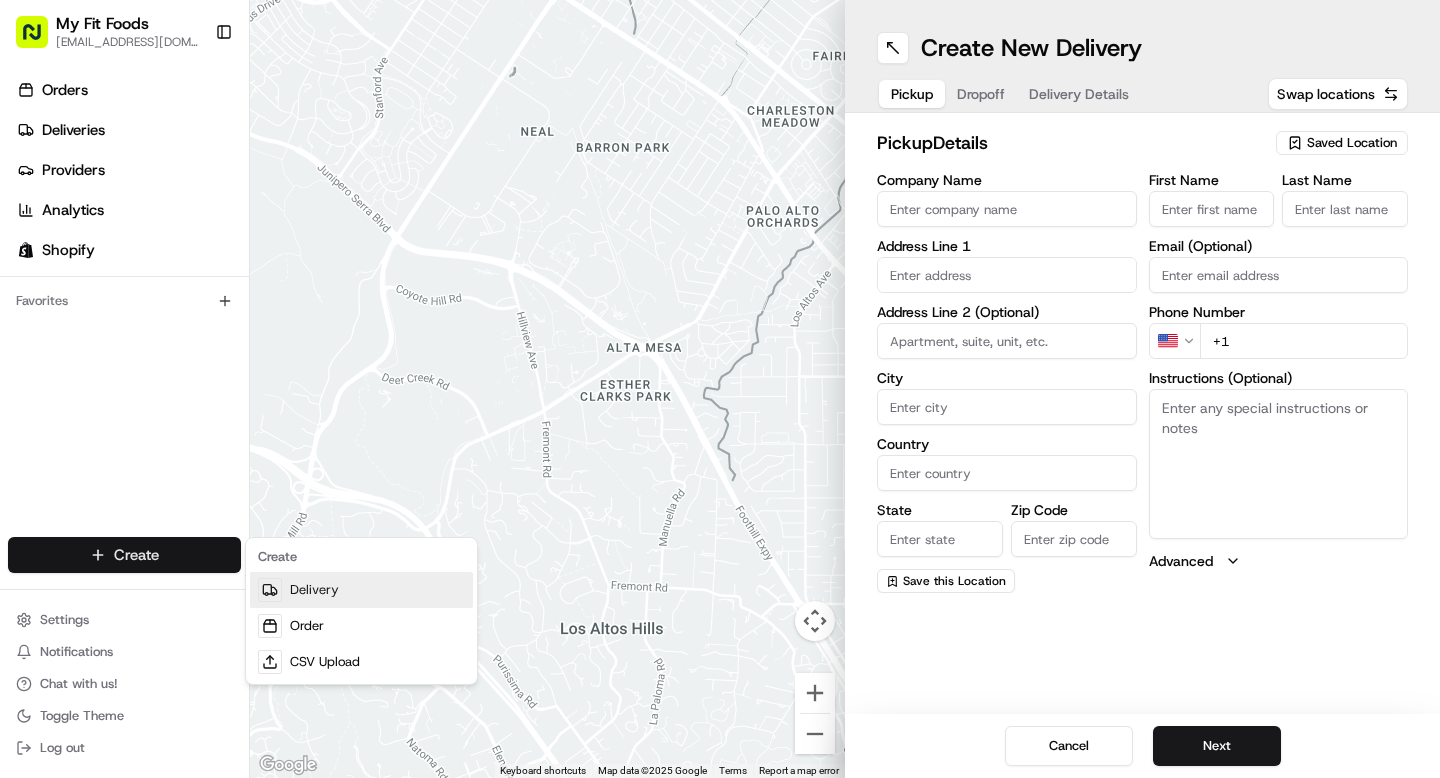 click on "Delivery" at bounding box center (361, 590) 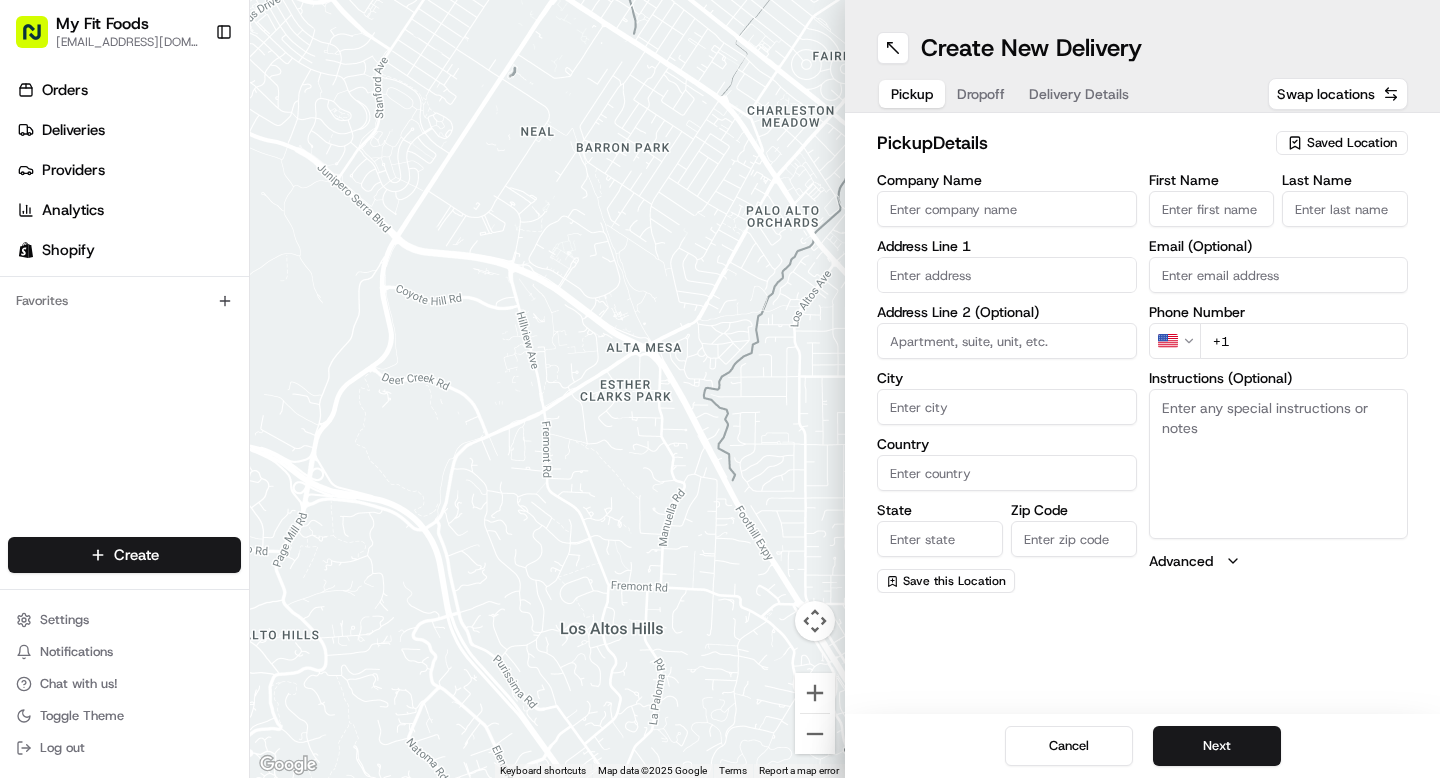 click on "Saved Location" at bounding box center (1352, 143) 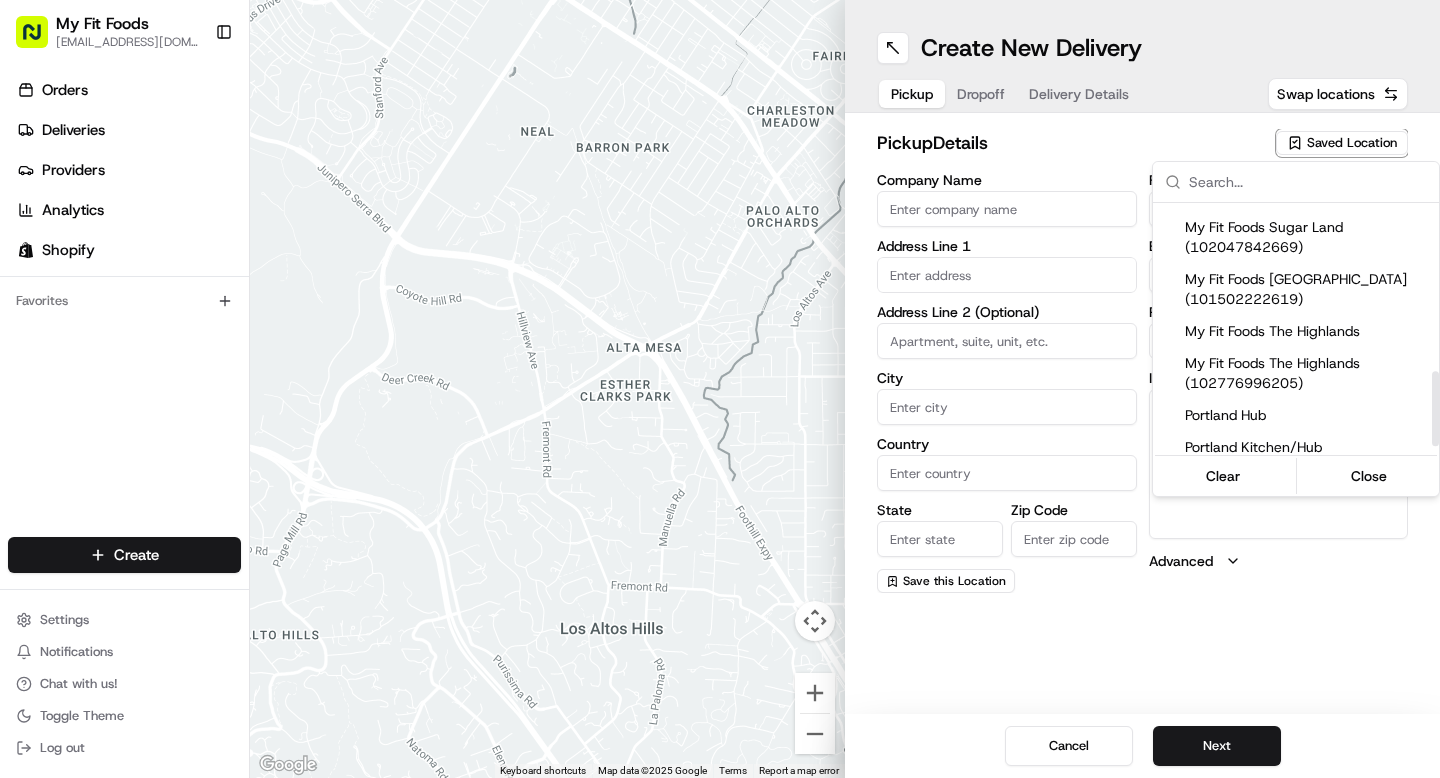 scroll, scrollTop: 566, scrollLeft: 0, axis: vertical 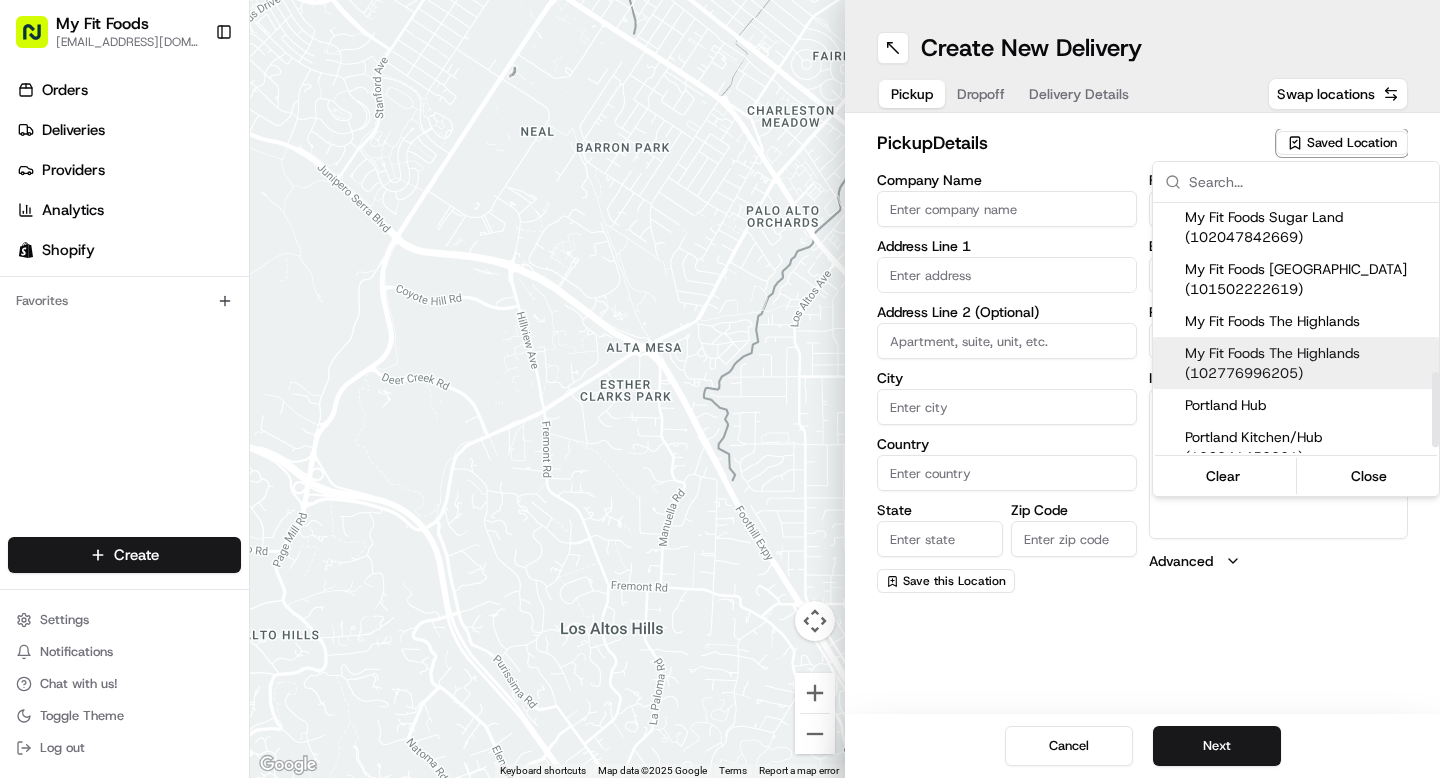 click on "My Fit Foods The Highlands (102776996205)" at bounding box center (1308, 363) 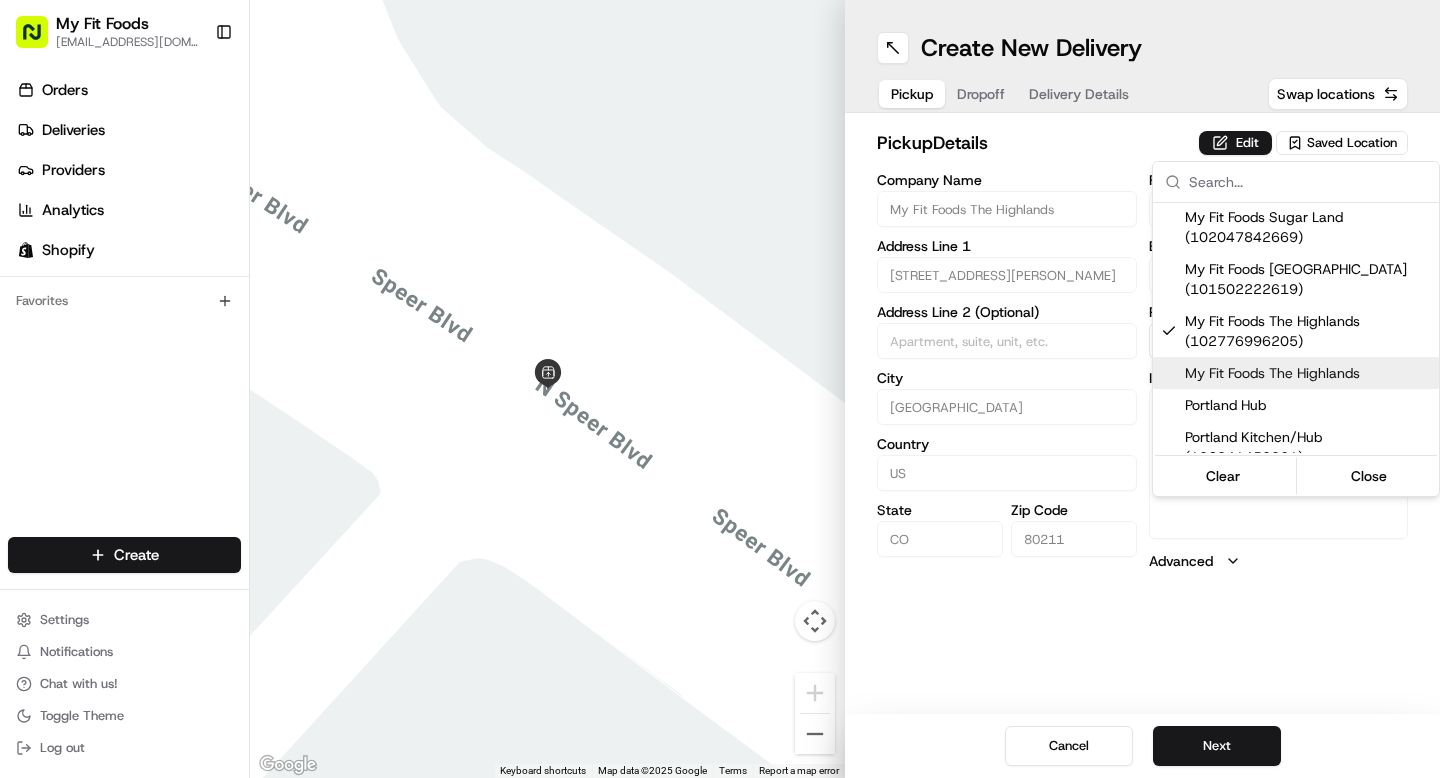 click on "My Fit Foods support@myfitfoods.com Toggle Sidebar Orders Deliveries Providers Analytics Shopify Favorites Main Menu Members & Organization Organization Users Roles Preferences Customization Tracking Orchestration Automations Dispatch Strategy Optimization Strategy Locations Pickup Locations Dropoff Locations Shifts Billing Billing Refund Requests Integrations Notification Triggers Webhooks API Keys Request Logs Create Settings Notifications Chat with us! Toggle Theme Log out ← Move left → Move right ↑ Move up ↓ Move down + Zoom in - Zoom out Home Jump left by 75% End Jump right by 75% Page Up Jump up by 75% Page Down Jump down by 75% Keyboard shortcuts Map Data Map data ©2025 Google Map data ©2025 Google 2 m  Click to toggle between metric and imperial units Terms Report a map error Create New Delivery Pickup Dropoff Delivery Details Swap locations pickup  Details  Edit Saved Location Company Name My Fit Foods The Highlands Address Line 1 3024 N Speer Blvd Address Line 2 (Optional)" at bounding box center (720, 389) 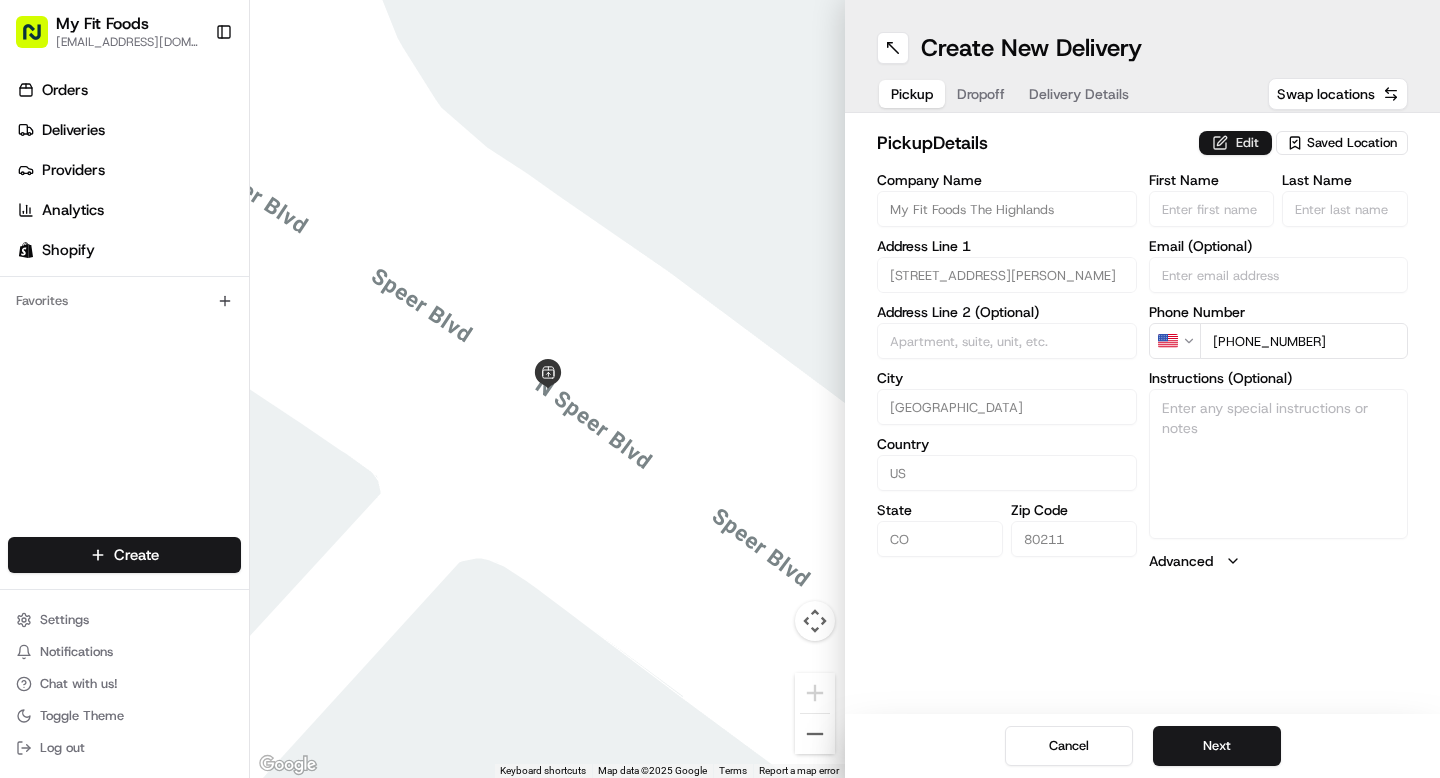 click on "Edit" at bounding box center (1235, 143) 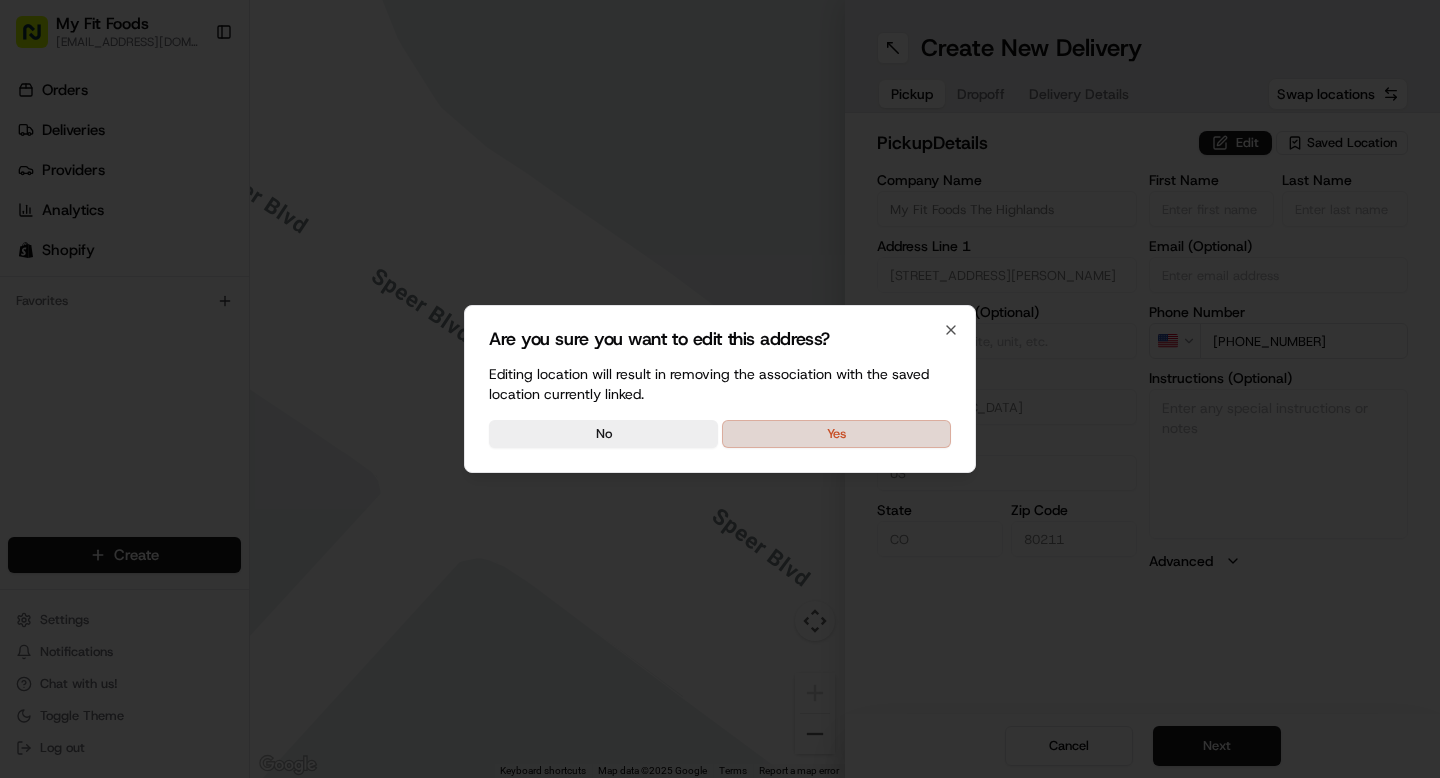 click on "Yes" at bounding box center (836, 434) 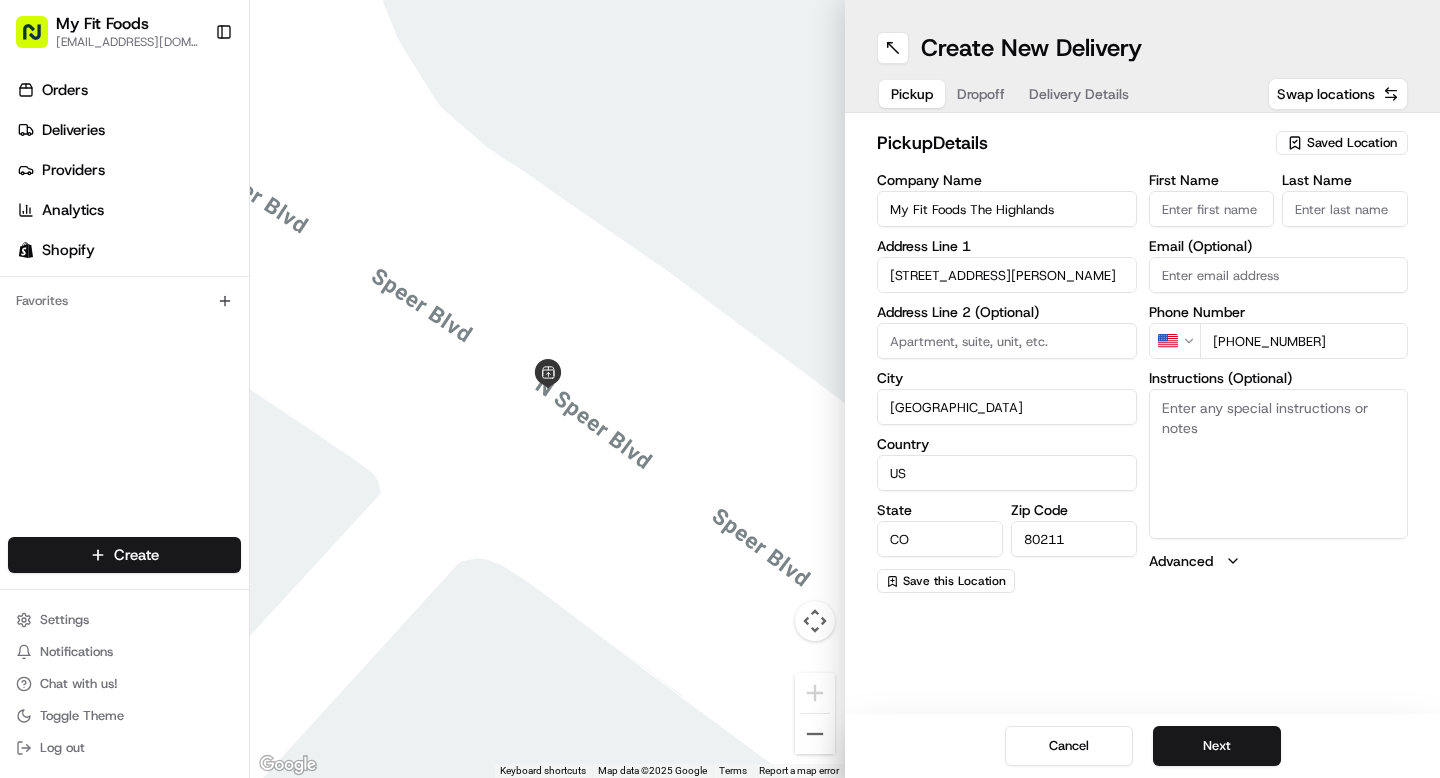 click on "Instructions (Optional)" at bounding box center (1279, 464) 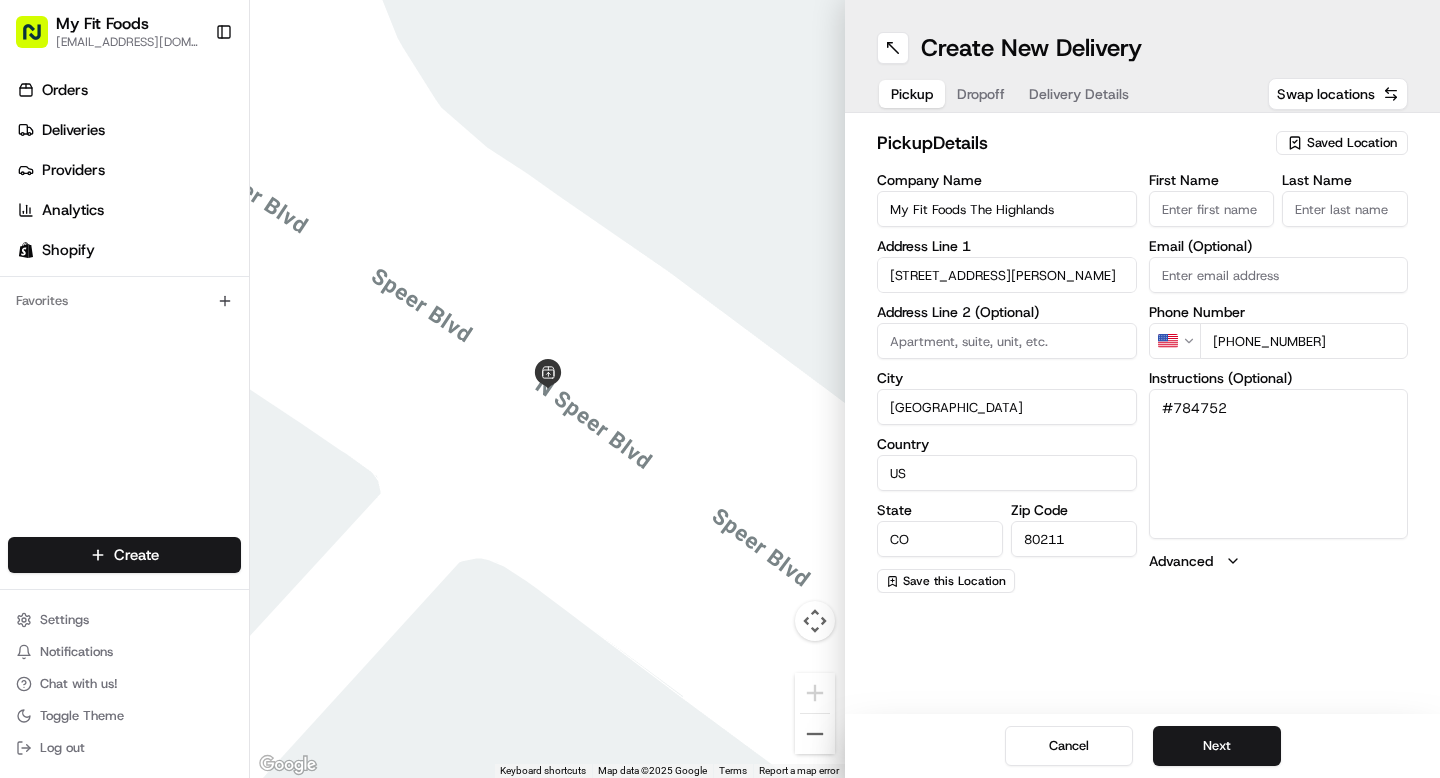 drag, startPoint x: 1255, startPoint y: 411, endPoint x: 1113, endPoint y: 406, distance: 142.088 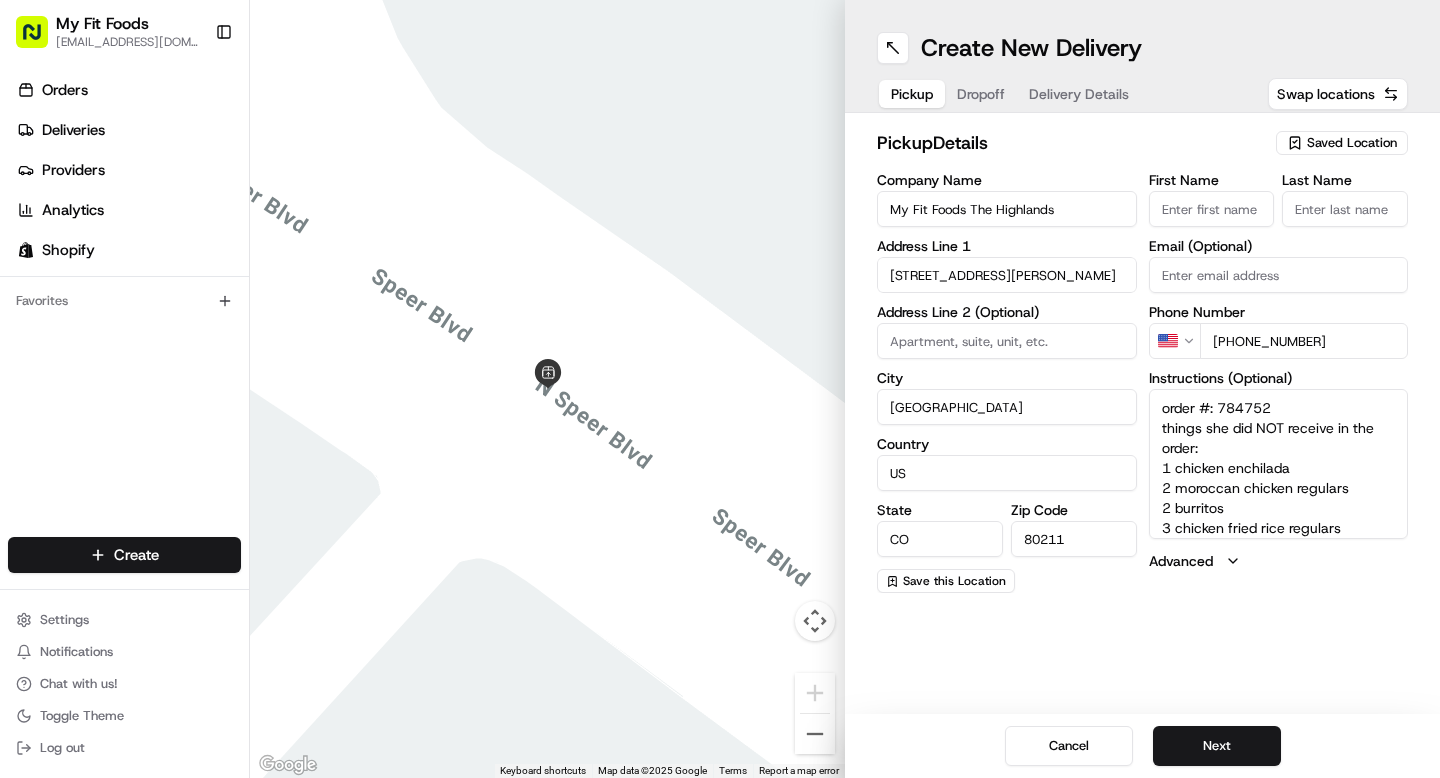 scroll, scrollTop: 18, scrollLeft: 0, axis: vertical 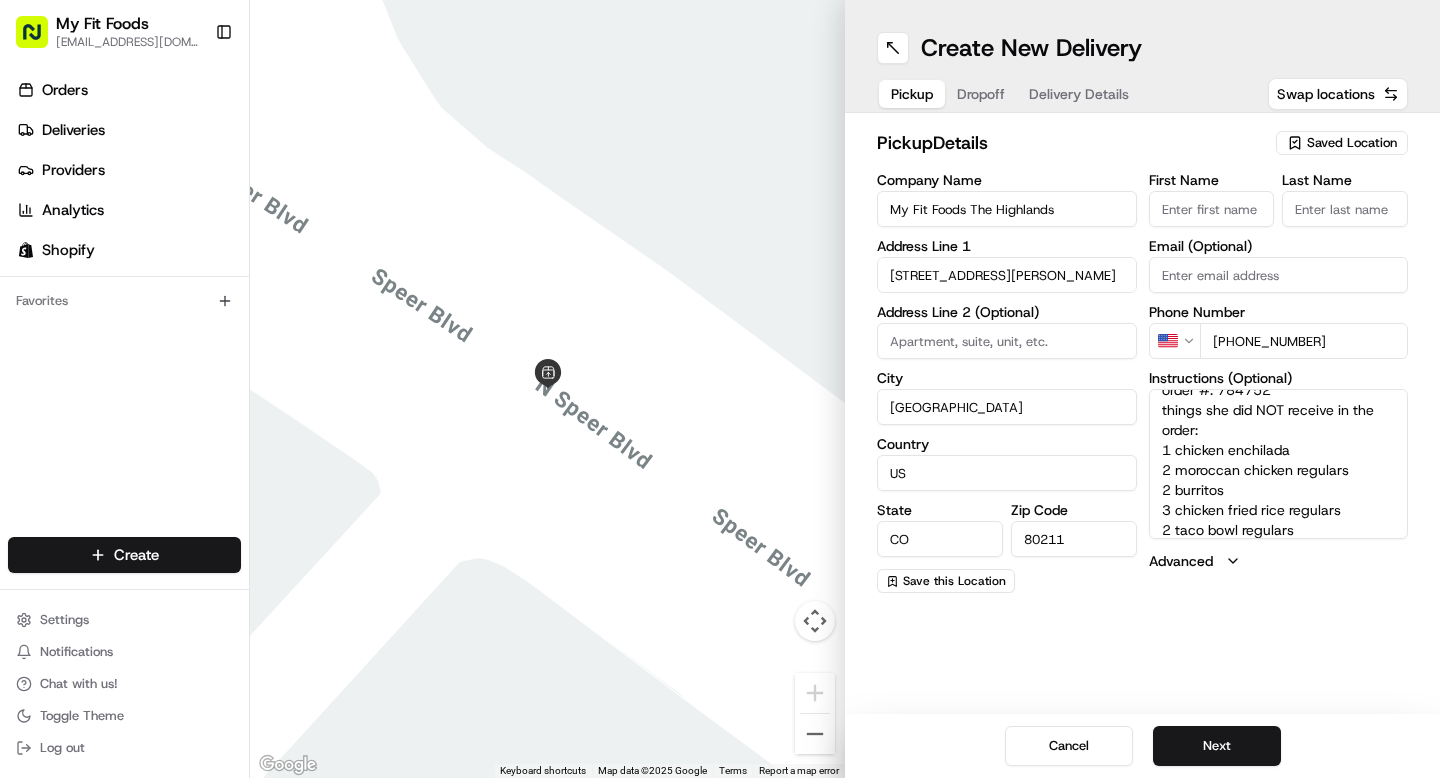 click on "order #: 784752
things she did NOT receive in the order:
1 chicken enchilada
2 moroccan chicken regulars
2 burritos
3 chicken fried rice regulars
2 taco bowl regulars" at bounding box center (1279, 464) 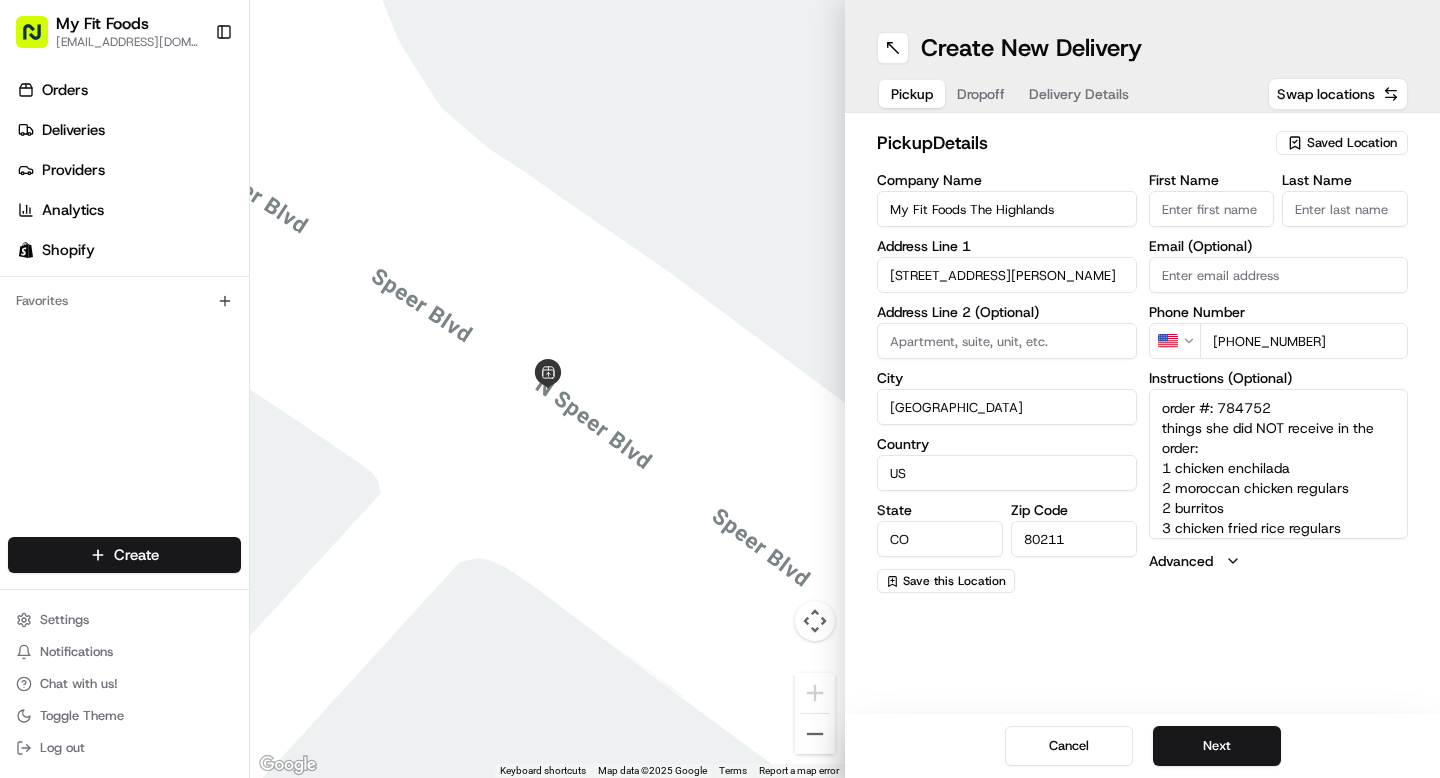 drag, startPoint x: 1323, startPoint y: 525, endPoint x: 1110, endPoint y: 355, distance: 272.5234 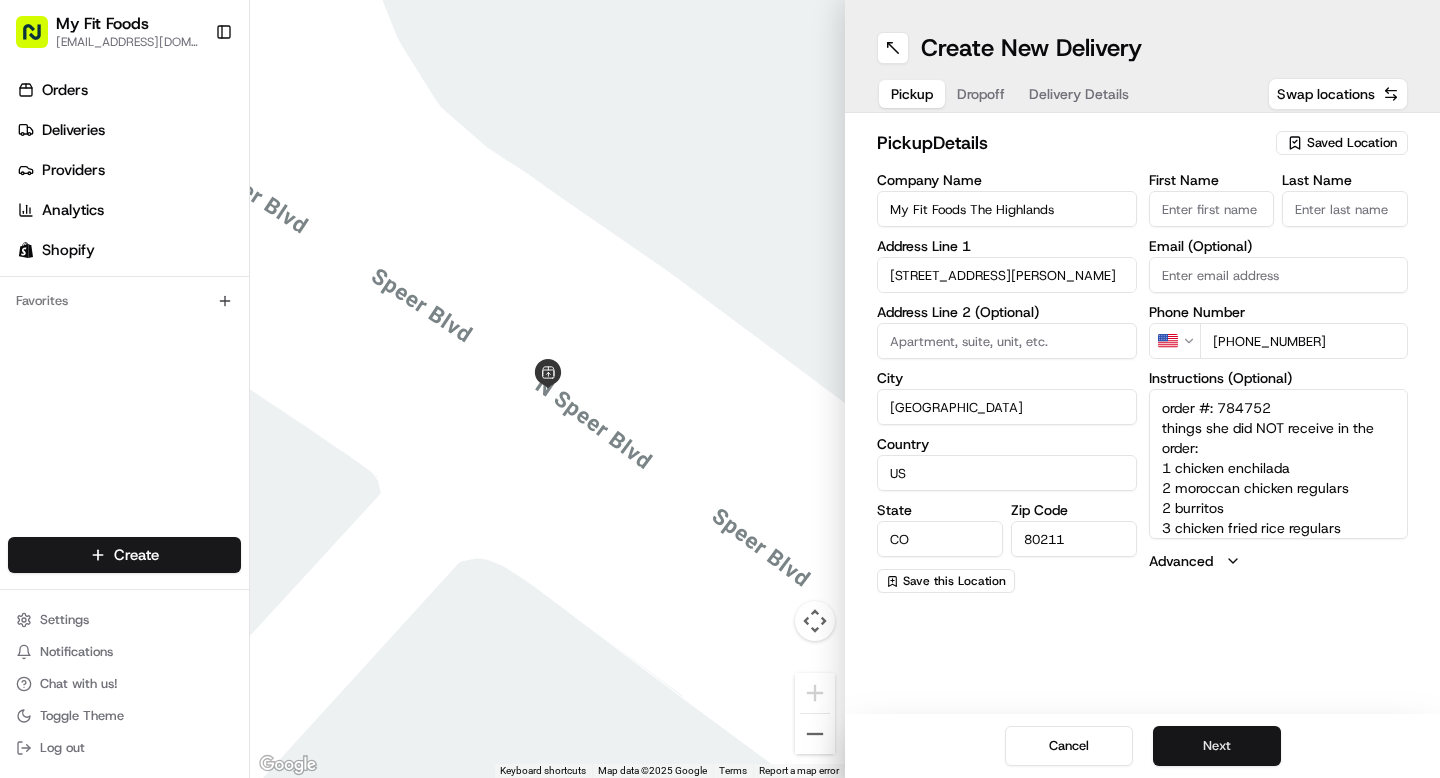 type on "order #: 784752
things she did NOT receive in the order:
1 chicken enchilada
2 moroccan chicken regulars
2 burritos
3 chicken fried rice regulars
2 taco bowl regulars" 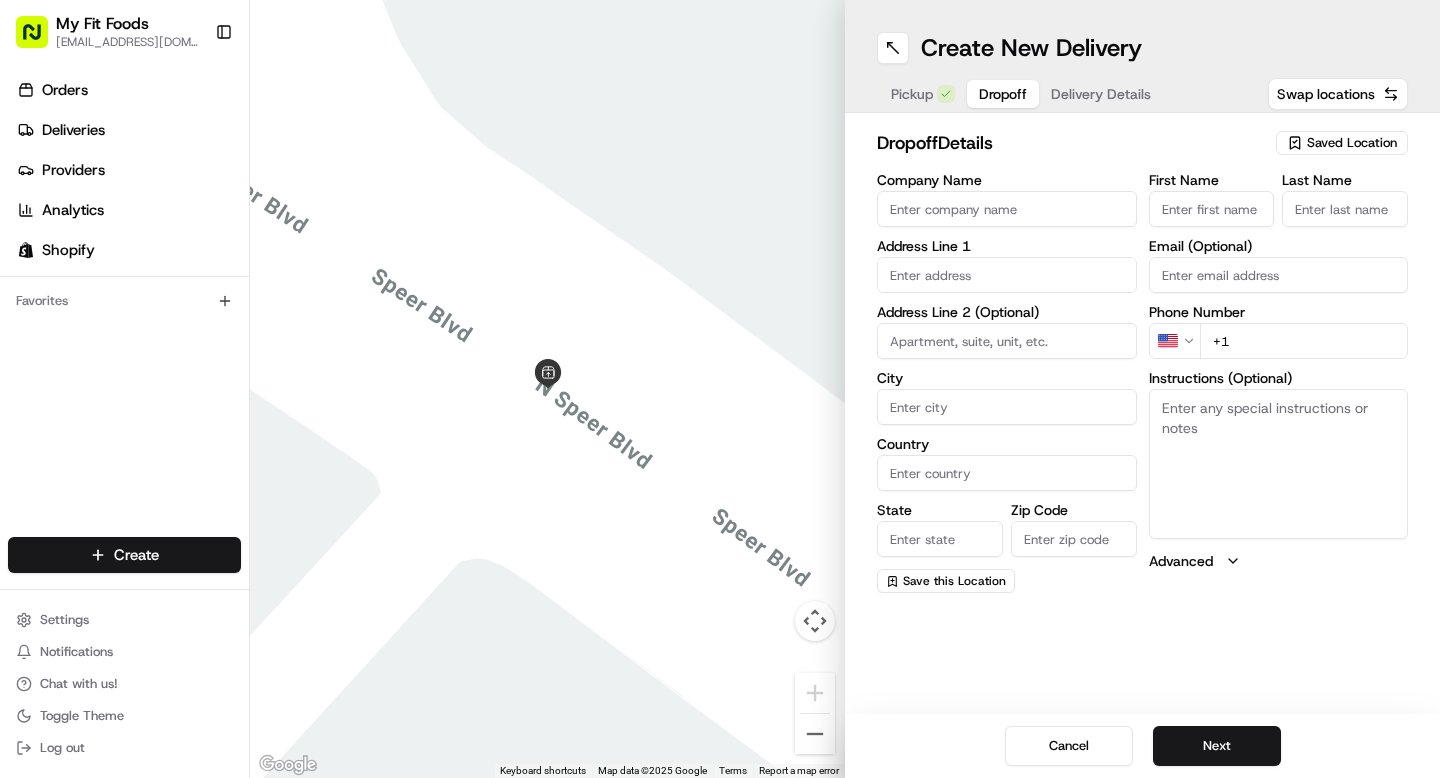 click on "Instructions (Optional)" at bounding box center [1279, 464] 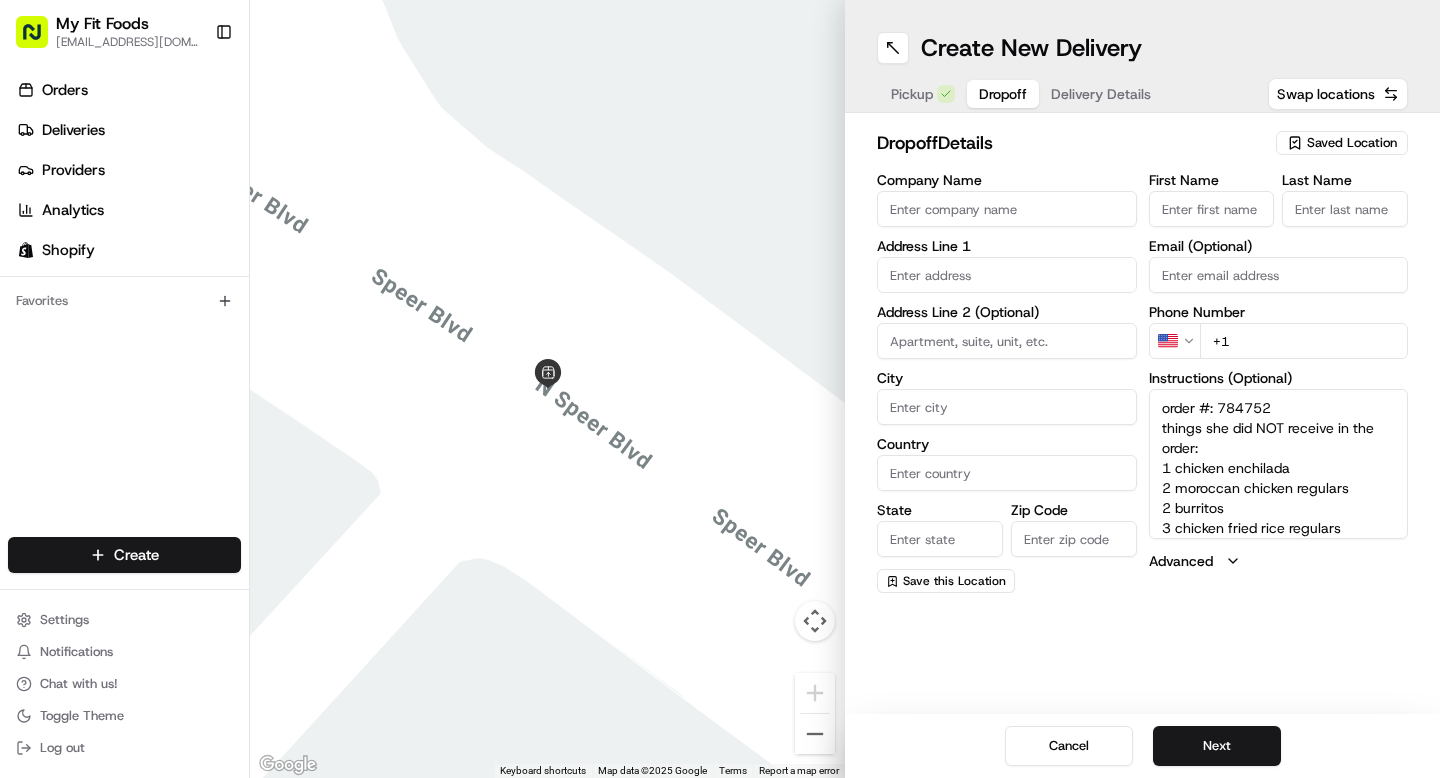 scroll, scrollTop: 18, scrollLeft: 0, axis: vertical 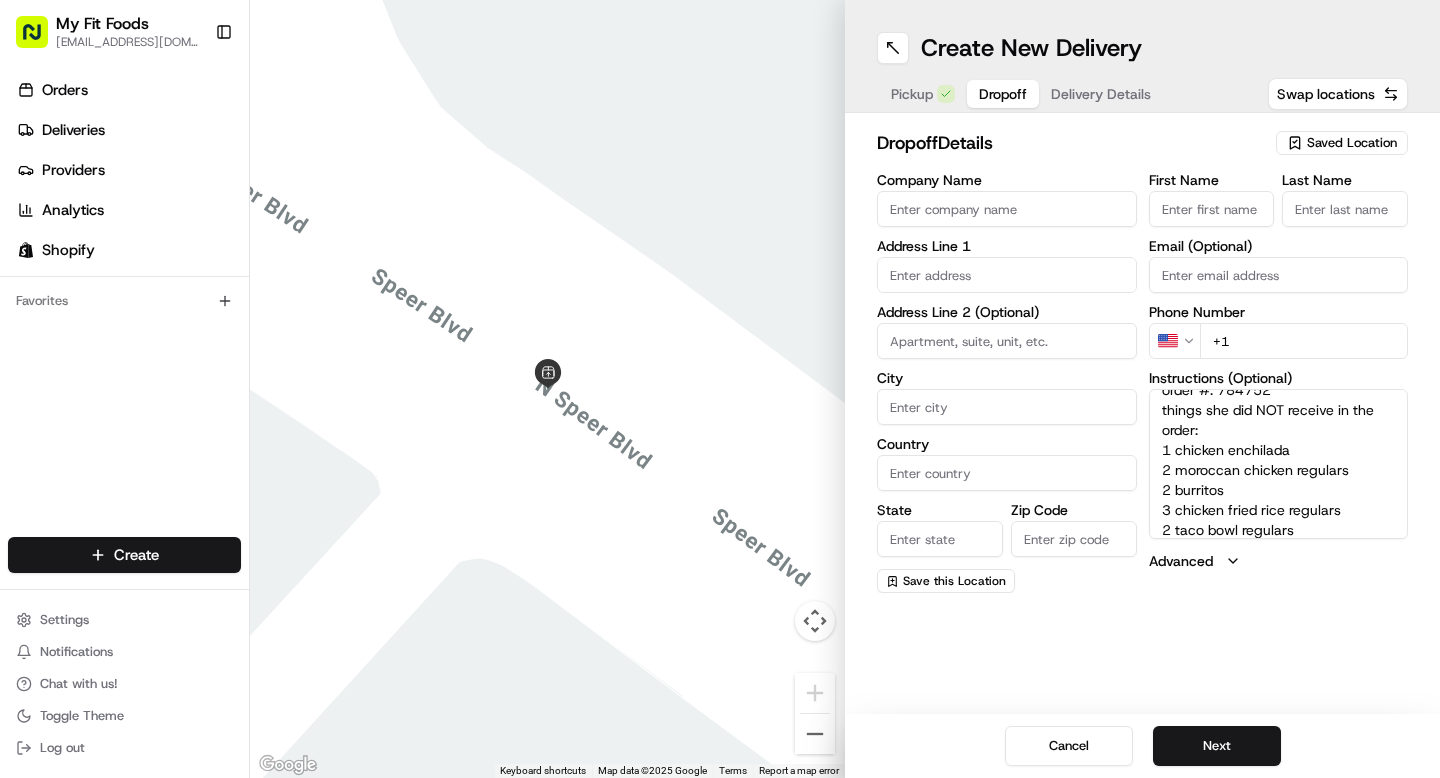 type on "order #: 784752
things she did NOT receive in the order:
1 chicken enchilada
2 moroccan chicken regulars
2 burritos
3 chicken fried rice regulars
2 taco bowl regulars" 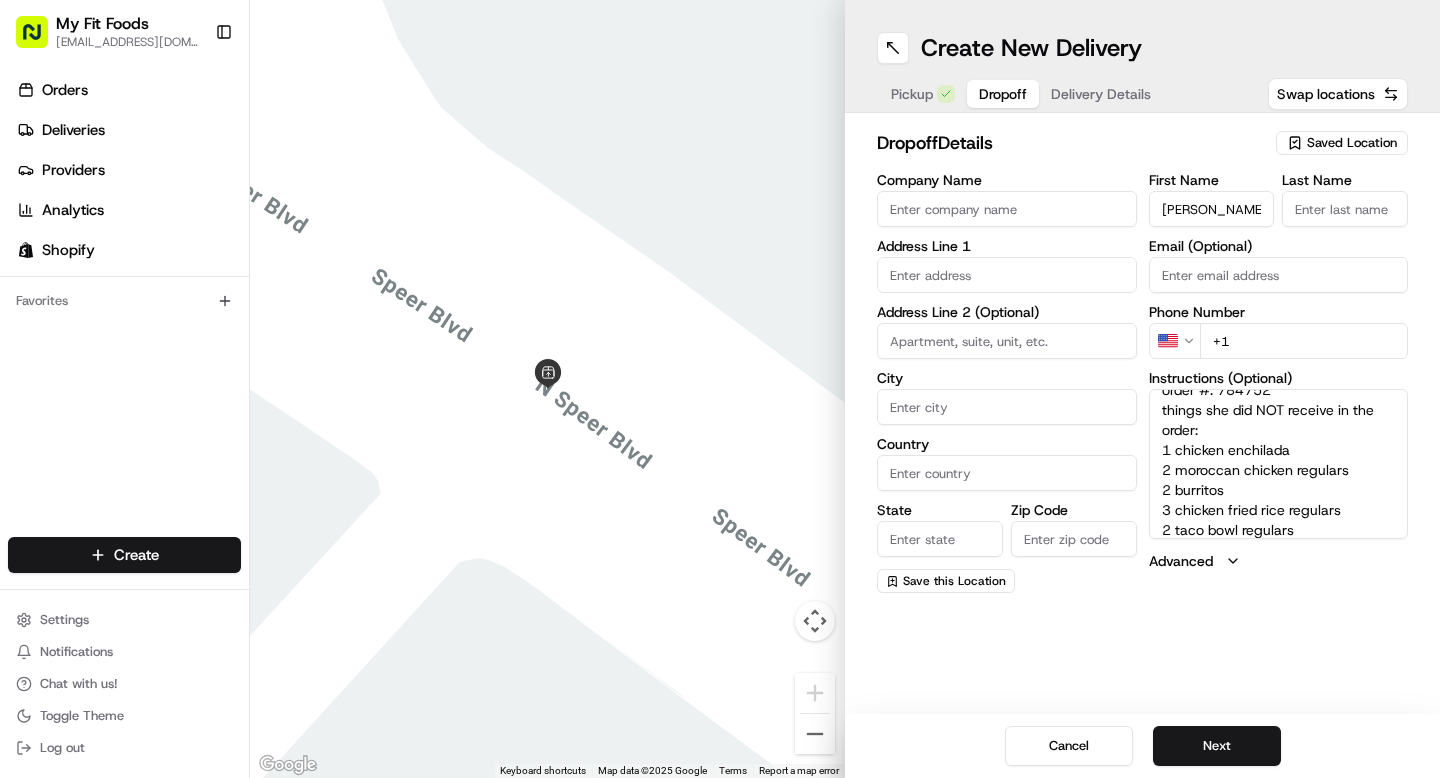 type on "Mindy" 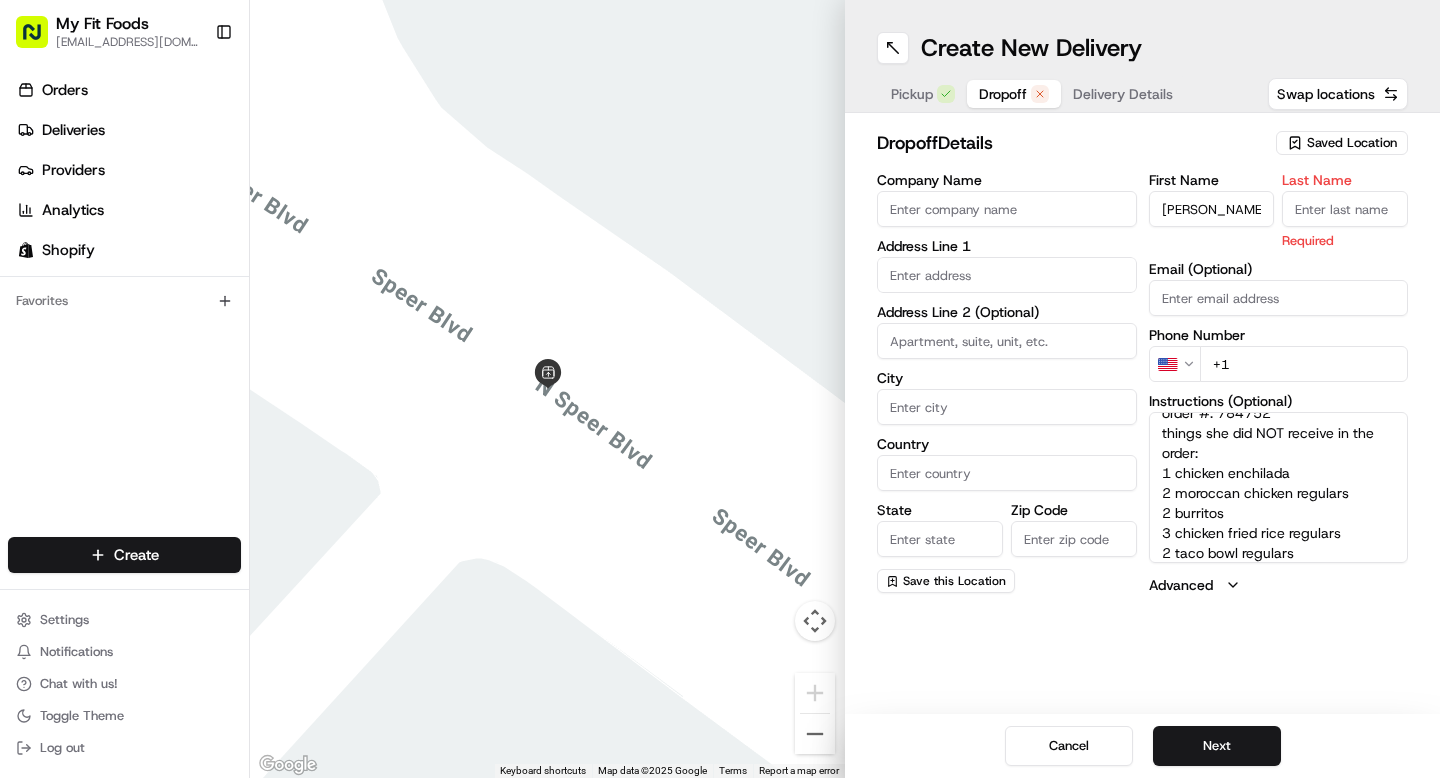 click on "Last Name" at bounding box center (1345, 209) 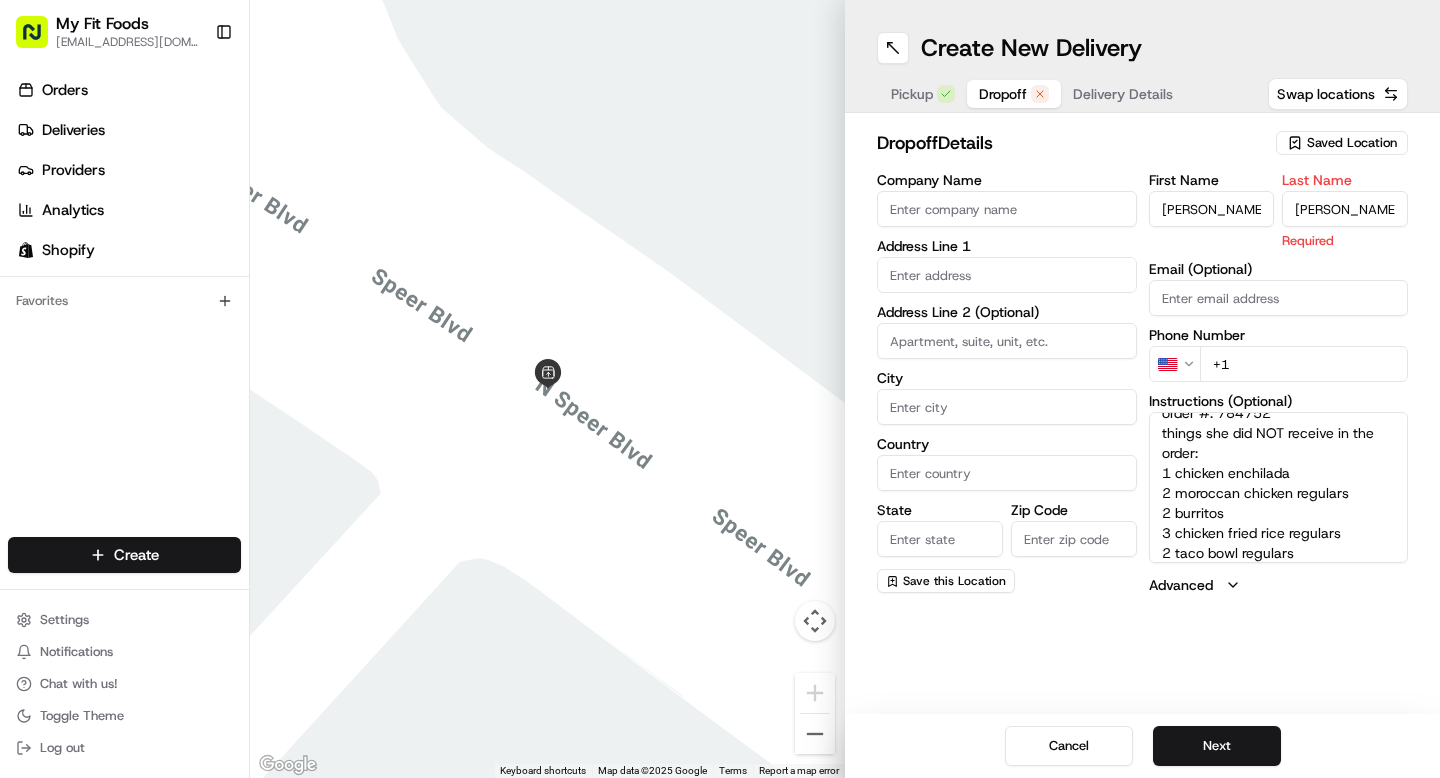 type on "Van Kalsbeek" 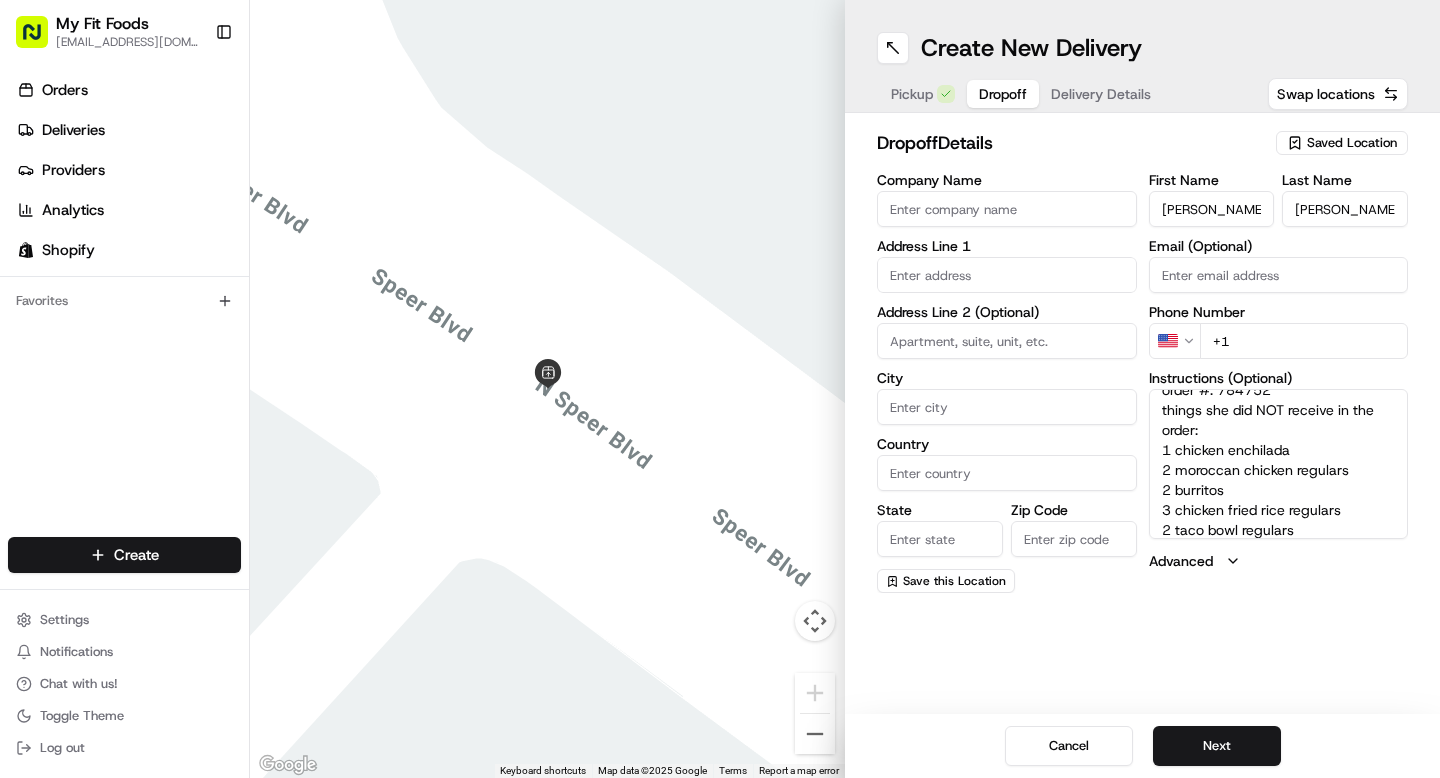click on "First Name Mindy Last Name Van Kalsbeek Email (Optional) Phone Number US +1 Instructions (Optional) order #: 784752
things she did NOT receive in the order:
1 chicken enchilada
2 moroccan chicken regulars
2 burritos
3 chicken fried rice regulars
2 taco bowl regulars Advanced" at bounding box center (1279, 383) 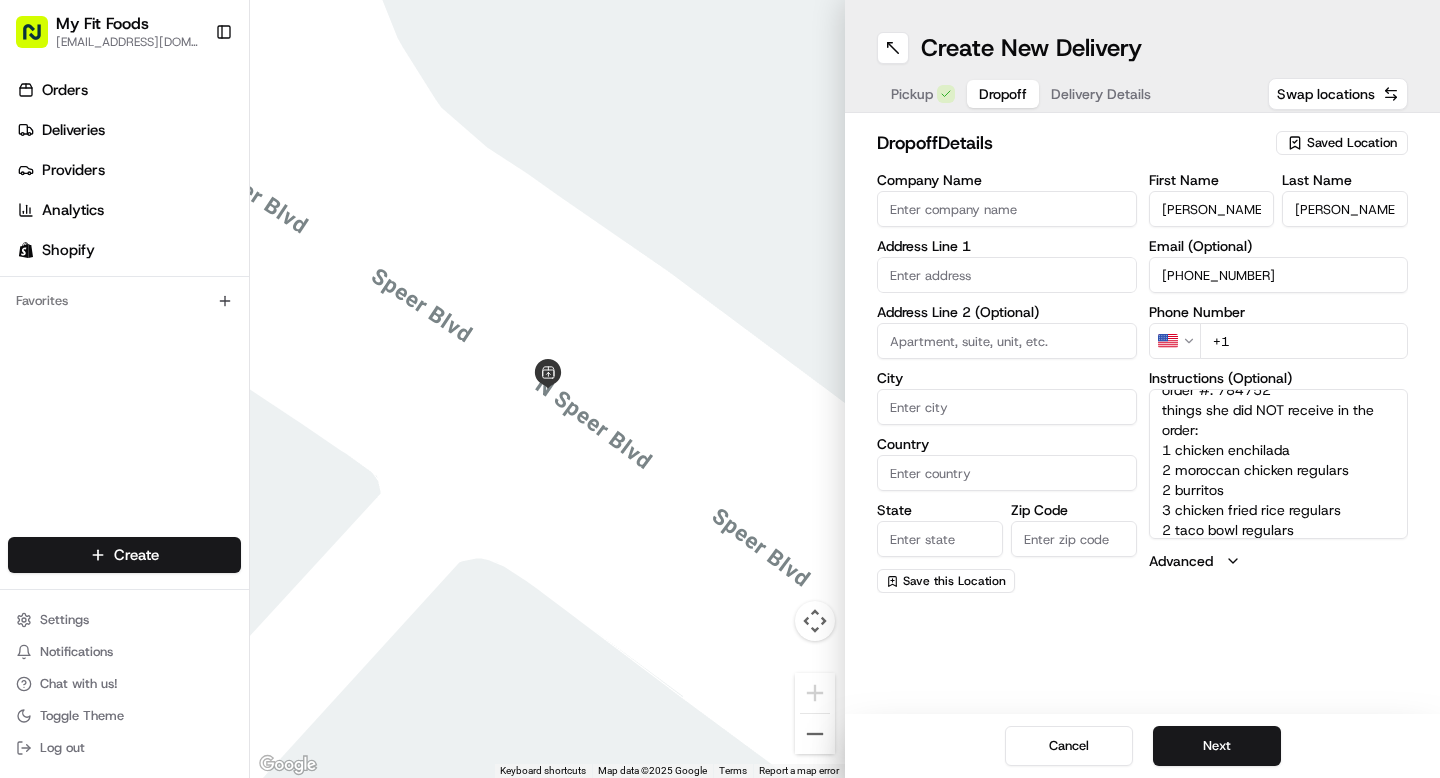 drag, startPoint x: 1271, startPoint y: 267, endPoint x: 1031, endPoint y: 268, distance: 240.00209 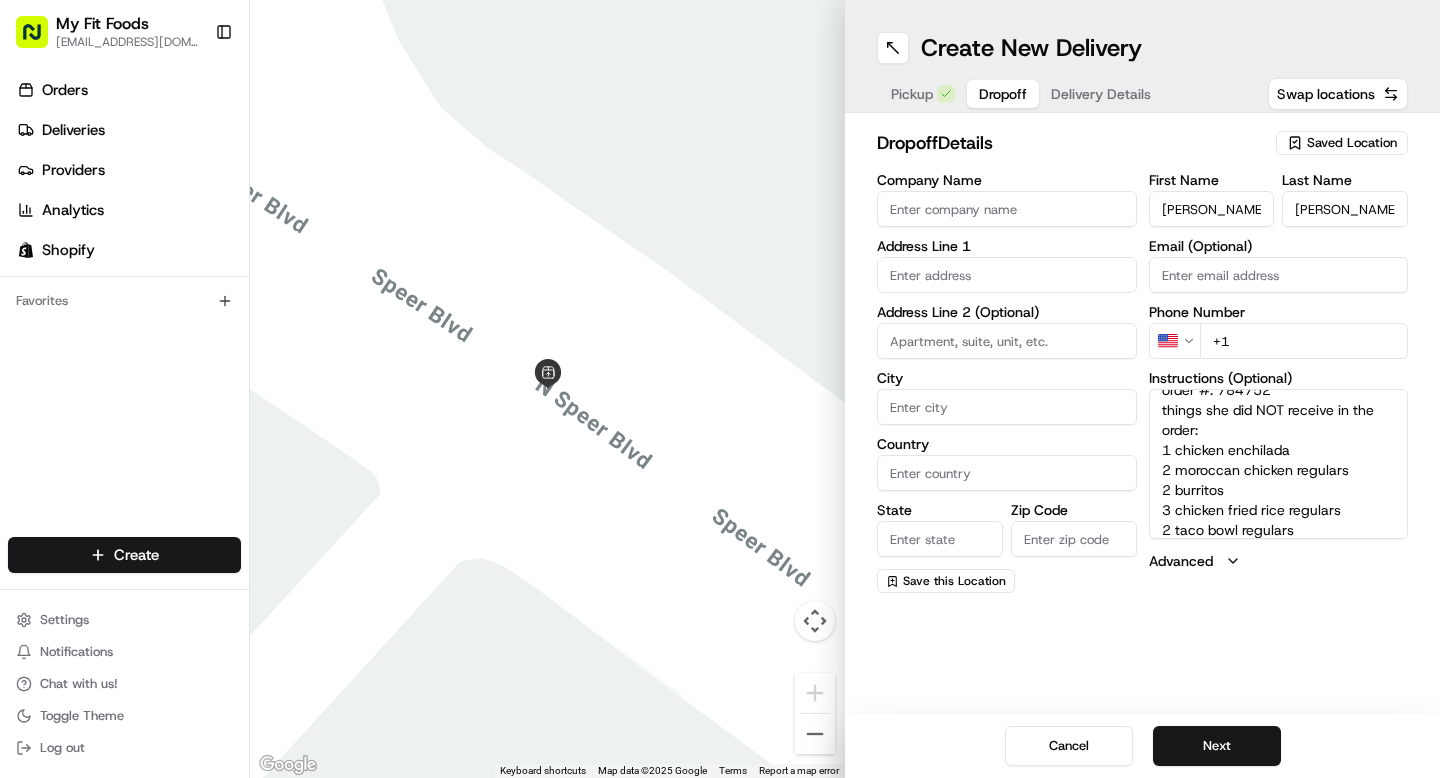 click on "+1" at bounding box center (1304, 341) 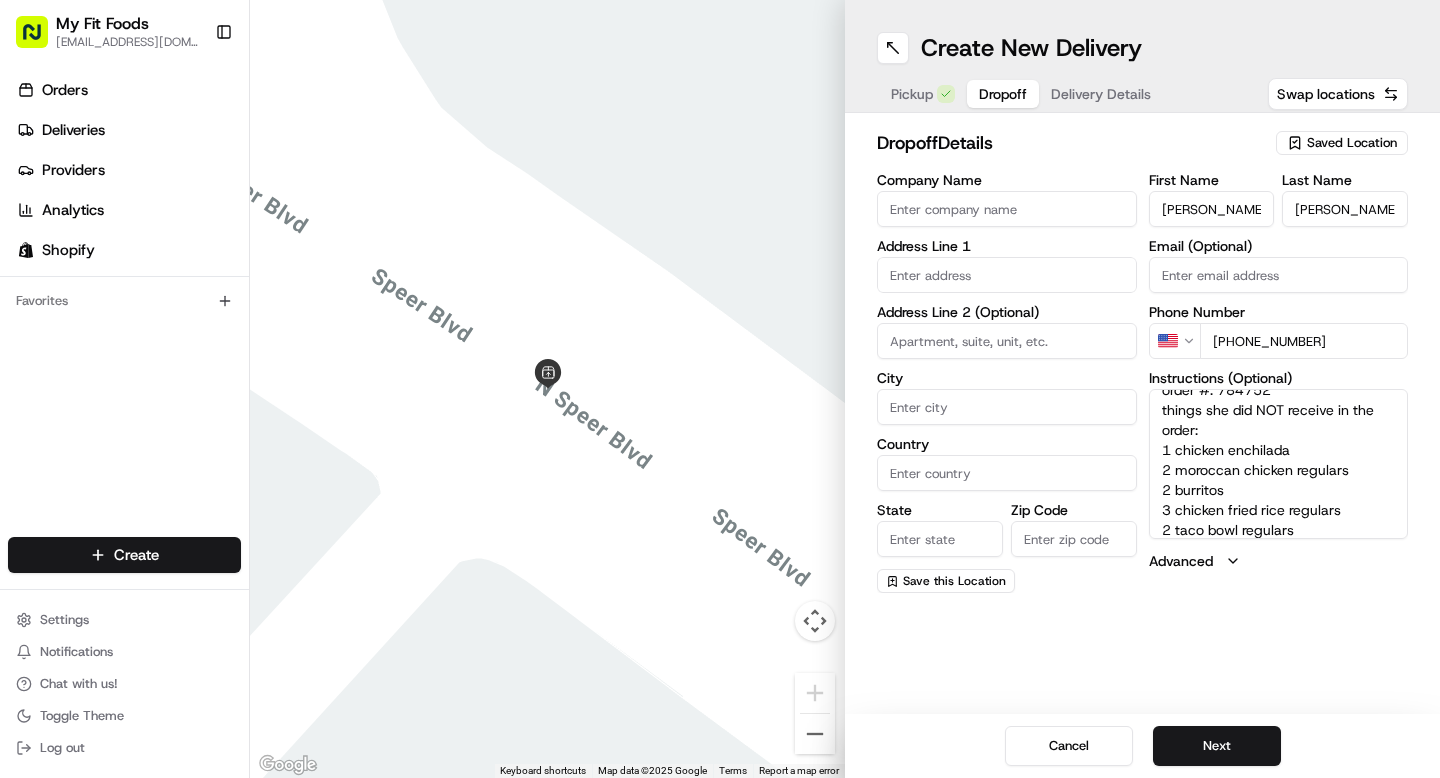 type on "+1 303 880 1836" 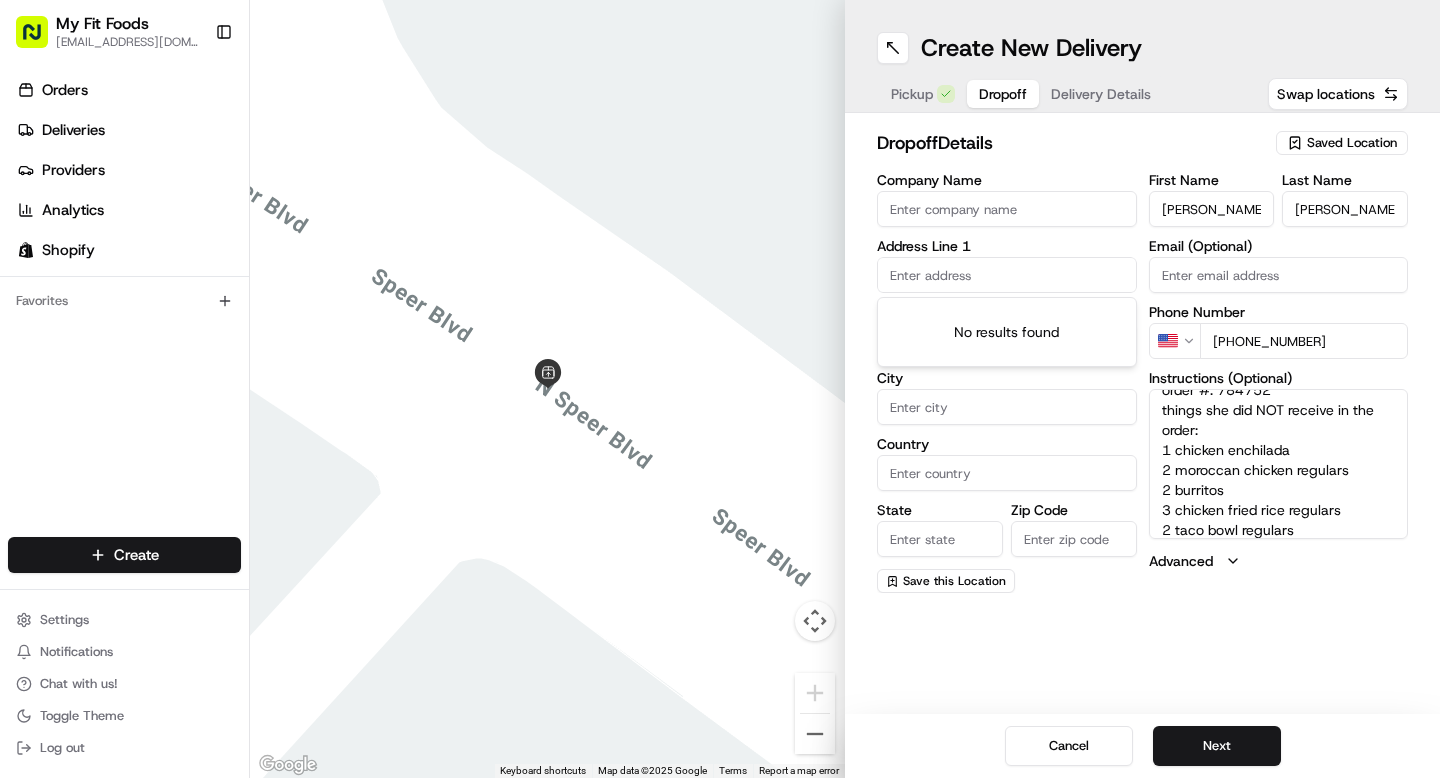 paste on "1489 Steele Street Unit 109 Denver CO 80206" 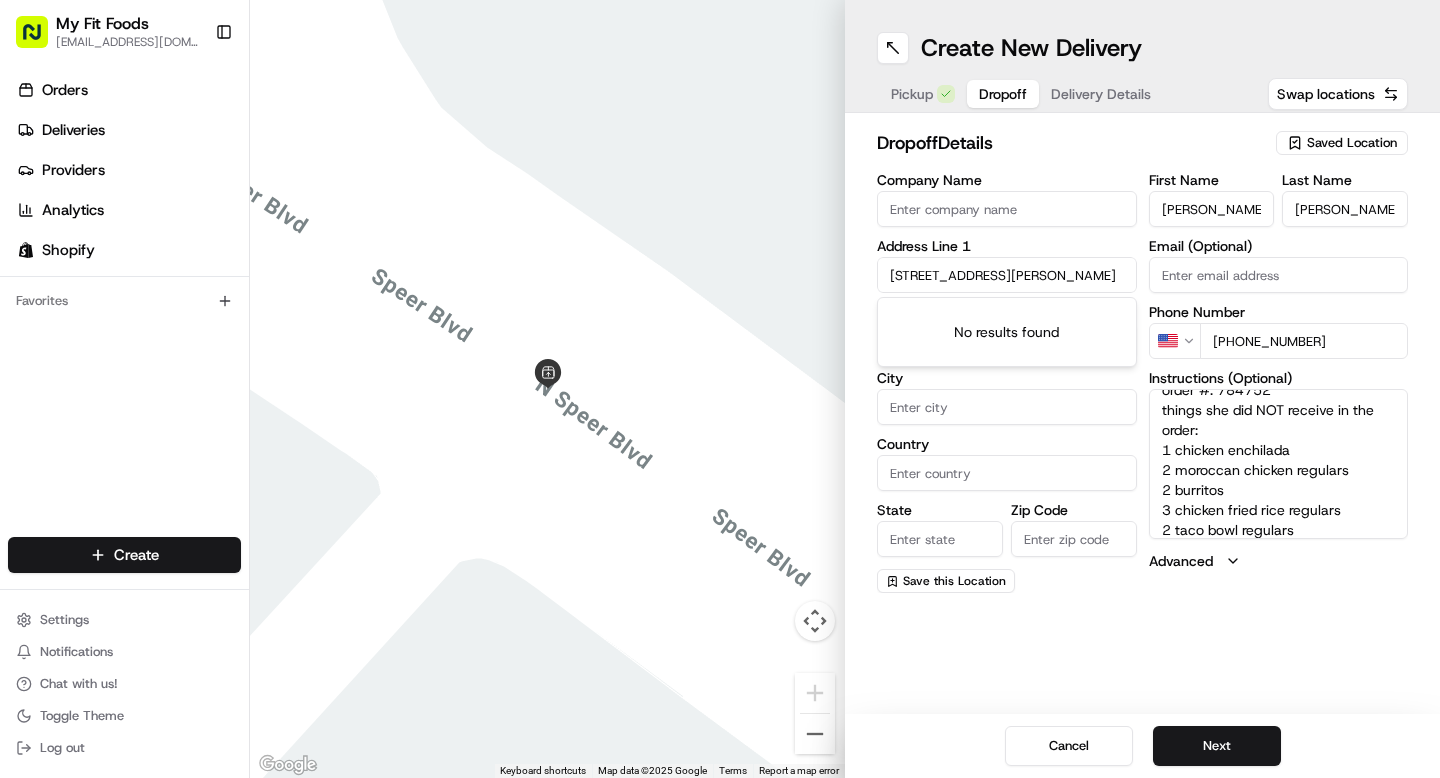 scroll, scrollTop: 0, scrollLeft: 51, axis: horizontal 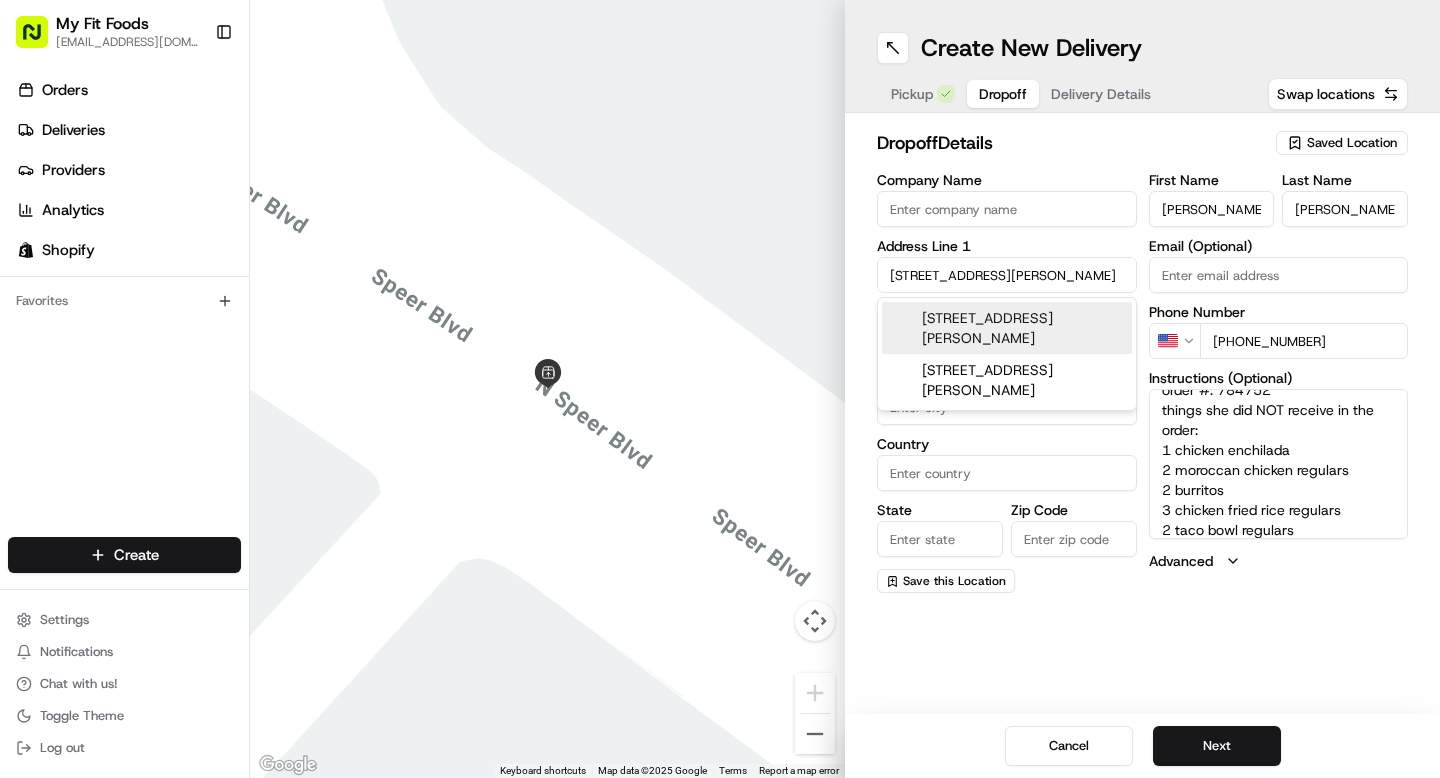 click on "1489 Steele Street unit 109, Denver, CO 80206" at bounding box center (1007, 328) 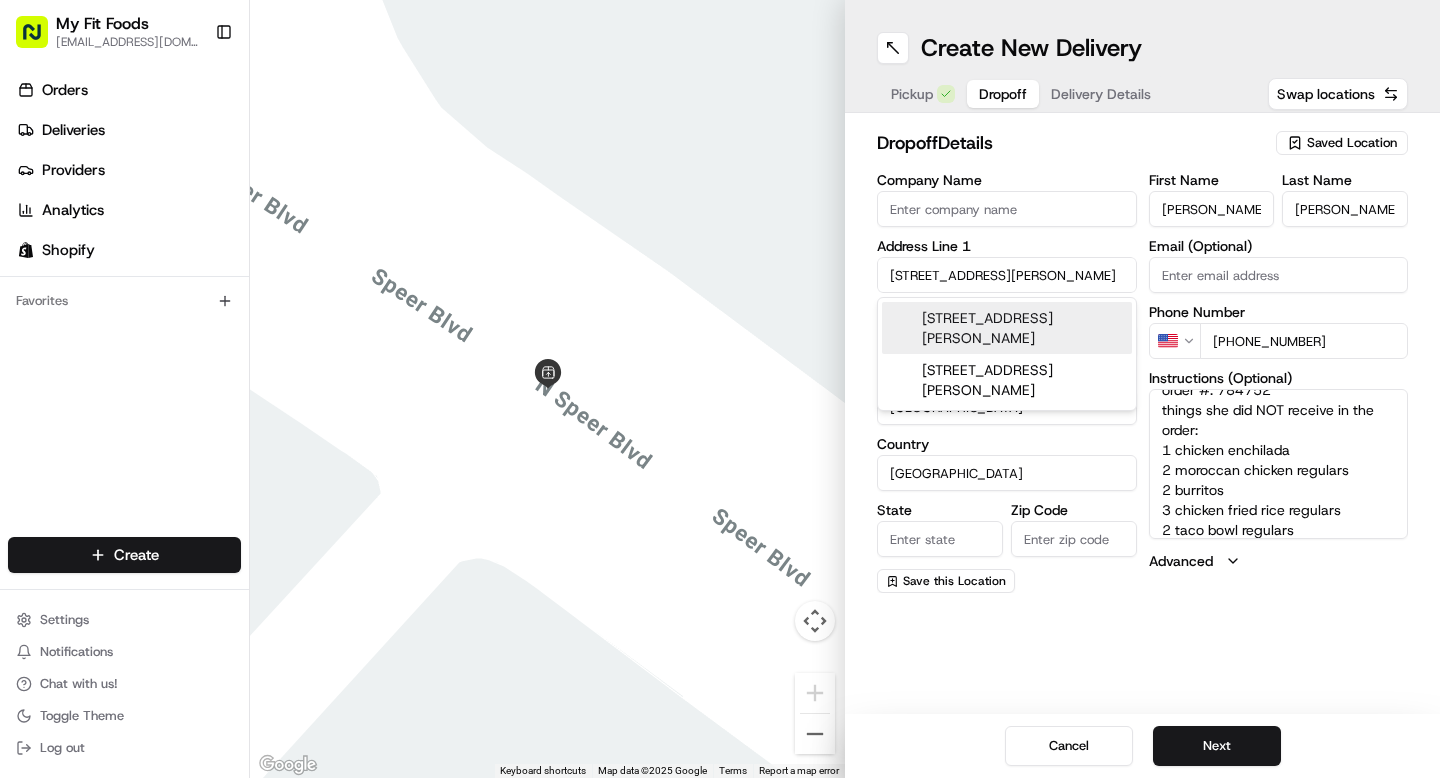 type on "CO" 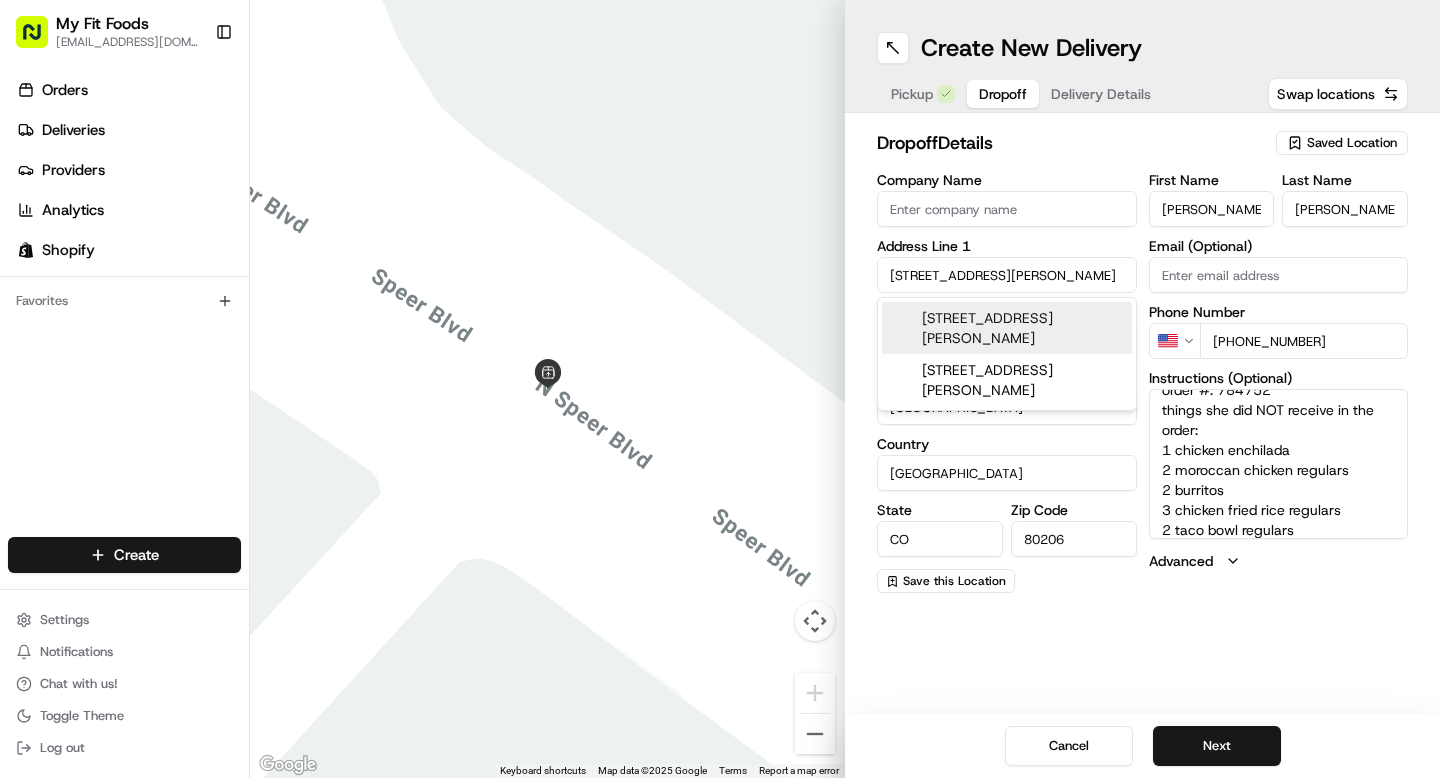 type on "1489 Steele Street" 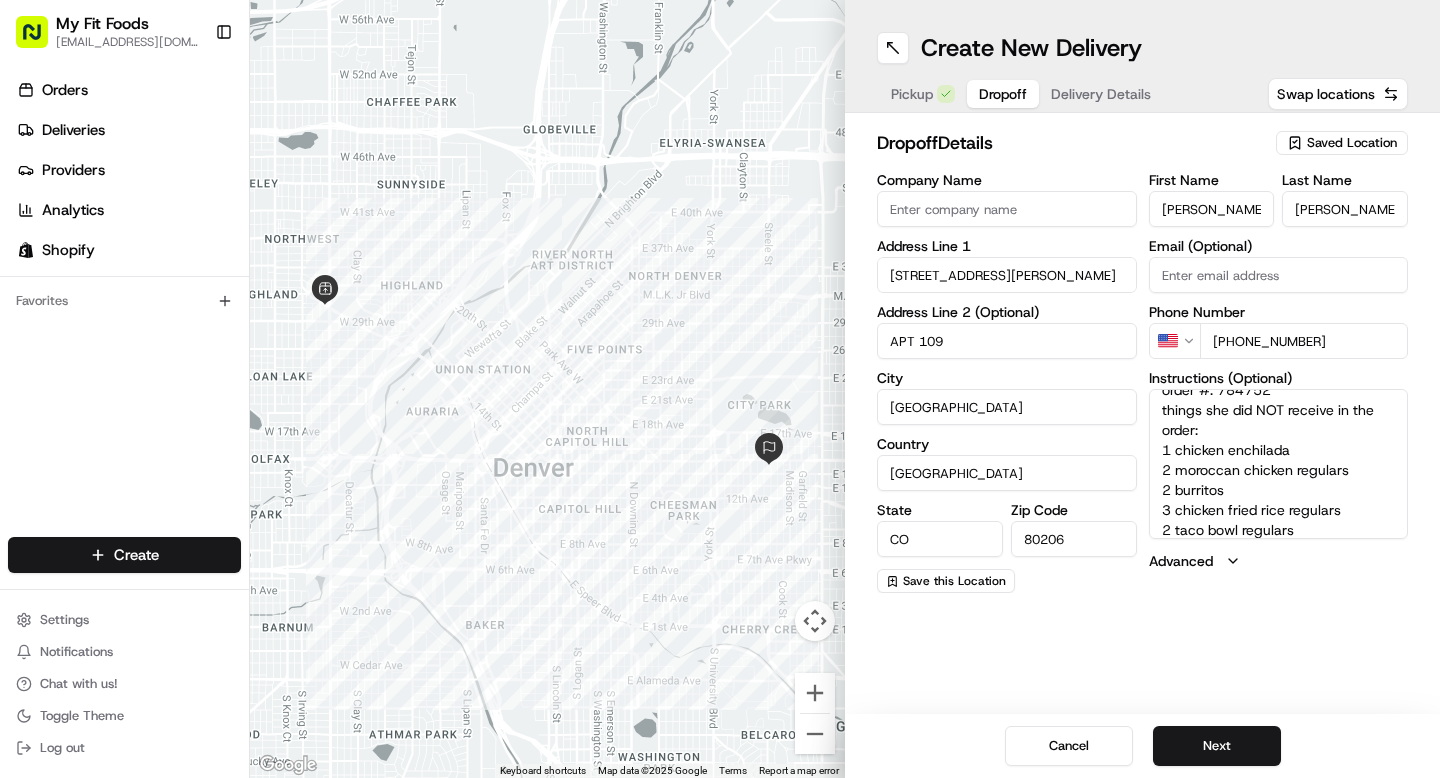 scroll, scrollTop: 0, scrollLeft: 0, axis: both 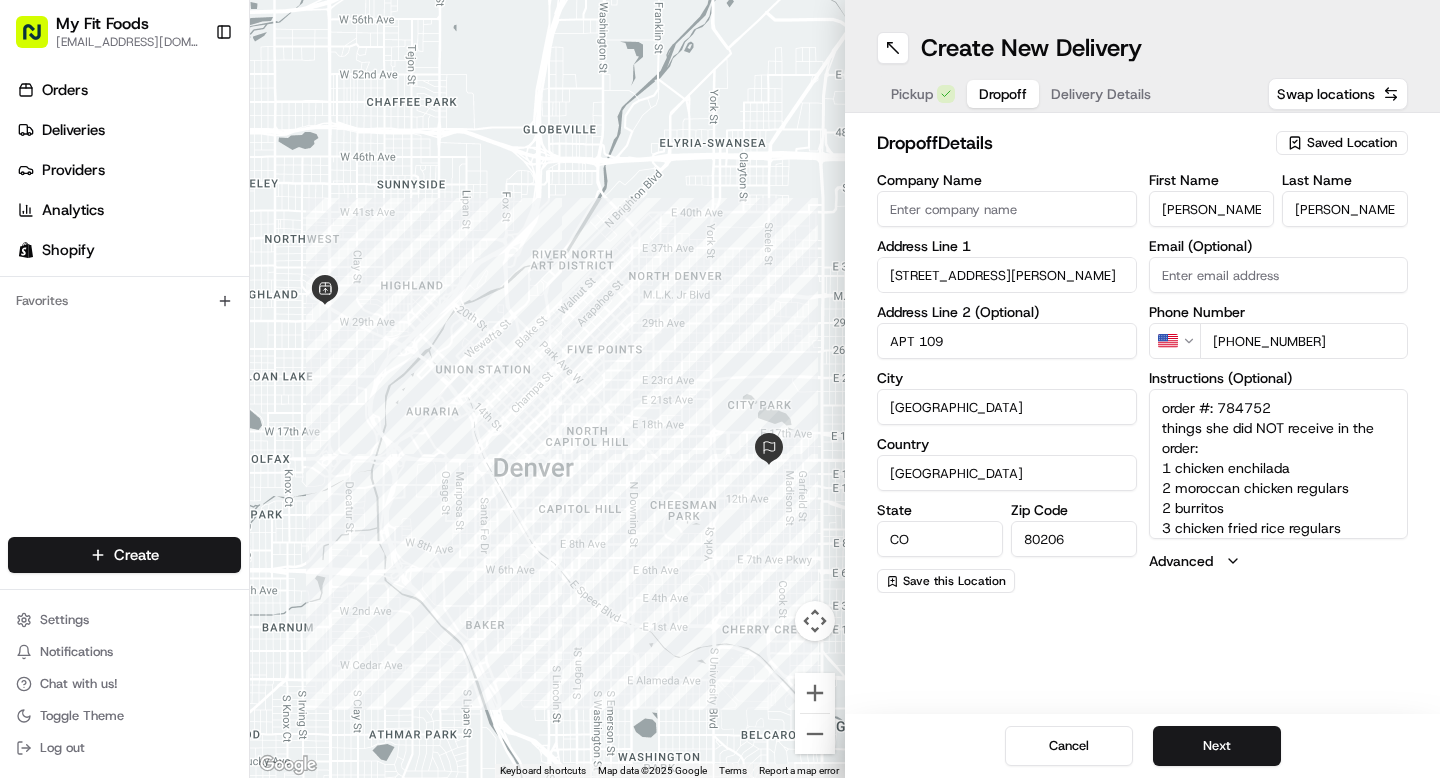 click on "order #: 784752
things she did NOT receive in the order:
1 chicken enchilada
2 moroccan chicken regulars
2 burritos
3 chicken fried rice regulars
2 taco bowl regulars" at bounding box center [1279, 464] 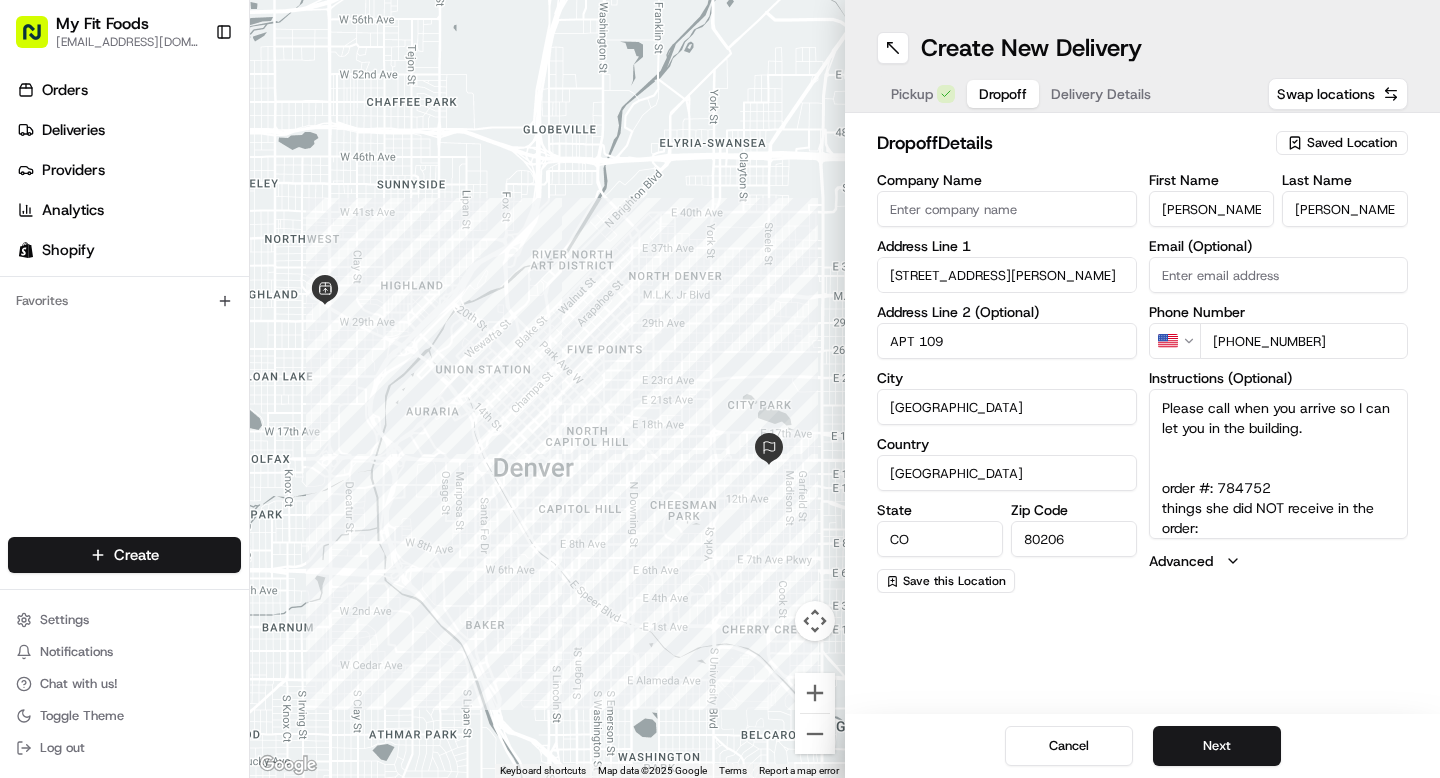 click on "Please call when you arrive so I can let you in the building.
order #: 784752
things she did NOT receive in the order:
1 chicken enchilada
2 moroccan chicken regulars
2 burritos
3 chicken fried rice regulars
2 taco bowl regulars" at bounding box center (1279, 464) 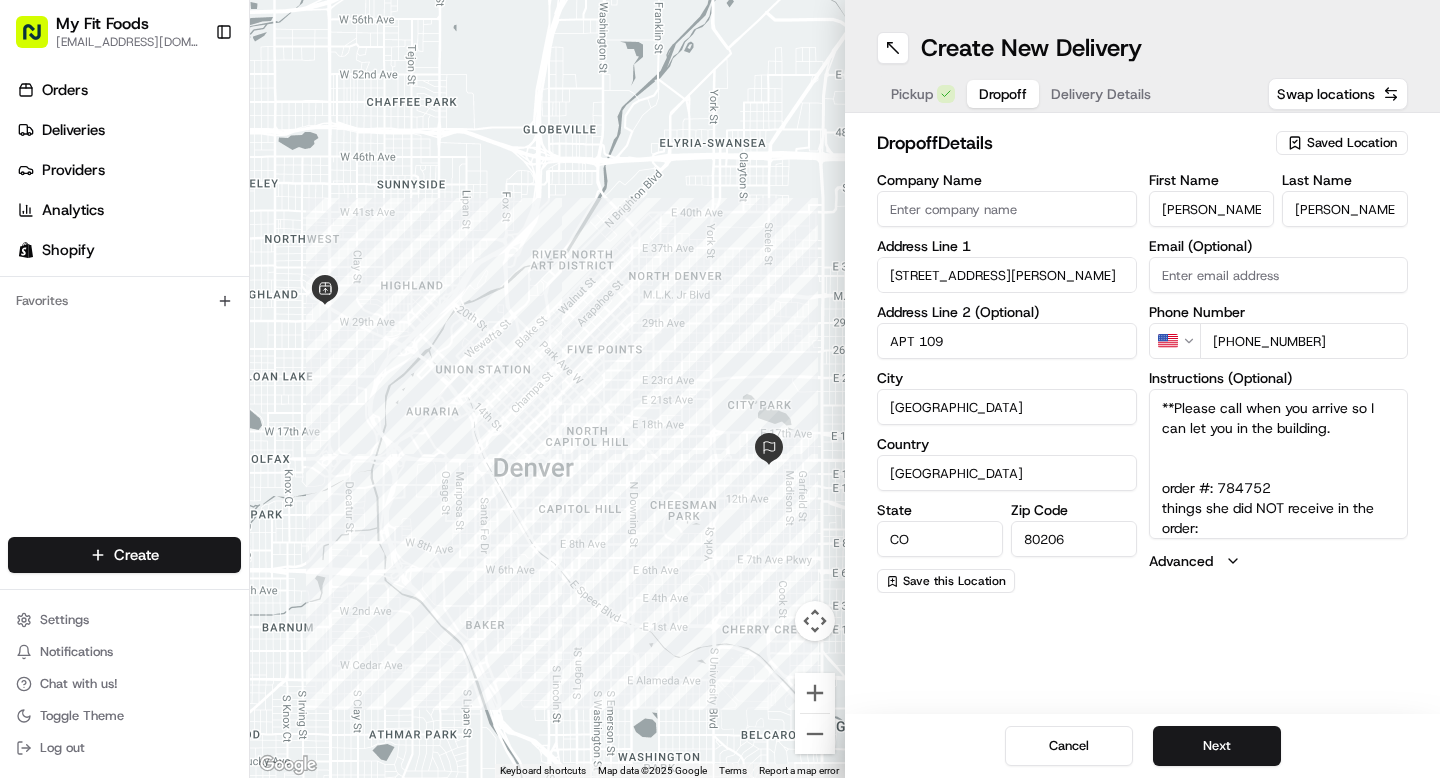 type on "**Please call when you arrive so I can let you in the building.
order #: 784752
things she did NOT receive in the order:
1 chicken enchilada
2 moroccan chicken regulars
2 burritos
3 chicken fried rice regulars
2 taco bowl regulars" 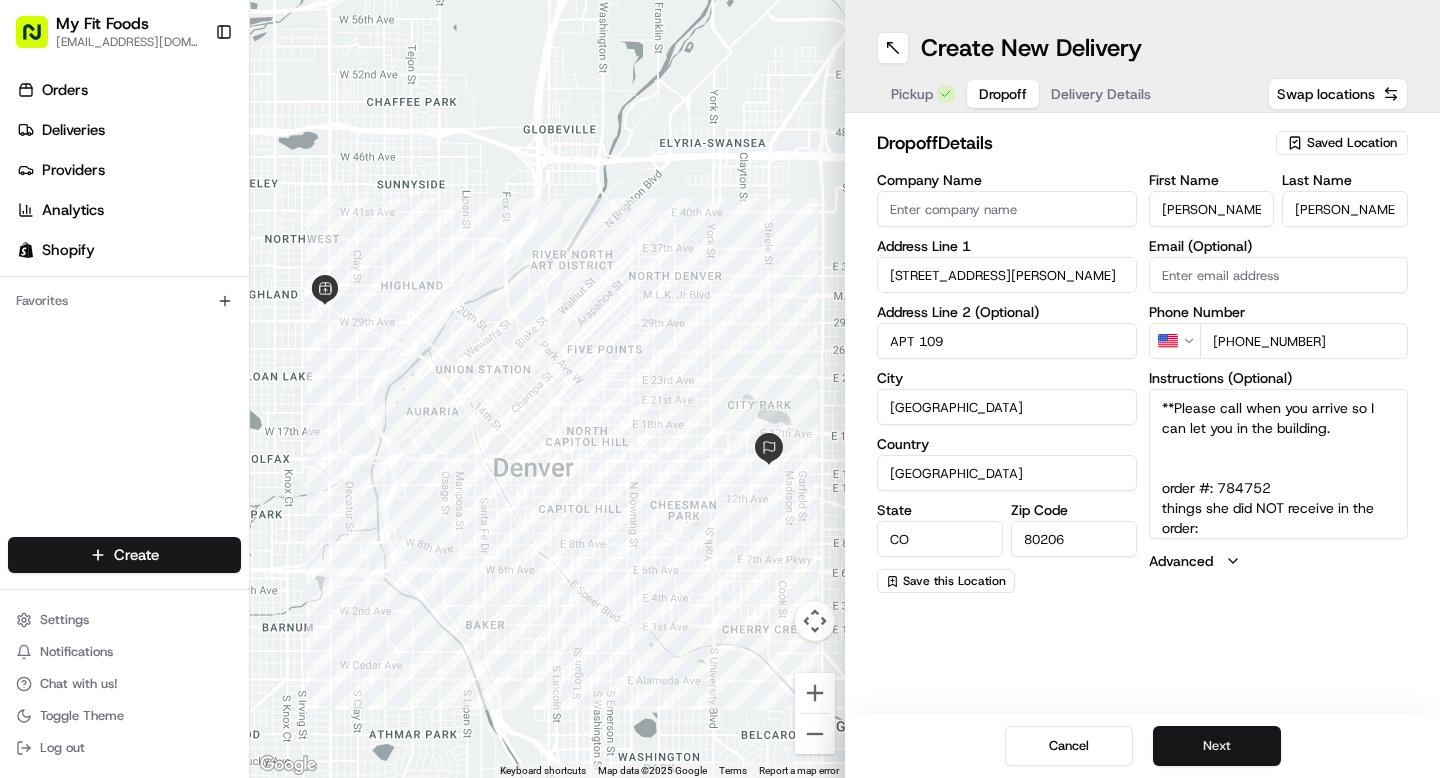 click on "Next" at bounding box center (1217, 746) 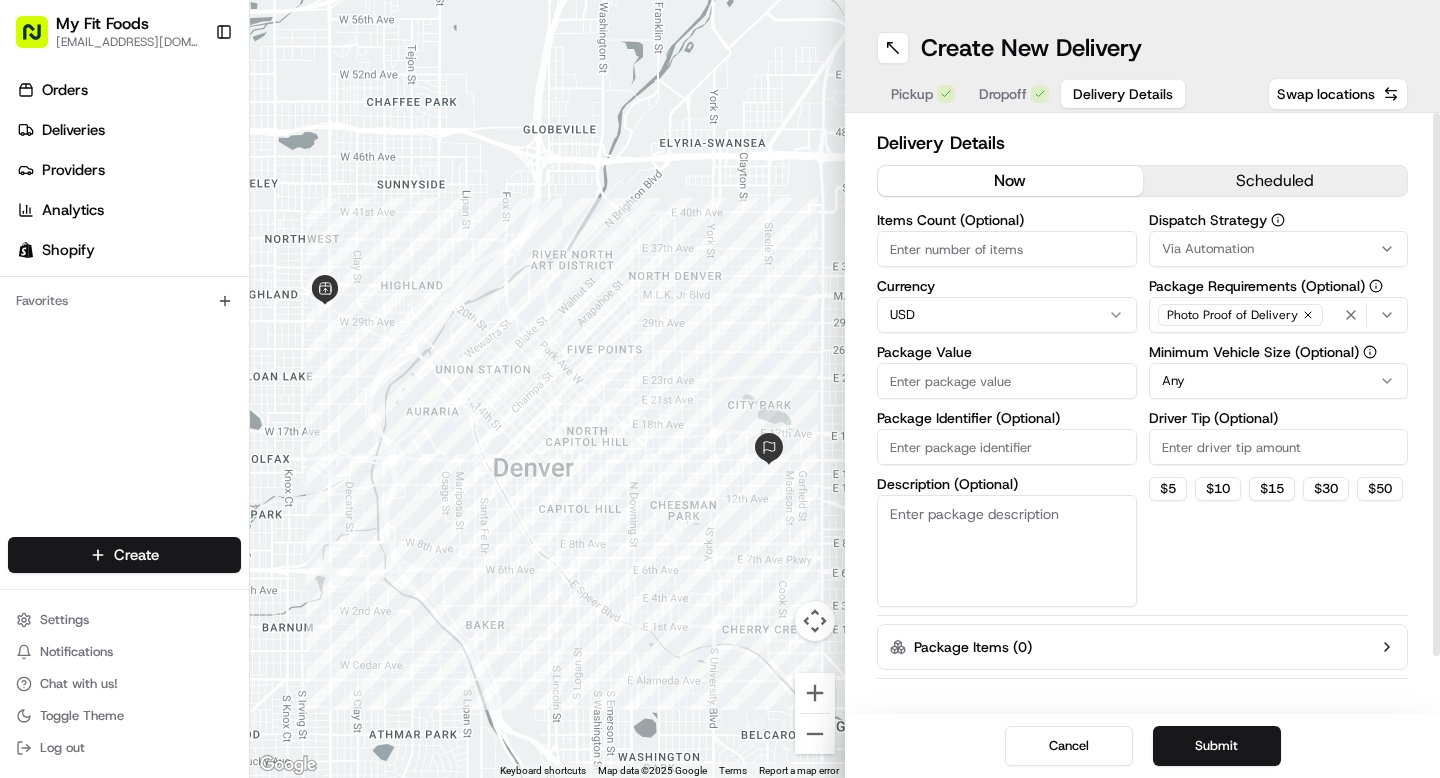 click on "Dropoff" at bounding box center (1003, 94) 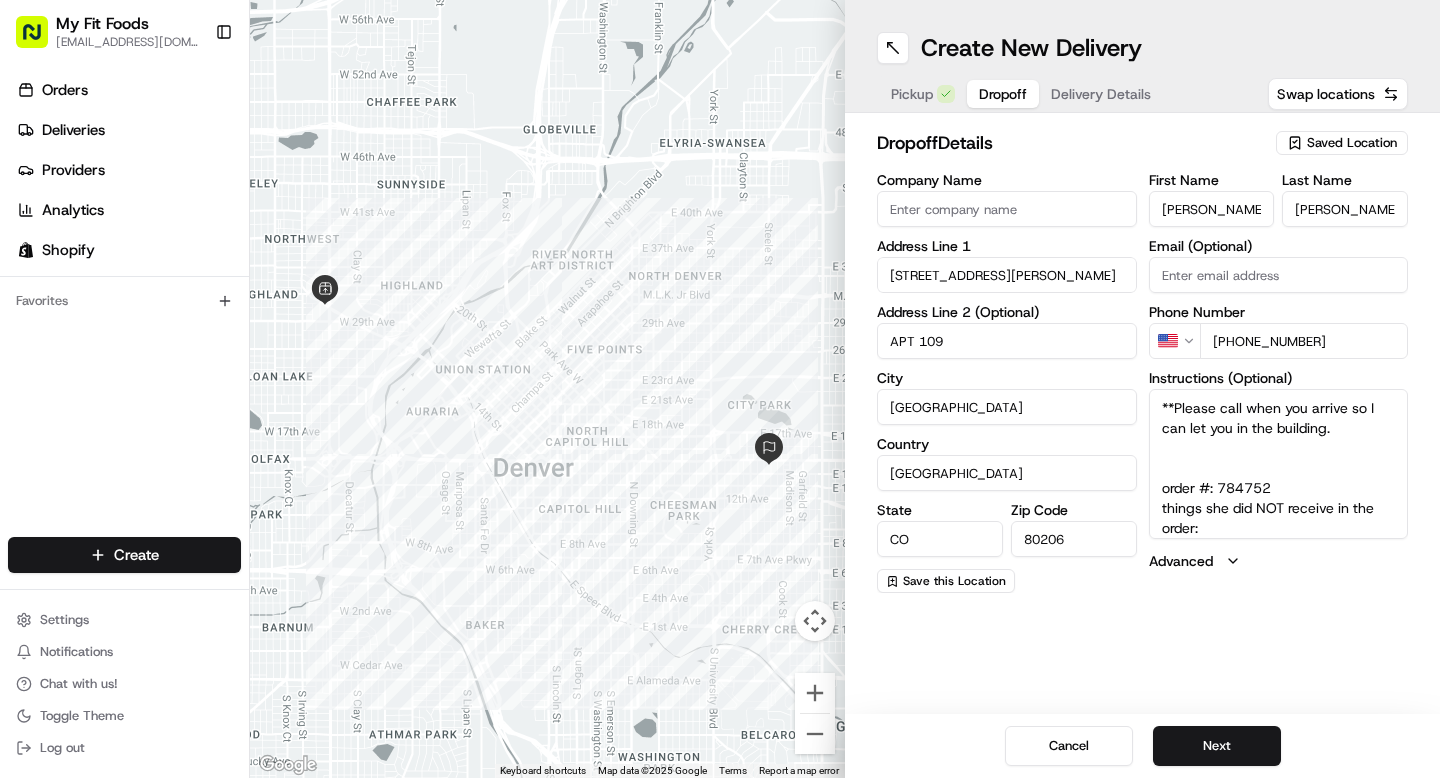 scroll, scrollTop: 107, scrollLeft: 0, axis: vertical 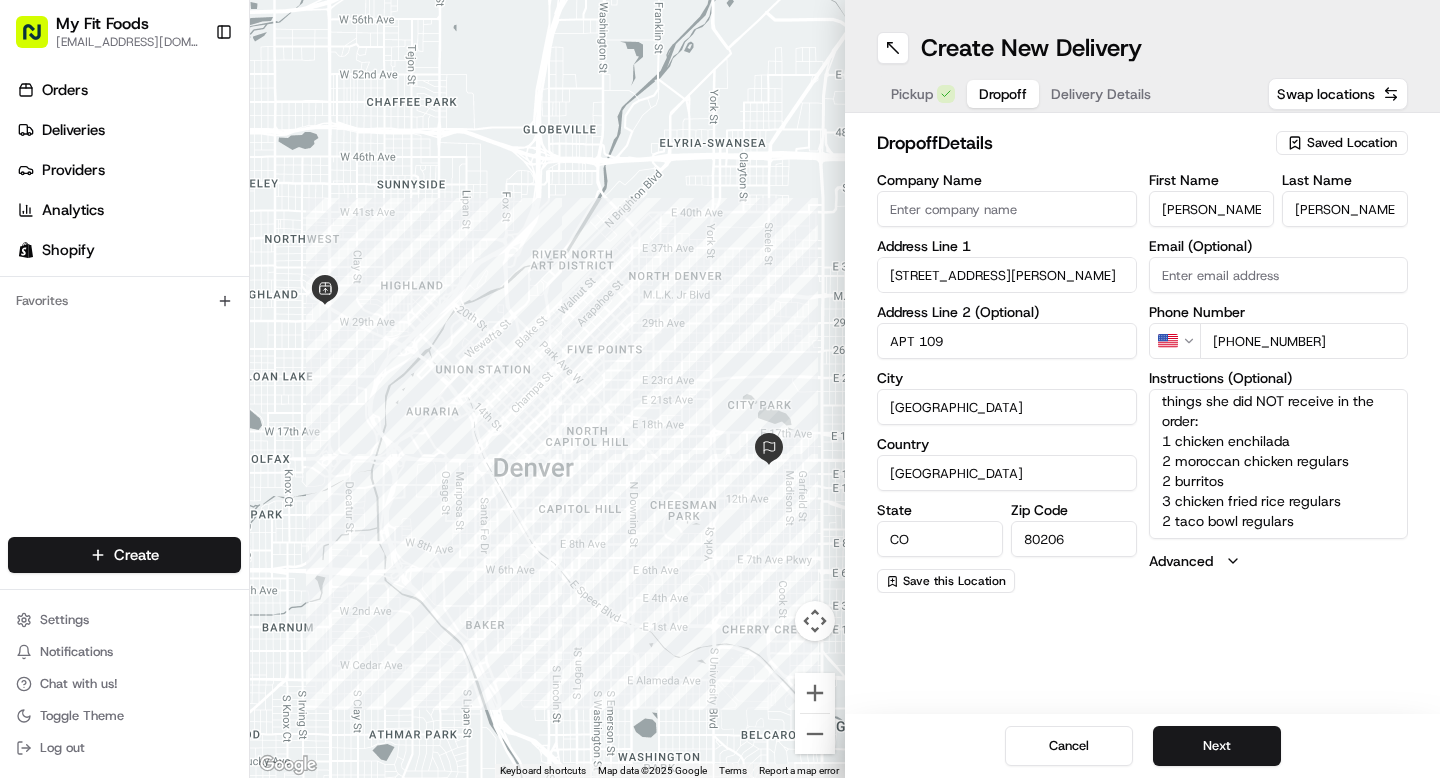 drag, startPoint x: 1161, startPoint y: 406, endPoint x: 1373, endPoint y: 718, distance: 377.21082 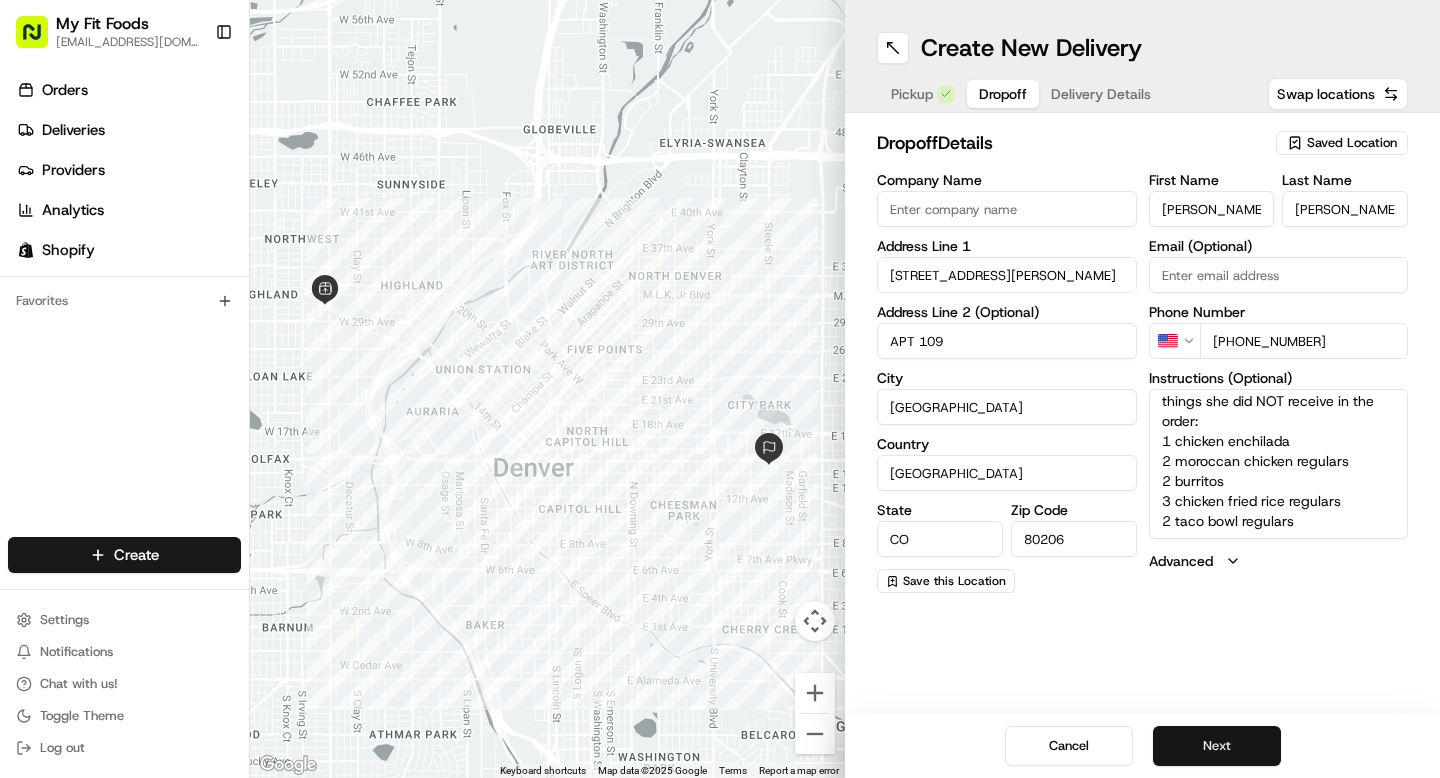 click on "Next" at bounding box center (1217, 746) 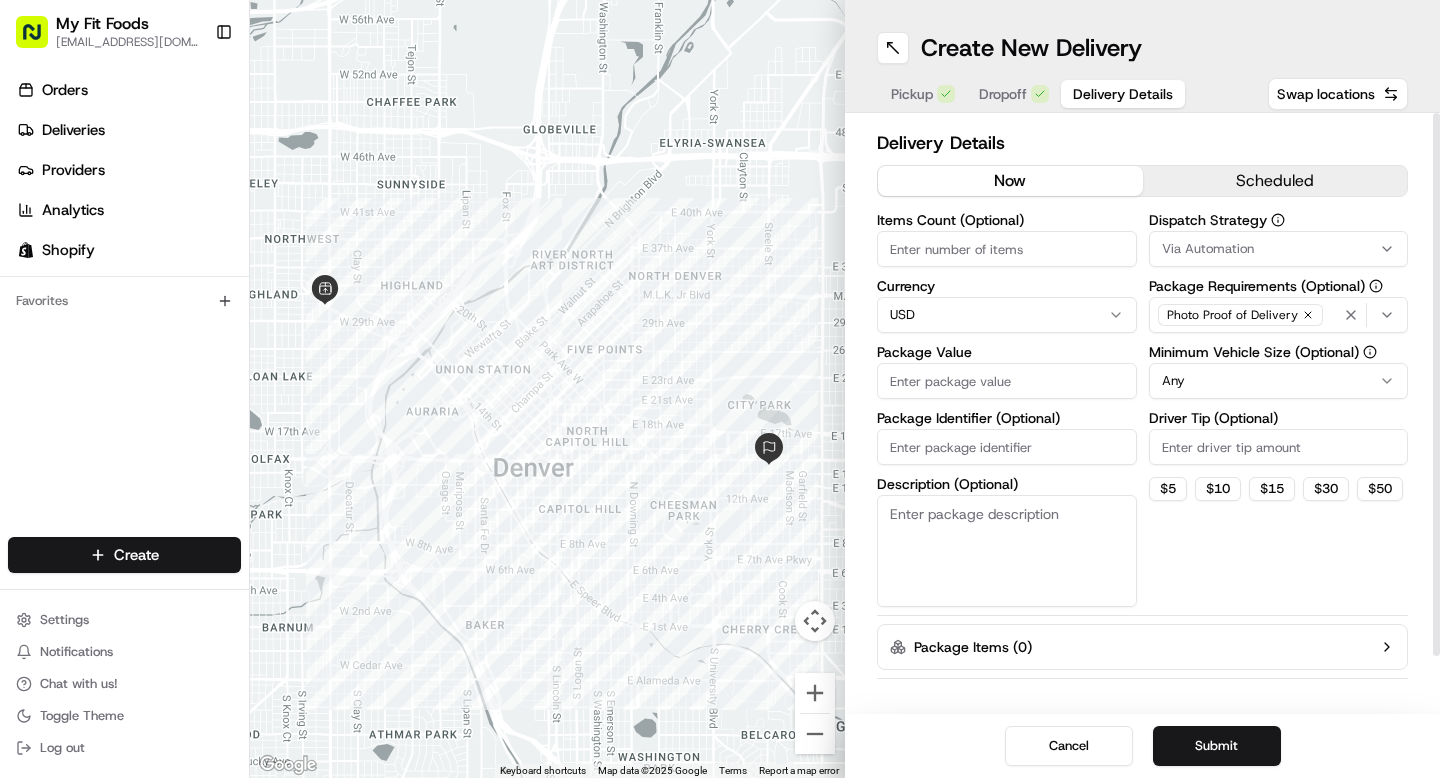 click on "Description (Optional)" at bounding box center (1007, 551) 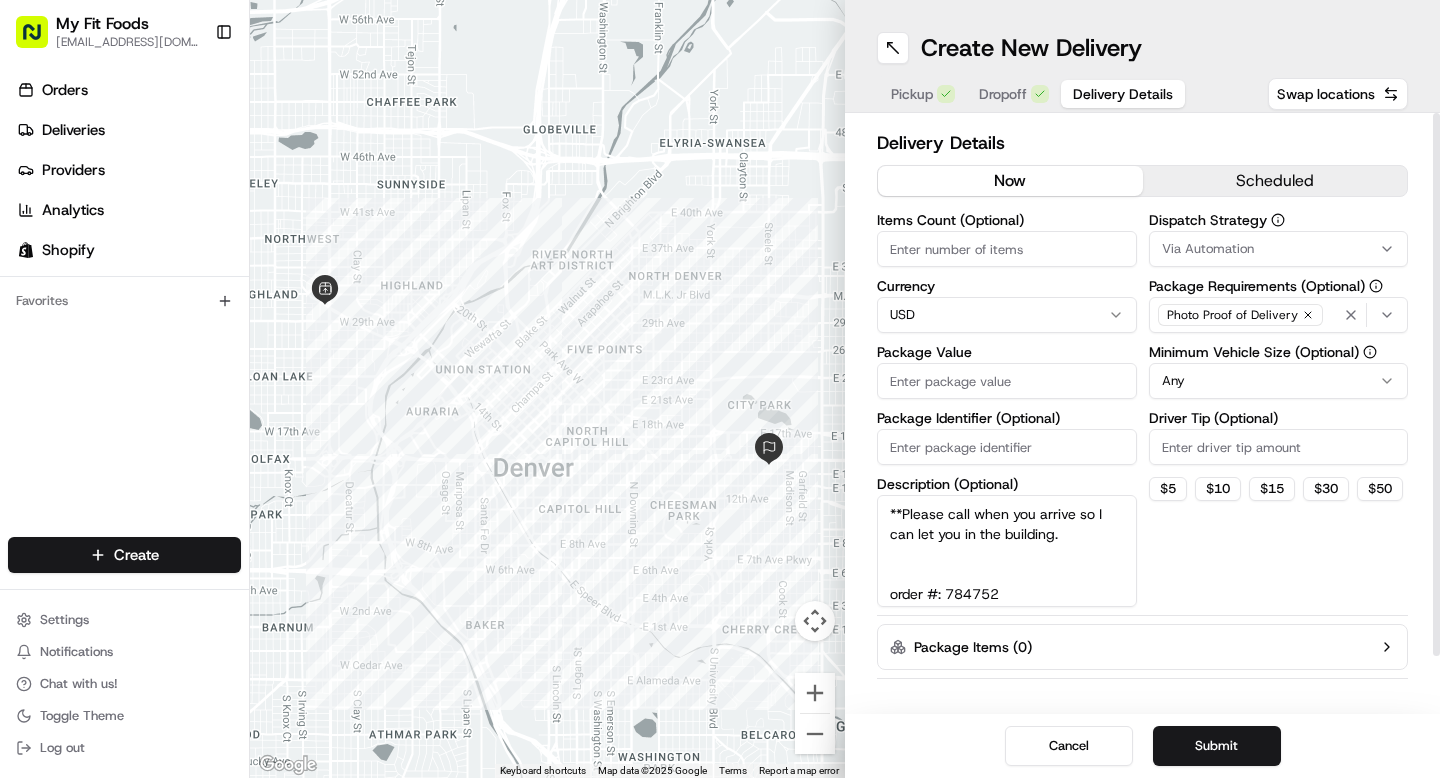 scroll, scrollTop: 137, scrollLeft: 0, axis: vertical 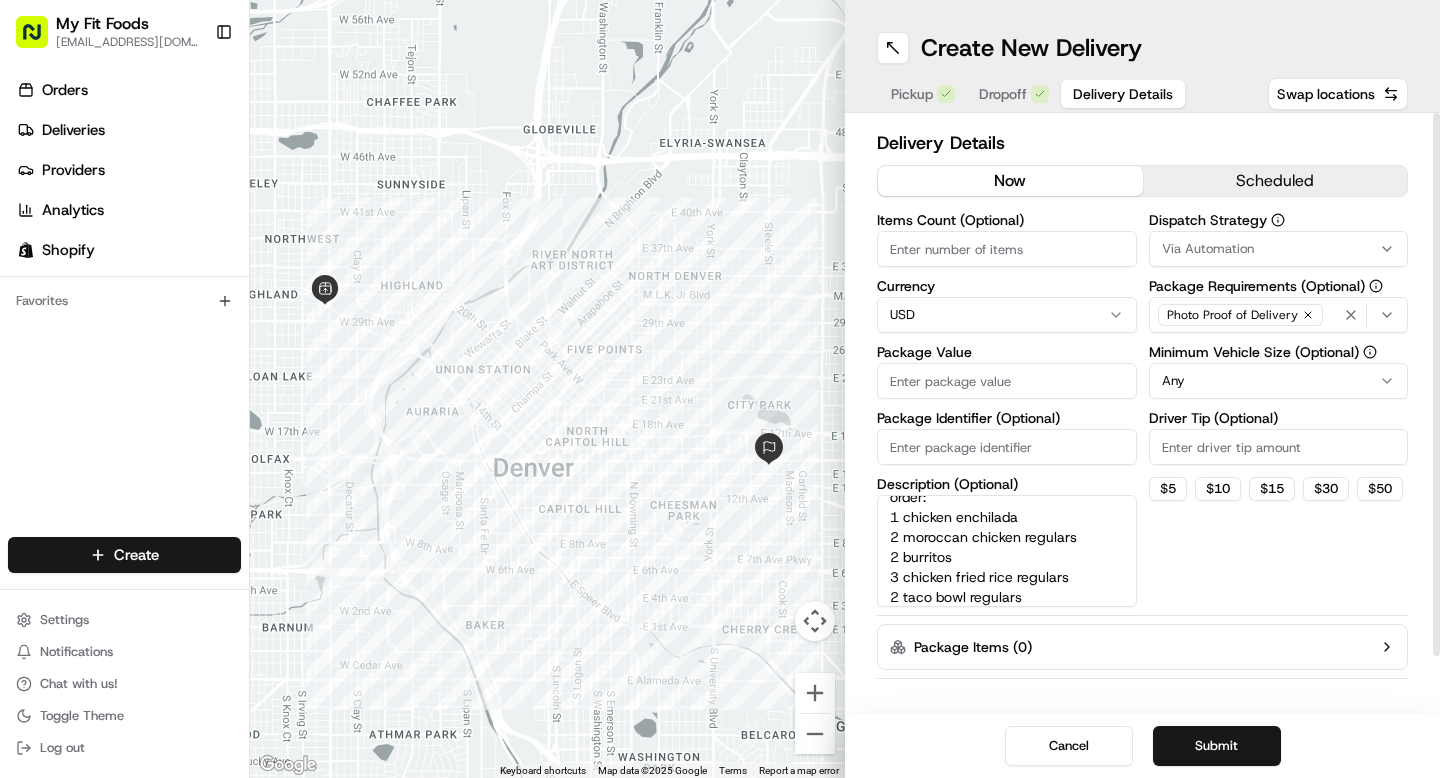 type on "**Please call when you arrive so I can let you in the building.
order #: 784752
things she did NOT receive in the order:
1 chicken enchilada
2 moroccan chicken regulars
2 burritos
3 chicken fried rice regulars
2 taco bowl regulars" 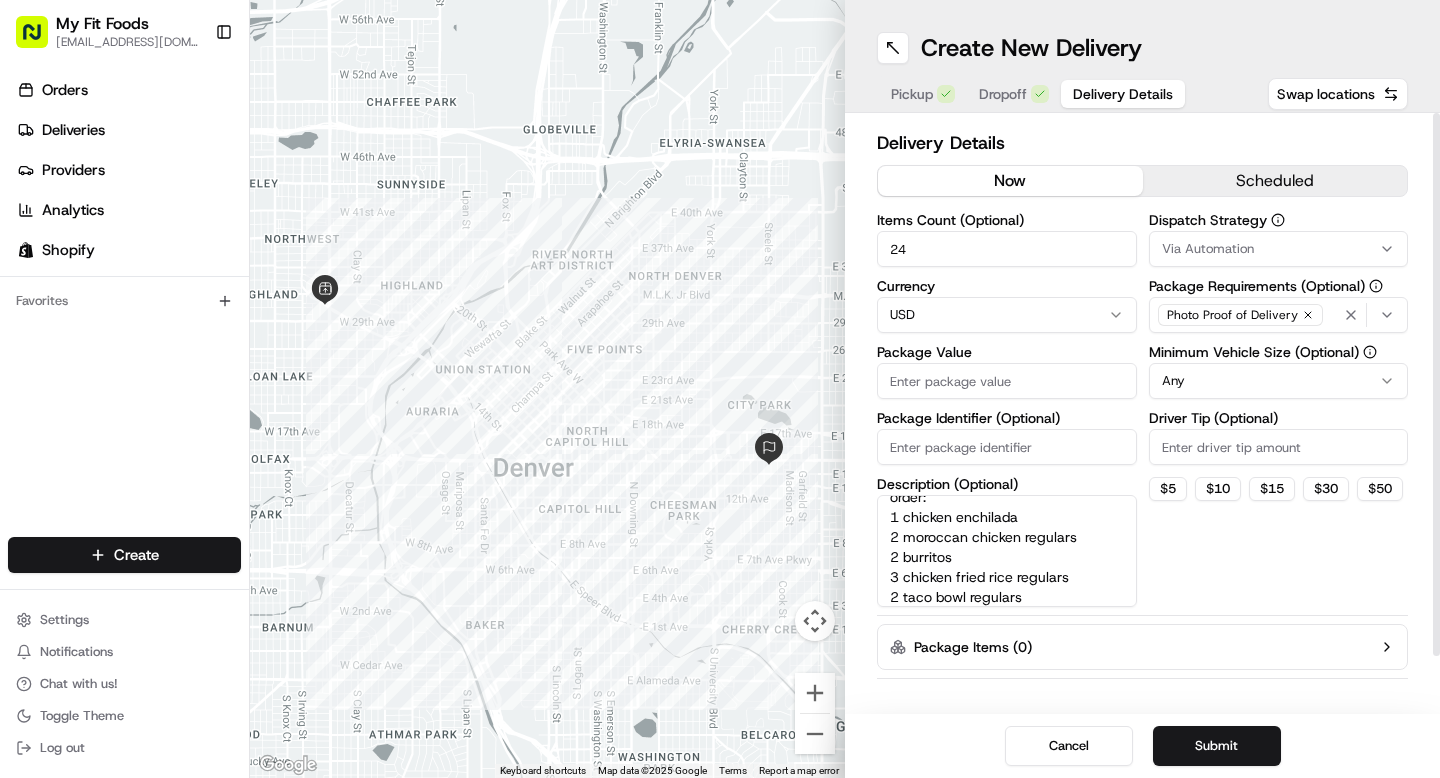 type on "24" 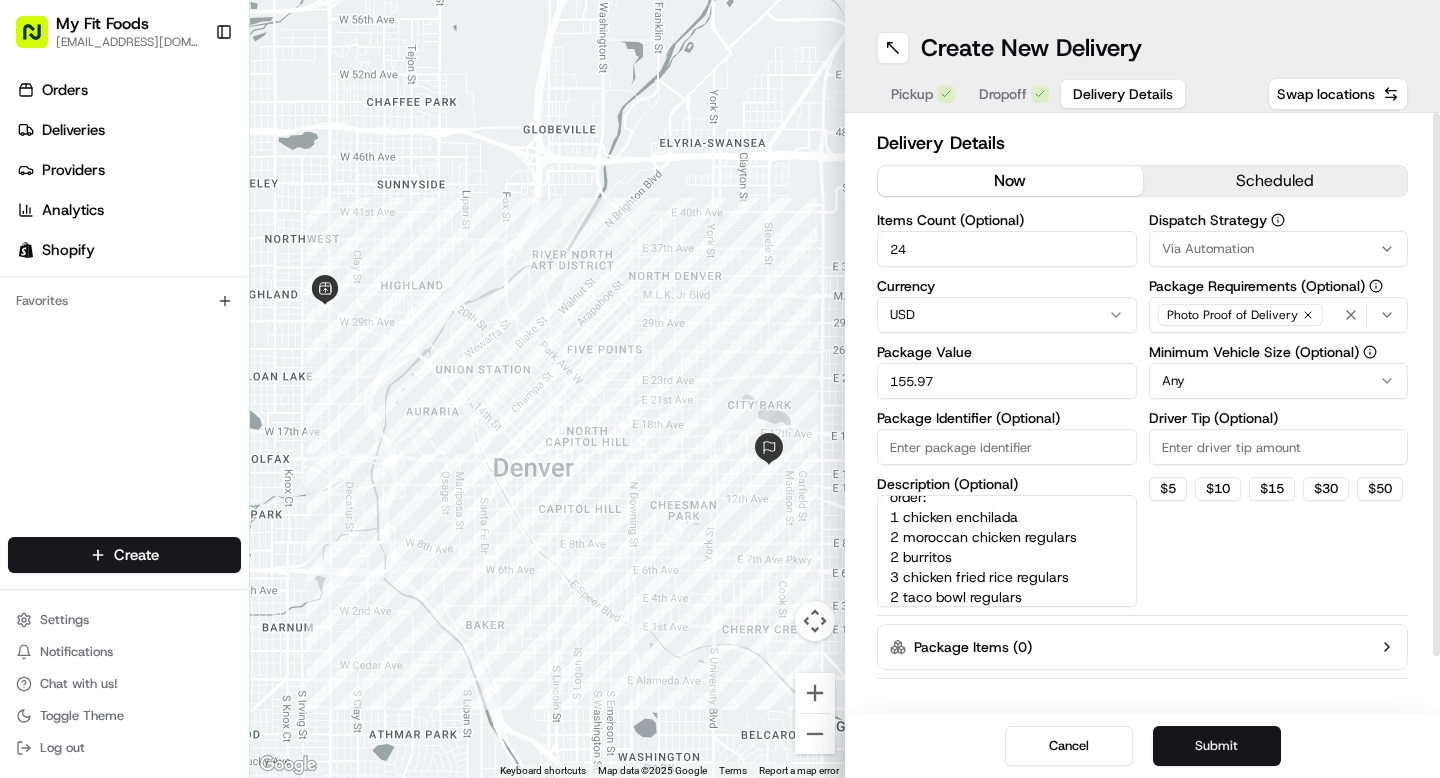 type on "155.97" 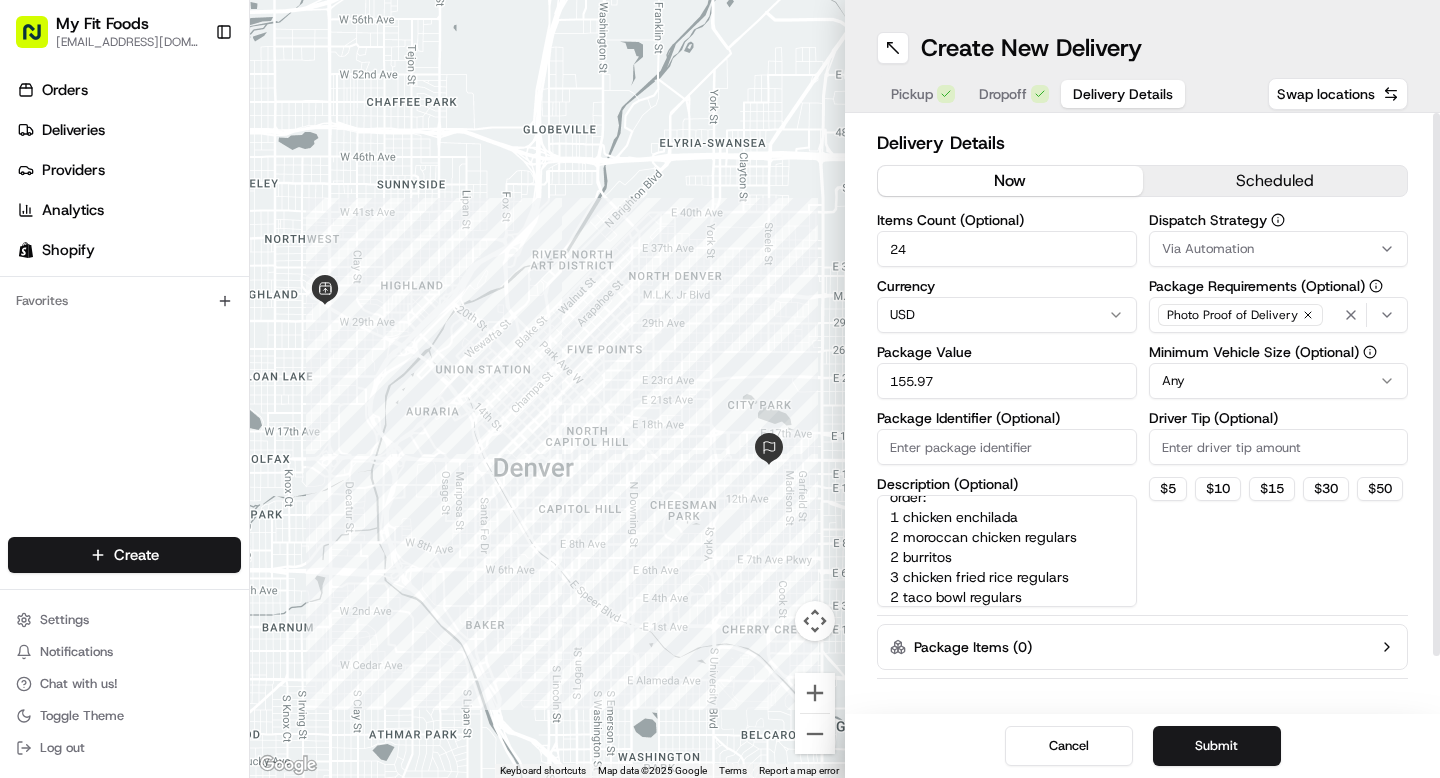 click on "Submit" at bounding box center [1217, 746] 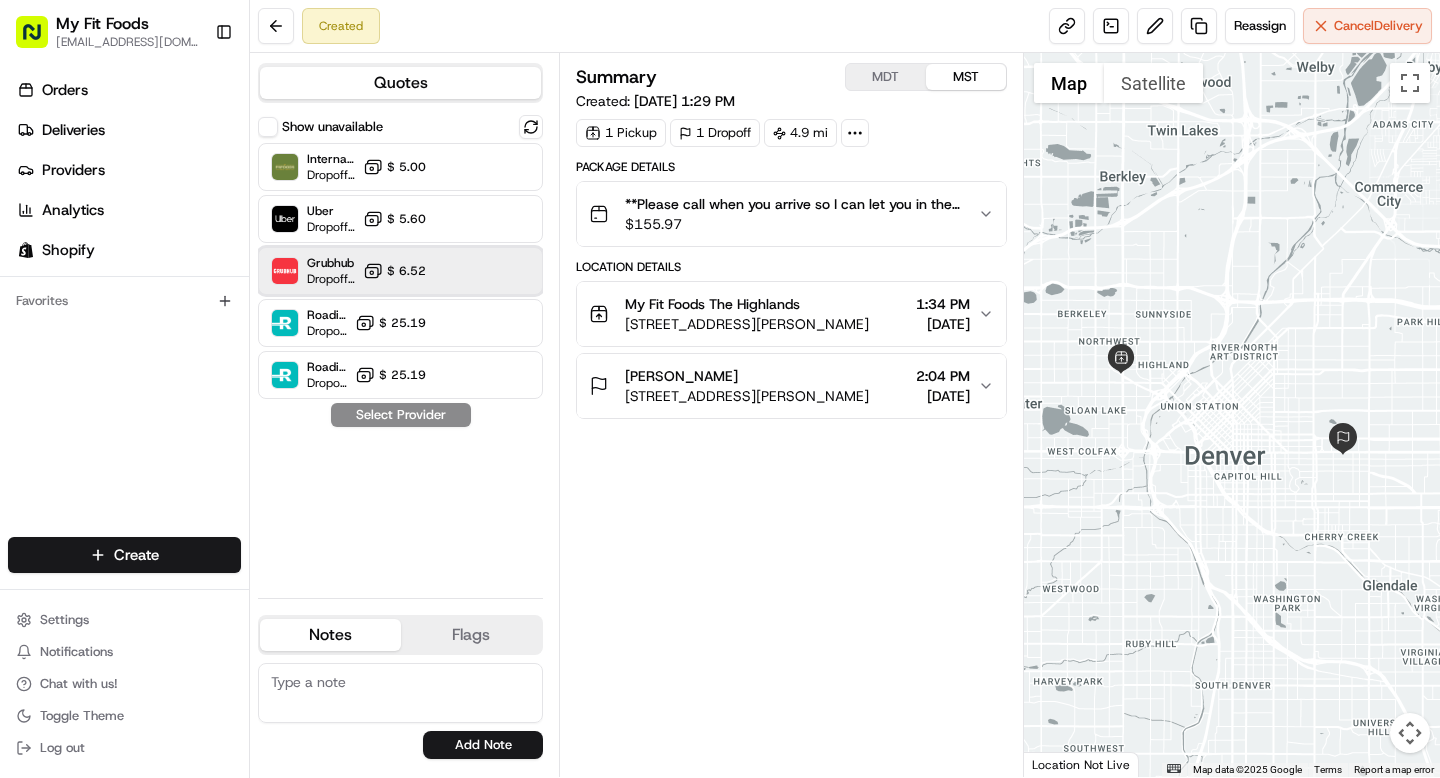 click at bounding box center (482, 271) 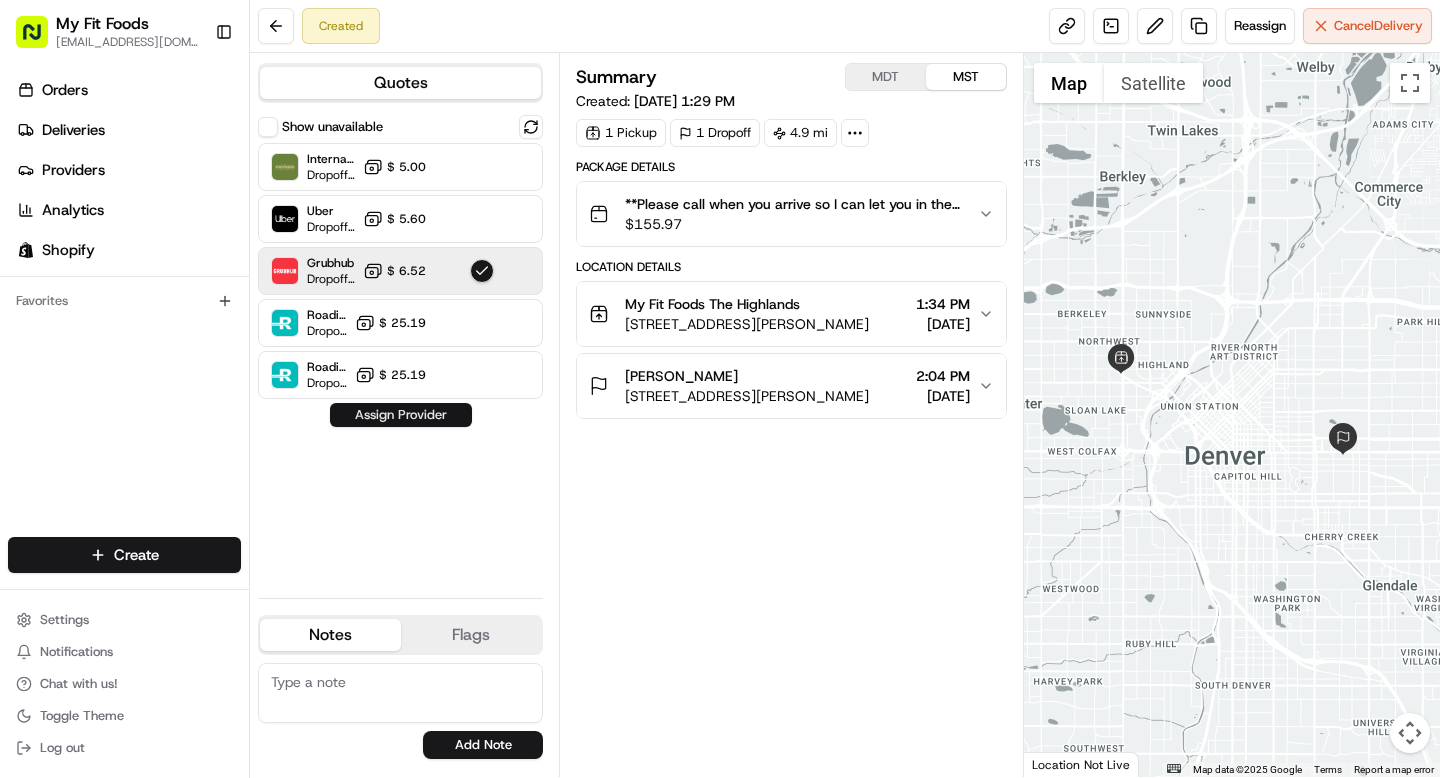 click on "Assign Provider" at bounding box center (401, 415) 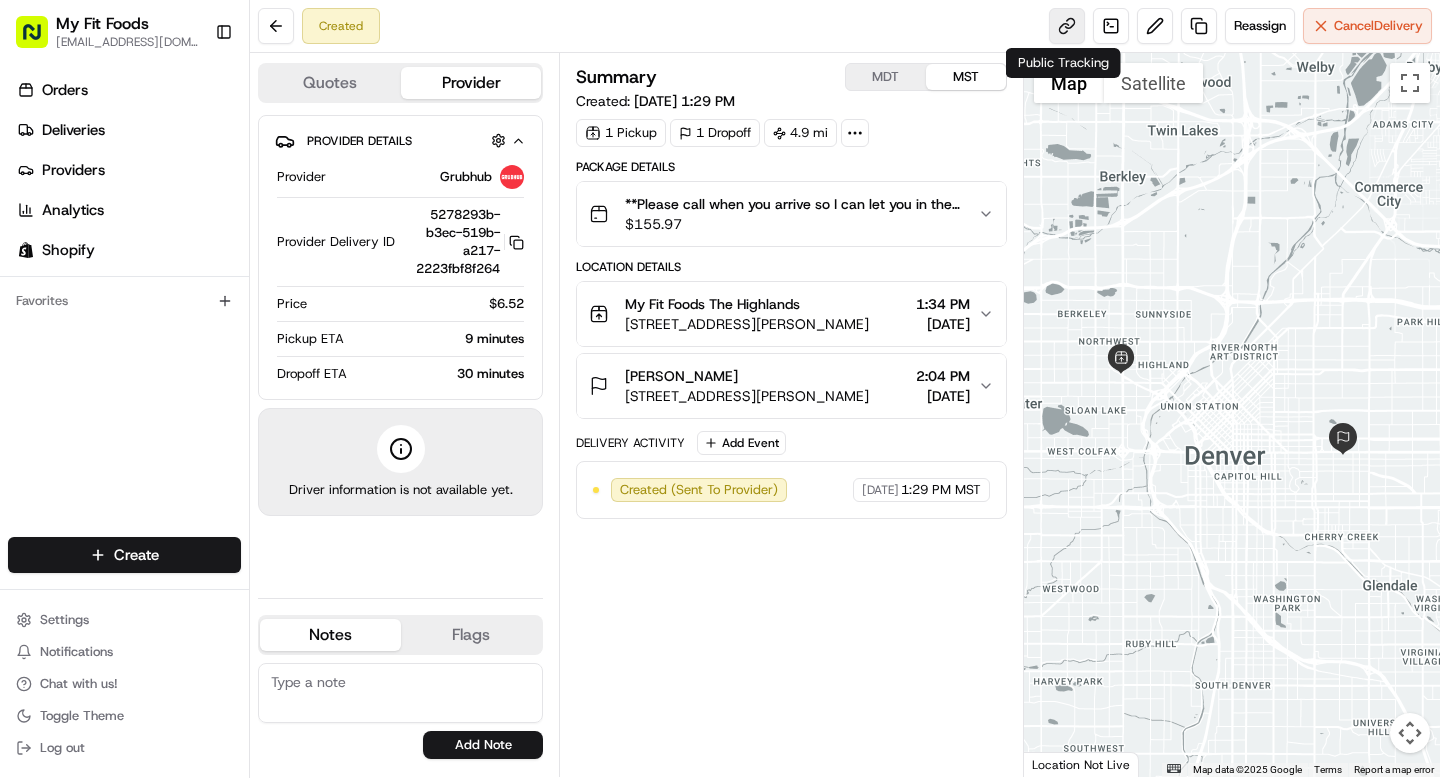 click at bounding box center (1067, 26) 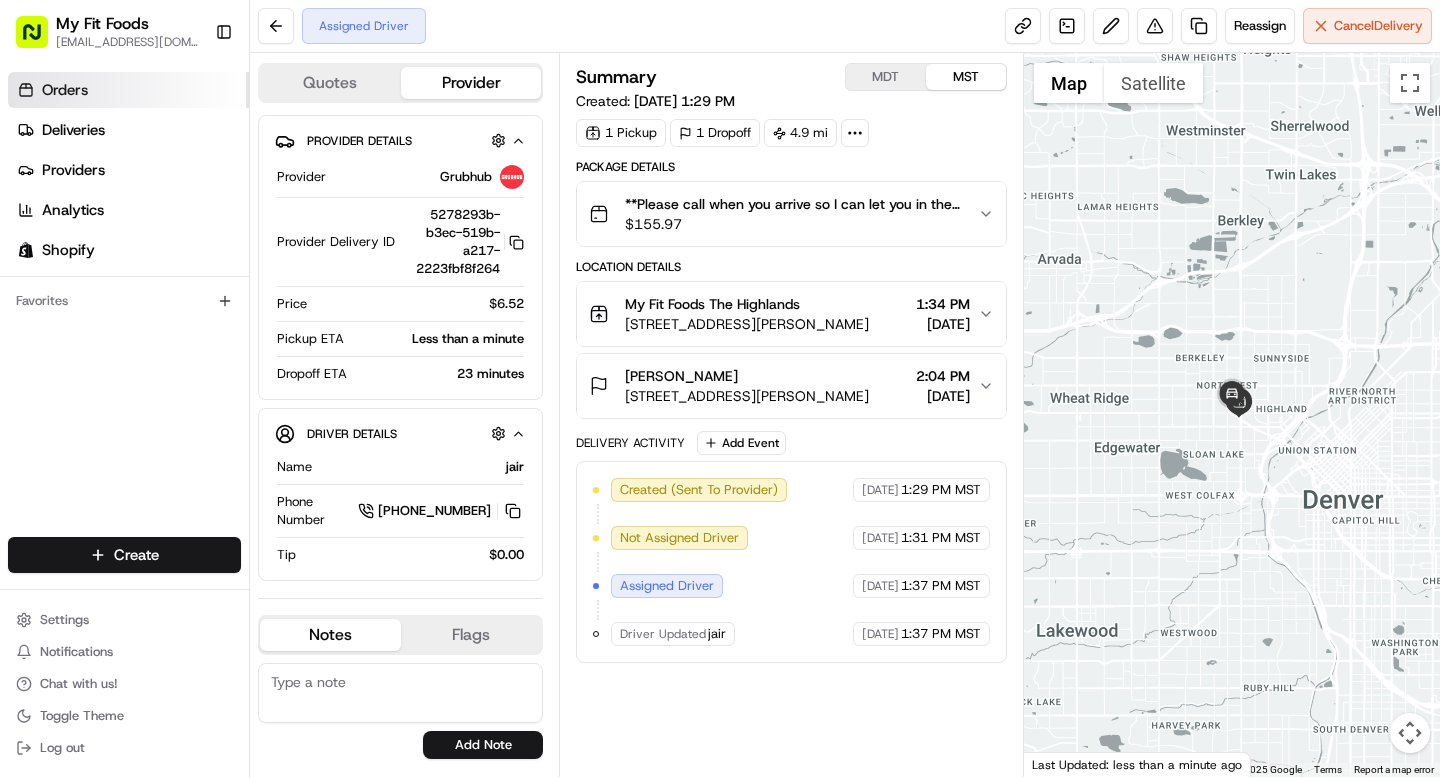 click on "Orders" at bounding box center [128, 90] 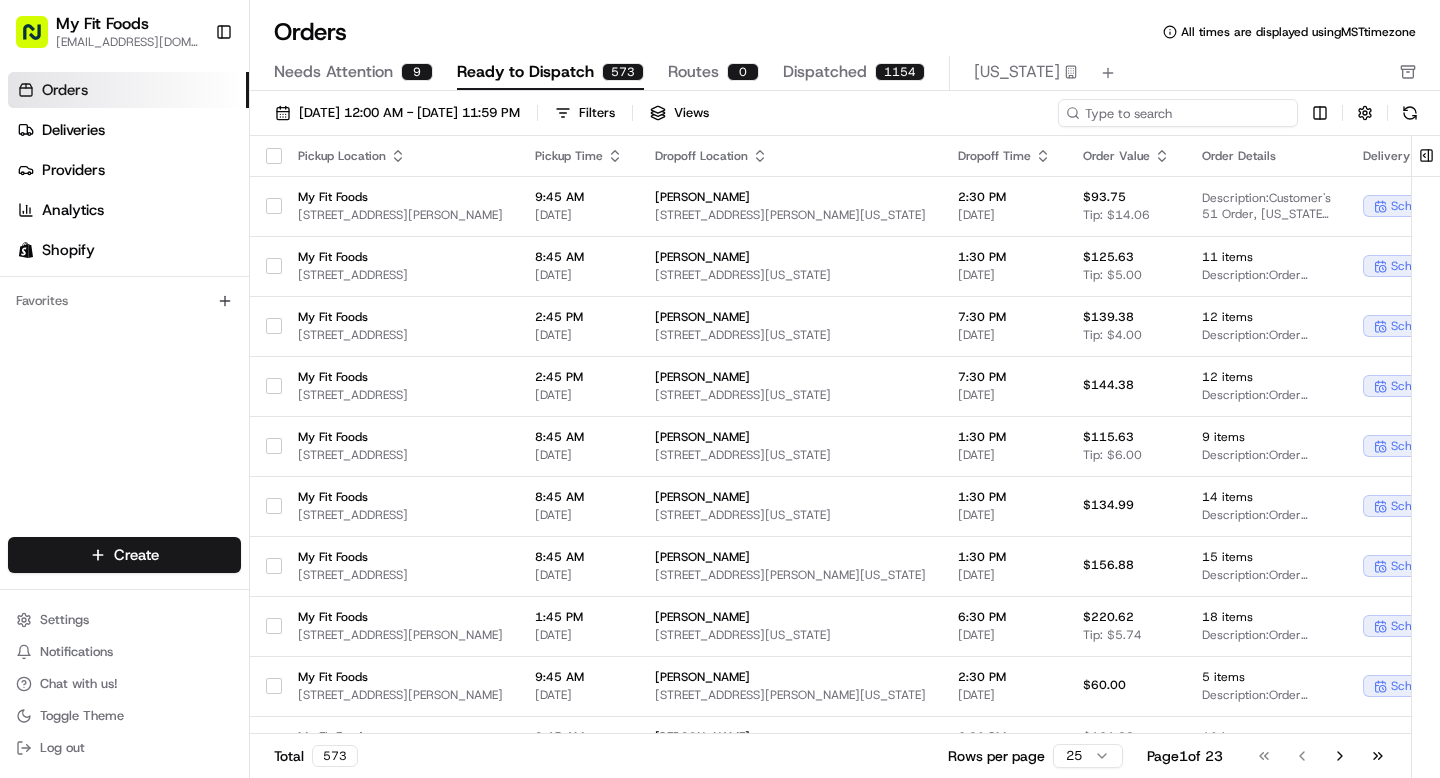 click at bounding box center (1178, 113) 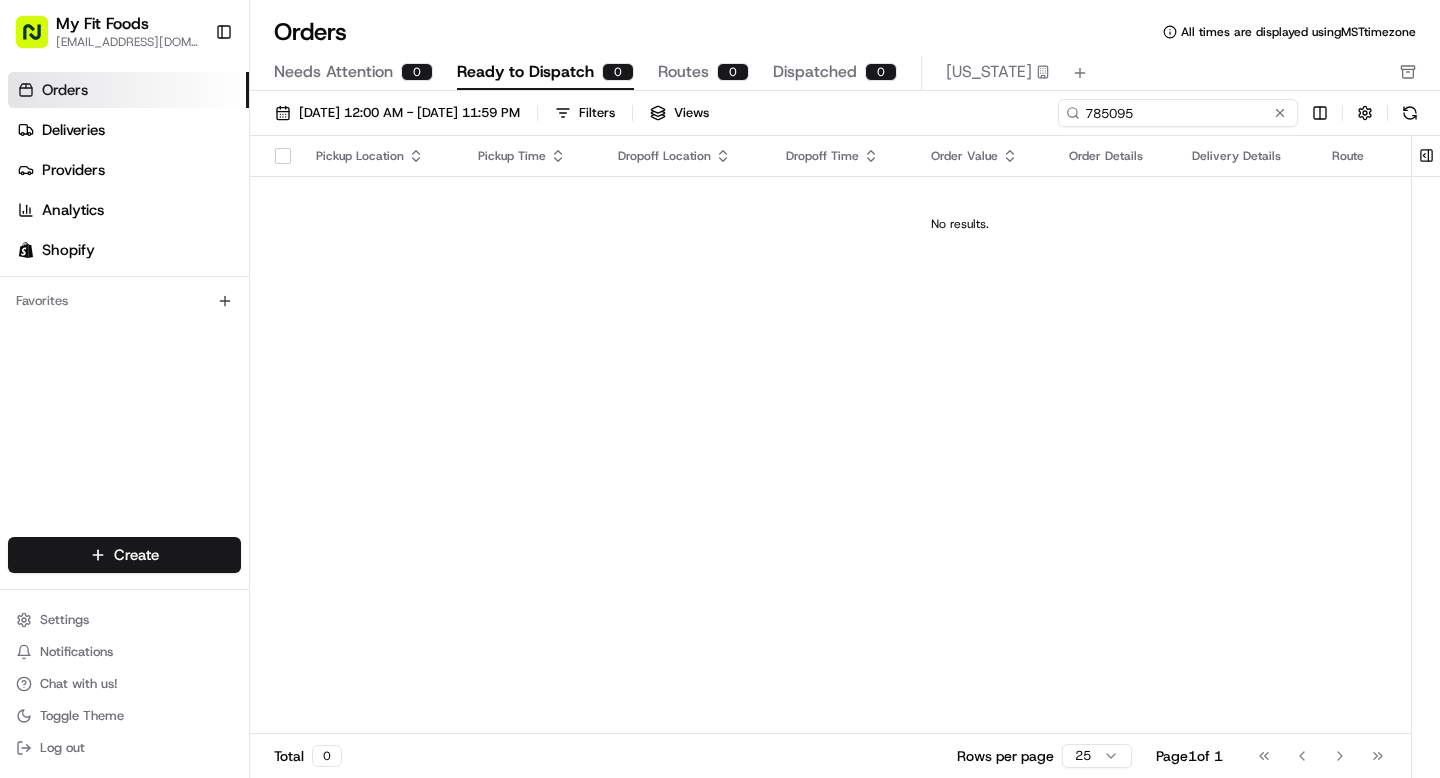 drag, startPoint x: 1144, startPoint y: 112, endPoint x: 948, endPoint y: 68, distance: 200.87807 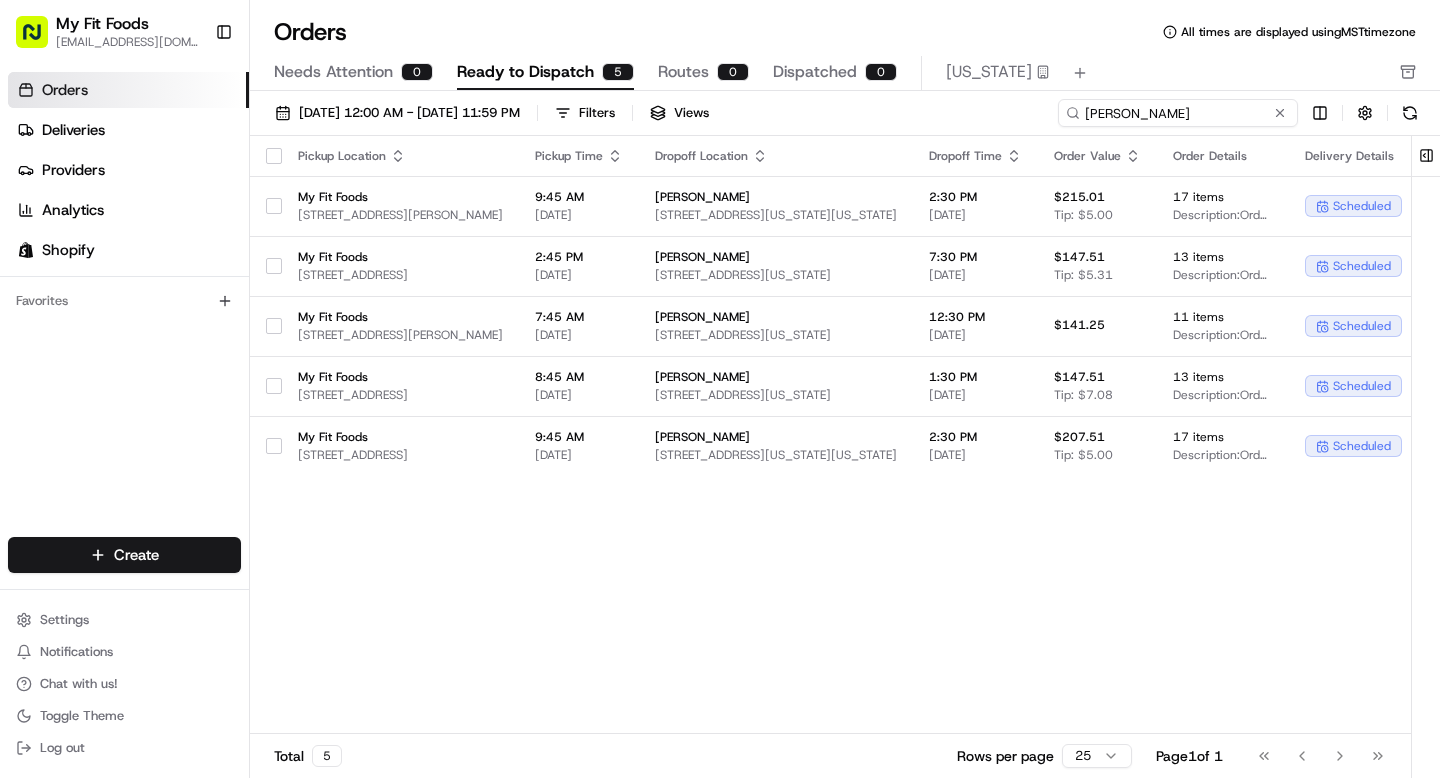 drag, startPoint x: 1145, startPoint y: 116, endPoint x: 914, endPoint y: 92, distance: 232.24341 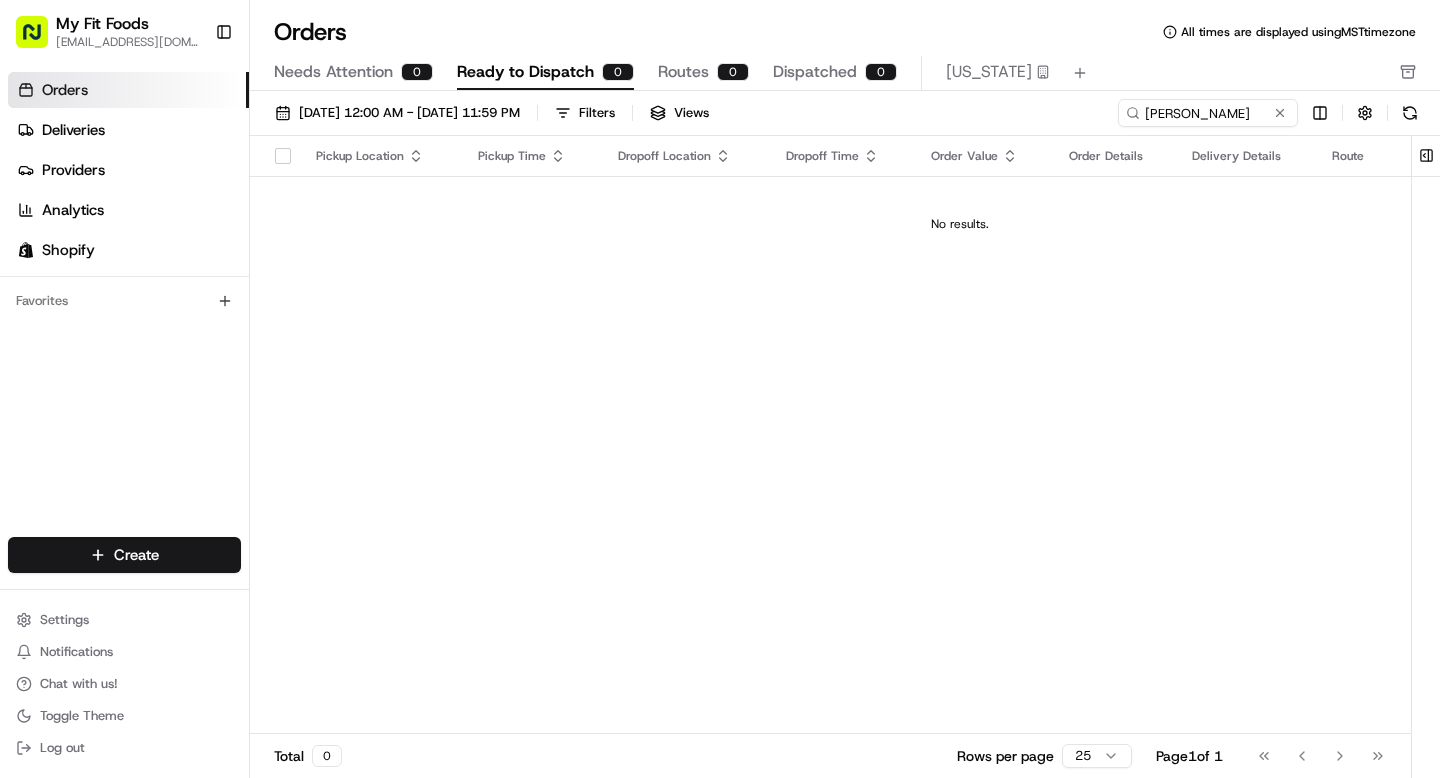 scroll, scrollTop: 0, scrollLeft: 0, axis: both 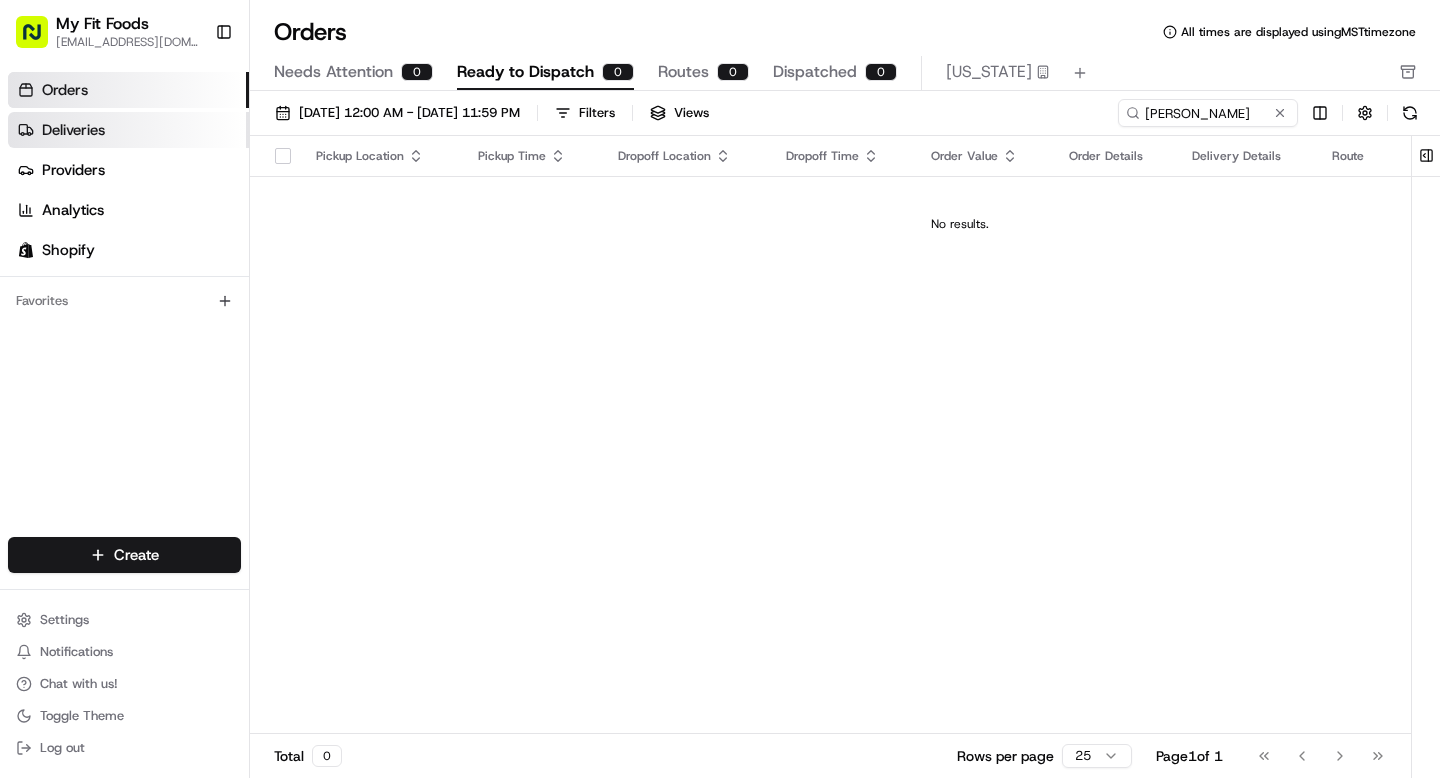 click on "Deliveries" at bounding box center (73, 130) 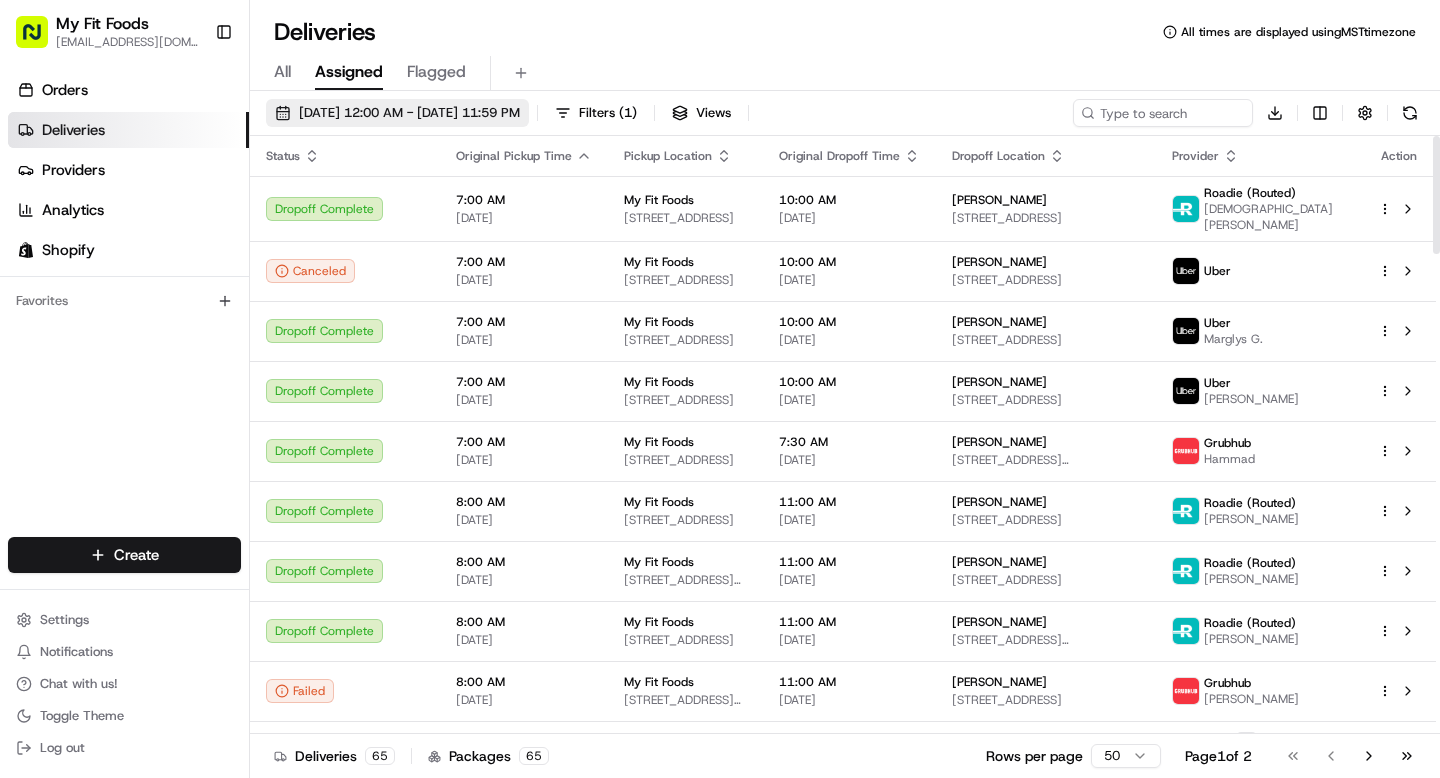 click on "07/12/2025 12:00 AM - 07/12/2025 11:59 PM" at bounding box center (409, 113) 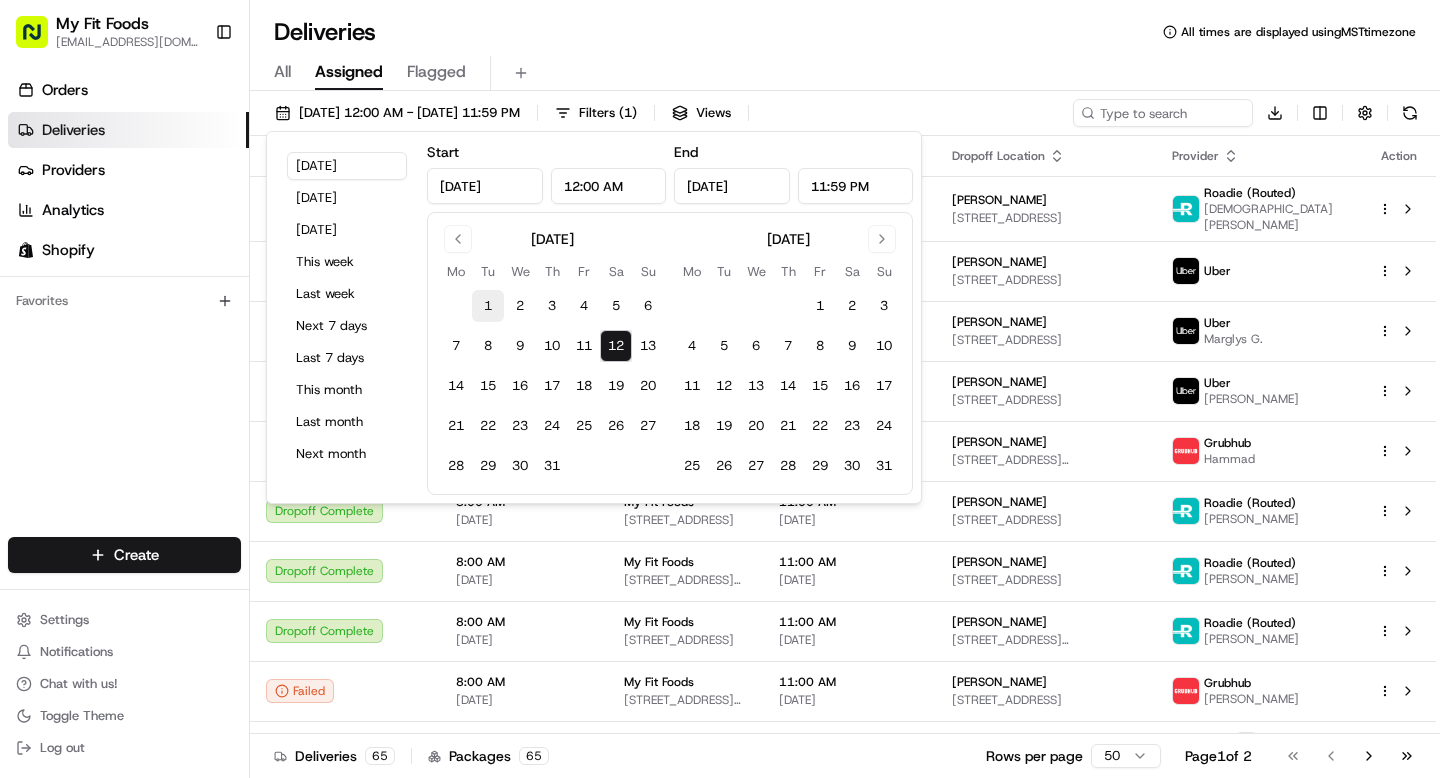 click on "1" at bounding box center (488, 306) 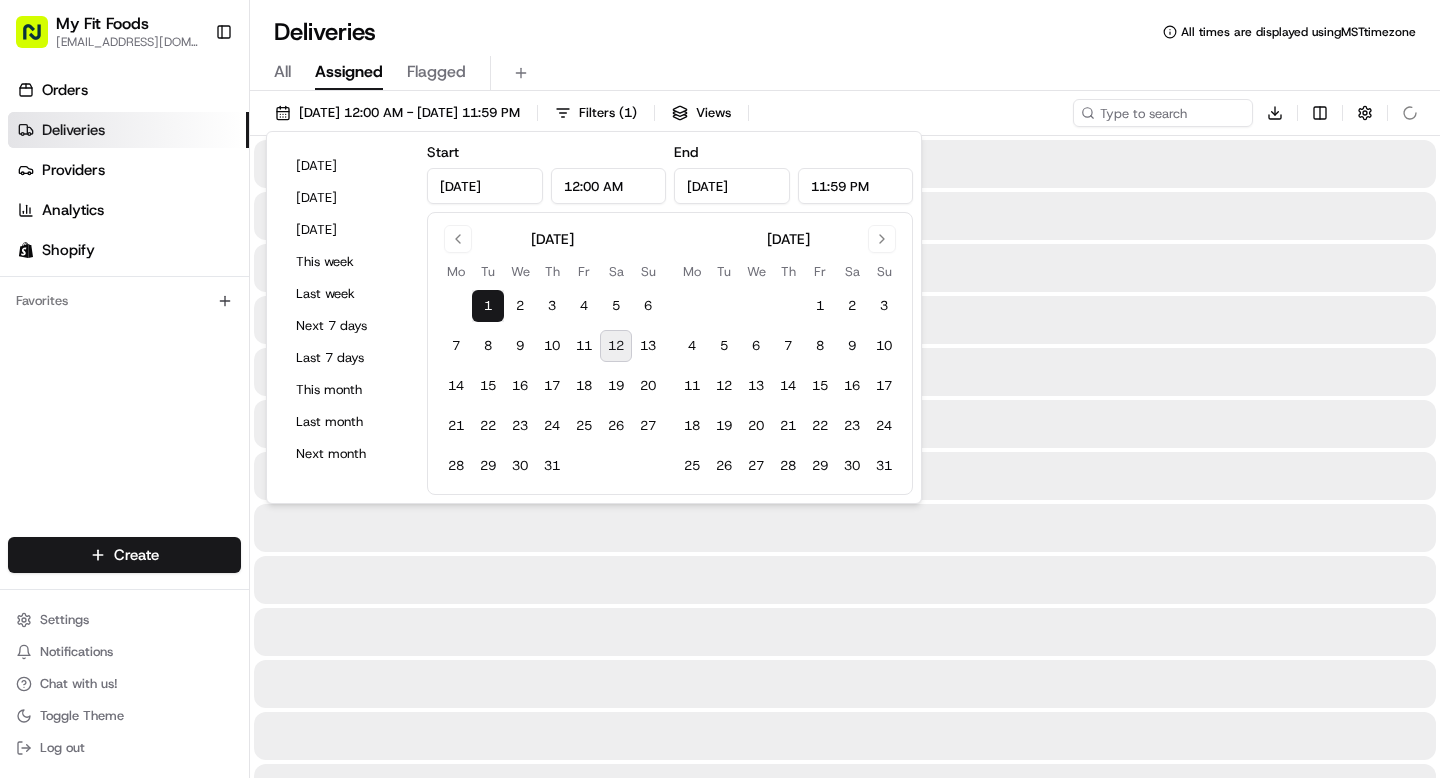 type on "Jul 1, 2025" 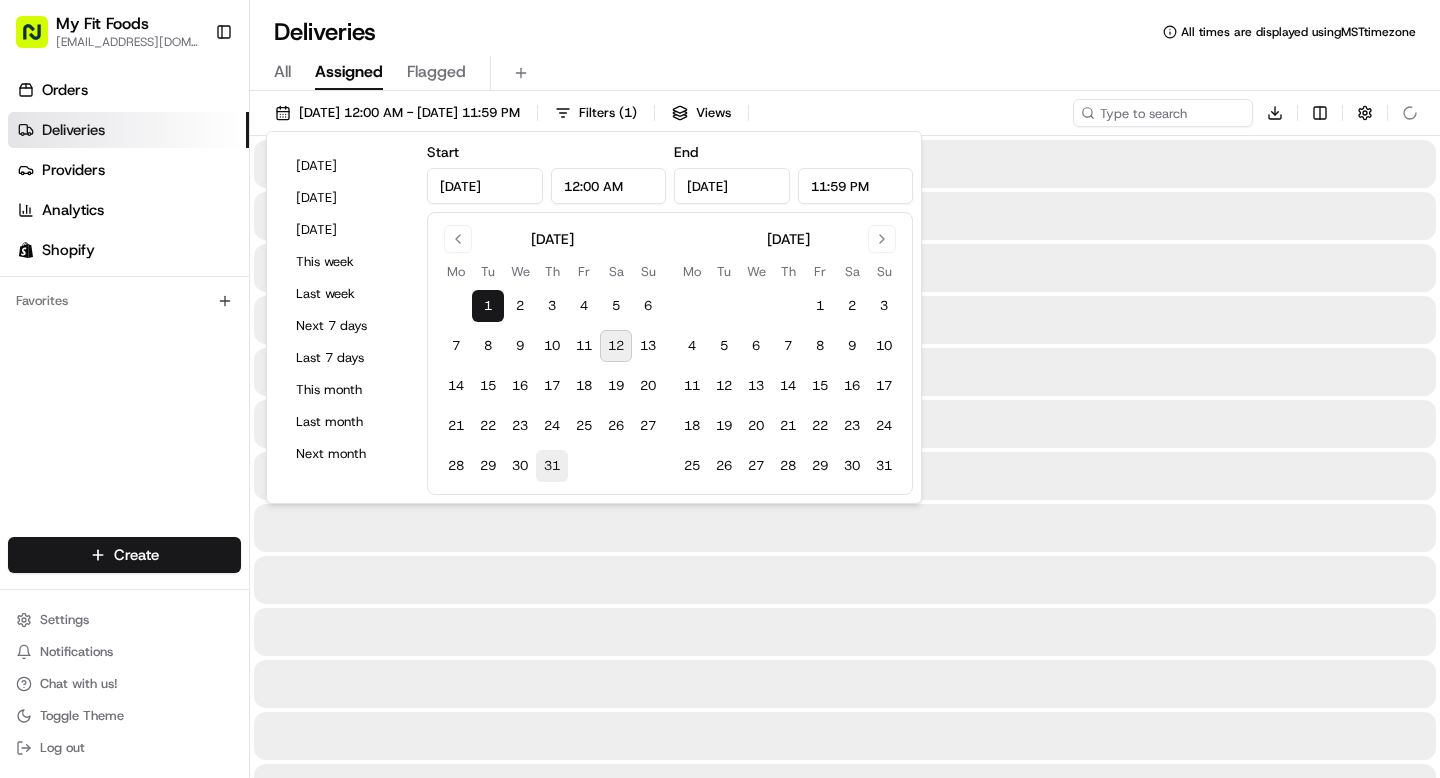 click on "31" at bounding box center [552, 466] 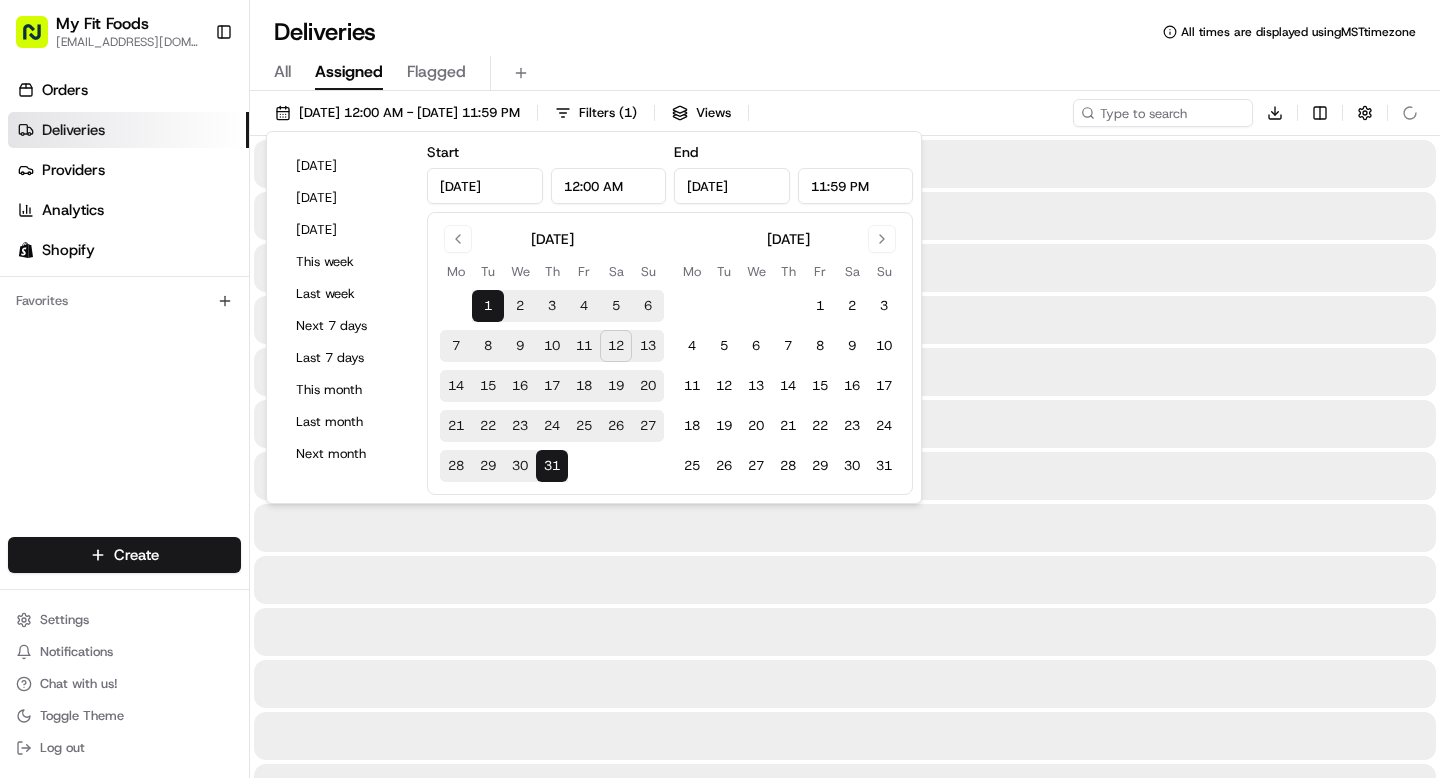 type on "Jul 31, 2025" 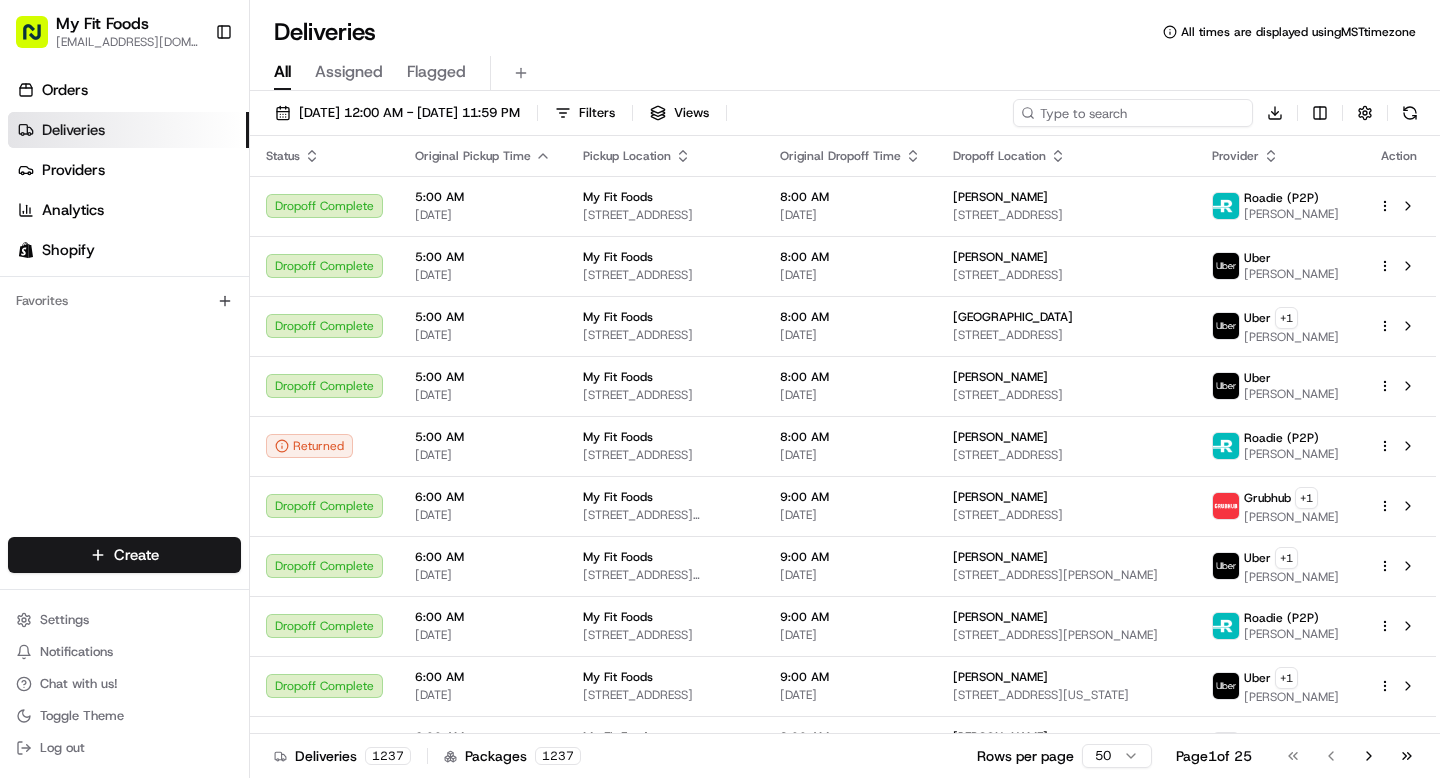 click at bounding box center [1133, 113] 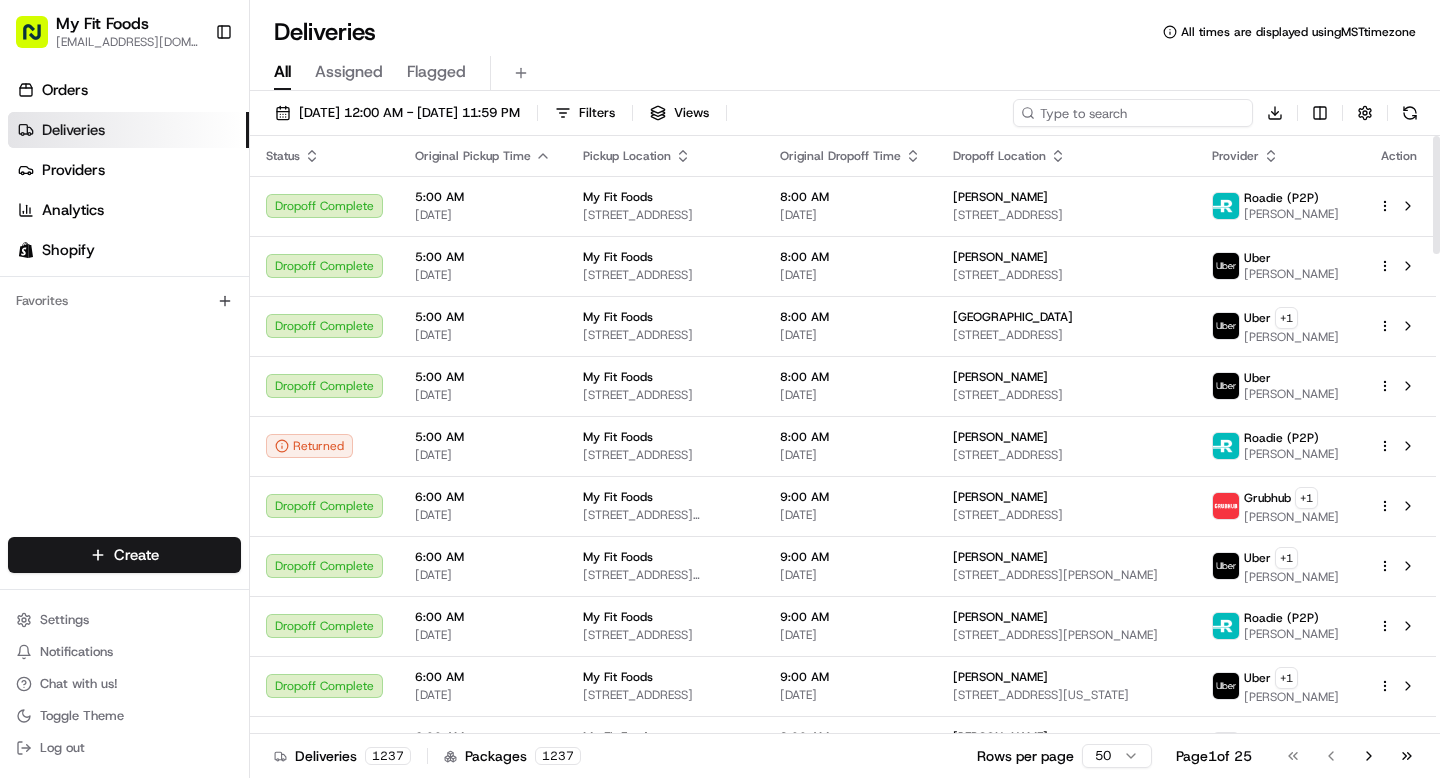 paste on "Stephen Szlepcsik" 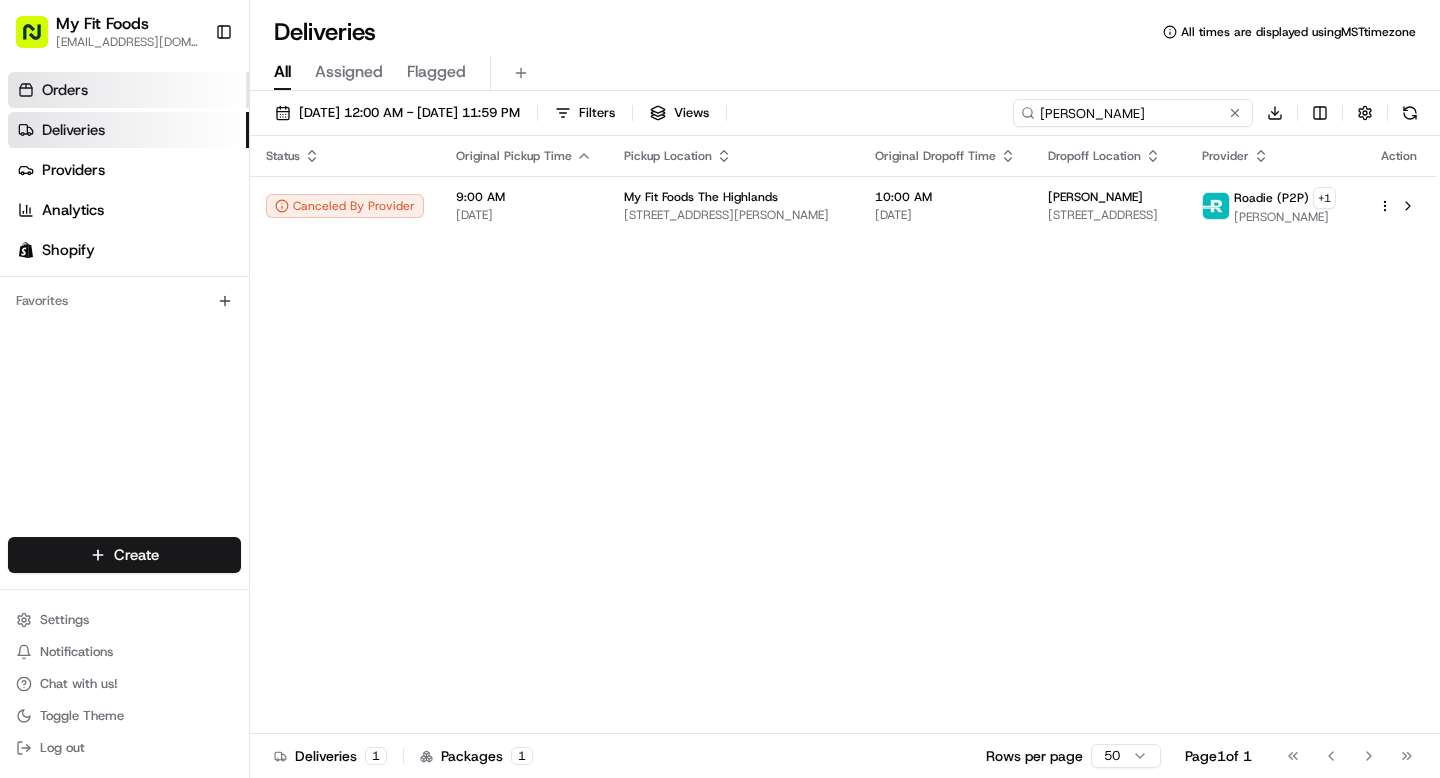 type on "Stephen Szlepcsik" 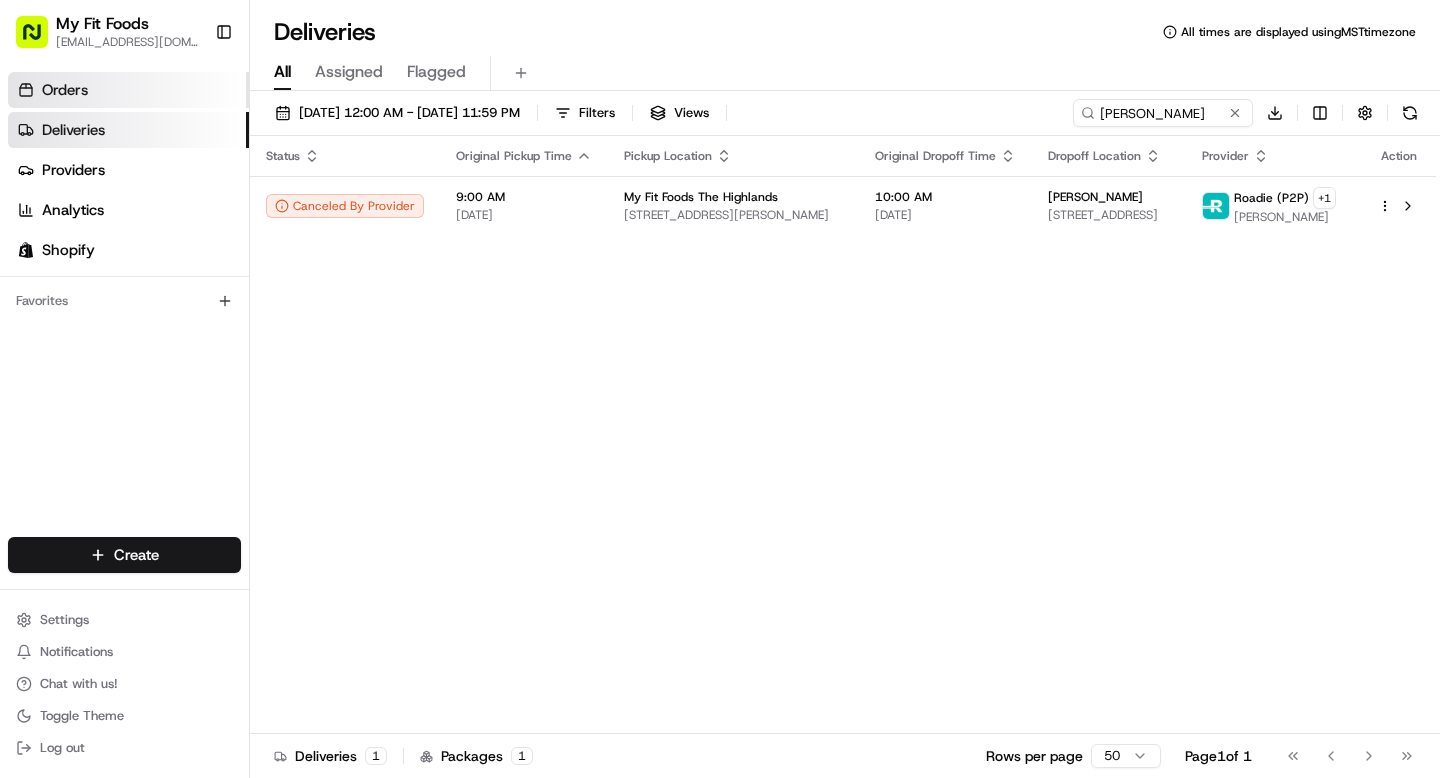 click on "Orders" at bounding box center [128, 90] 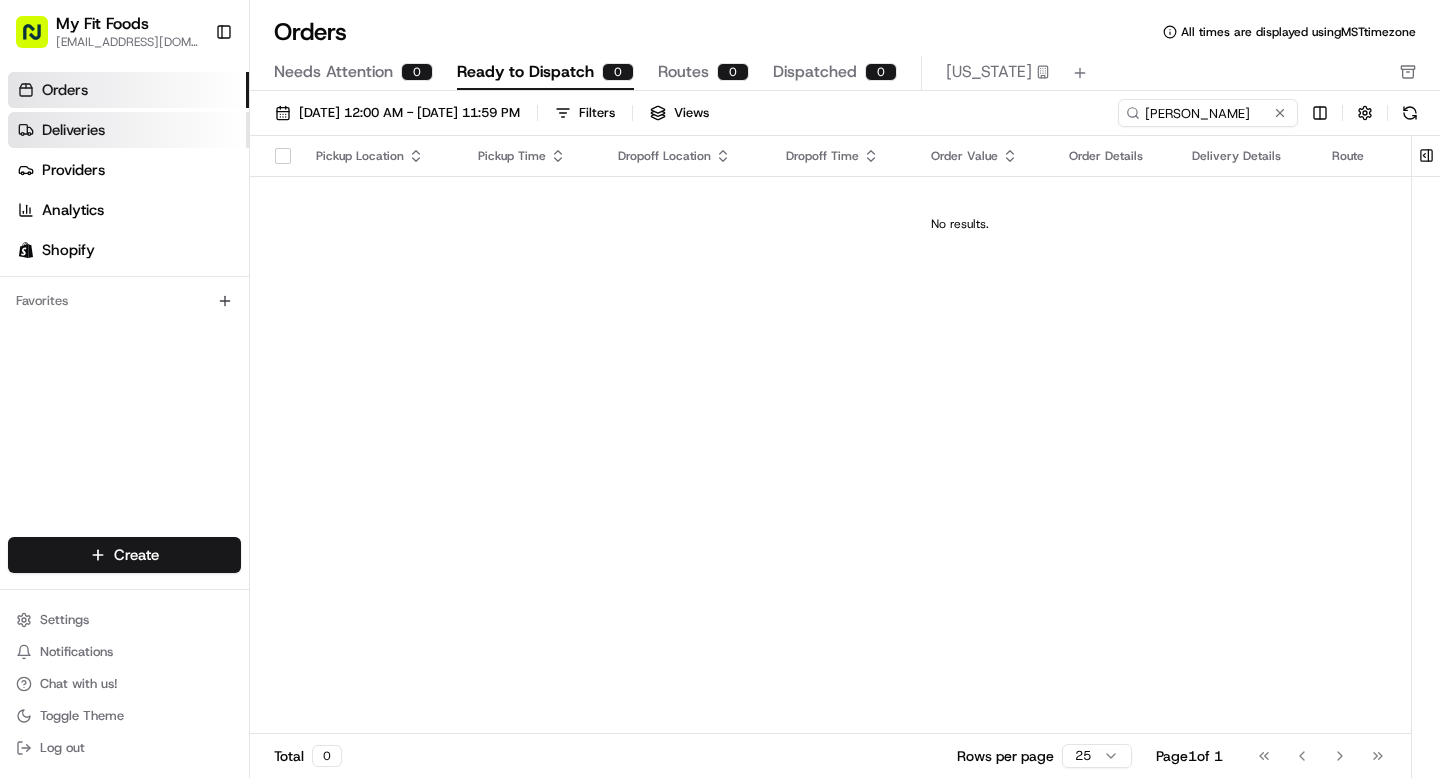 click on "Deliveries" at bounding box center (128, 130) 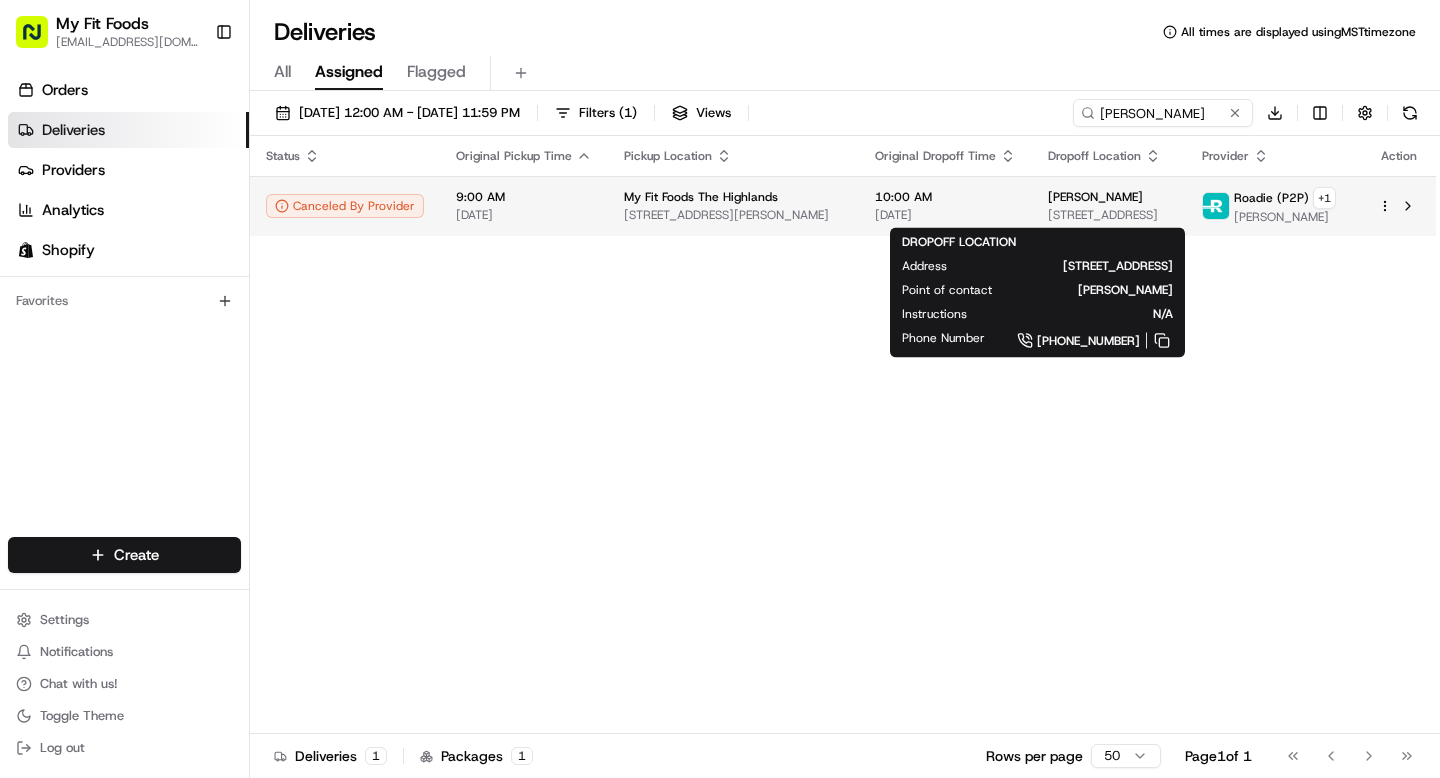 click on "6975 Sprucedale Pkwy, Evergreen, CO 80439, USA" at bounding box center (1109, 215) 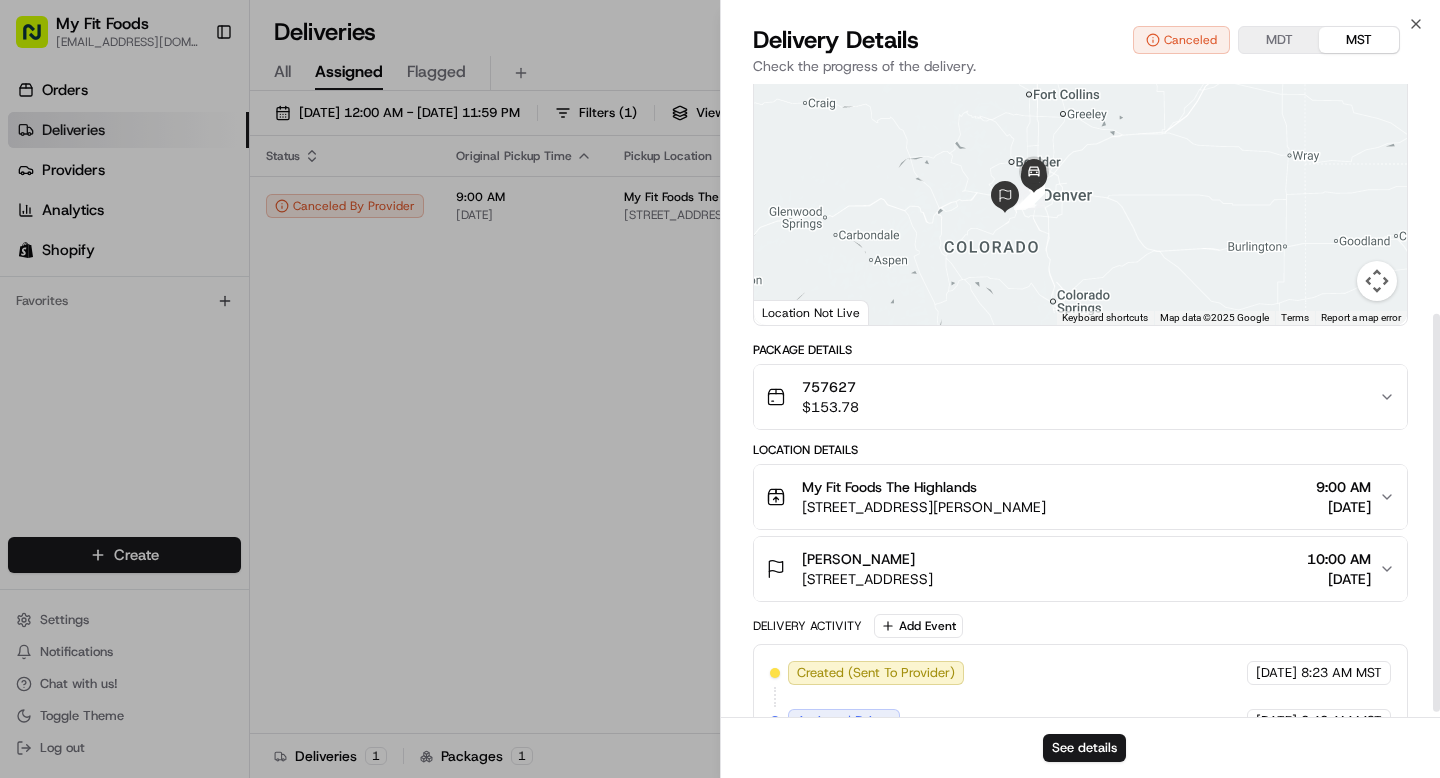 scroll, scrollTop: 373, scrollLeft: 0, axis: vertical 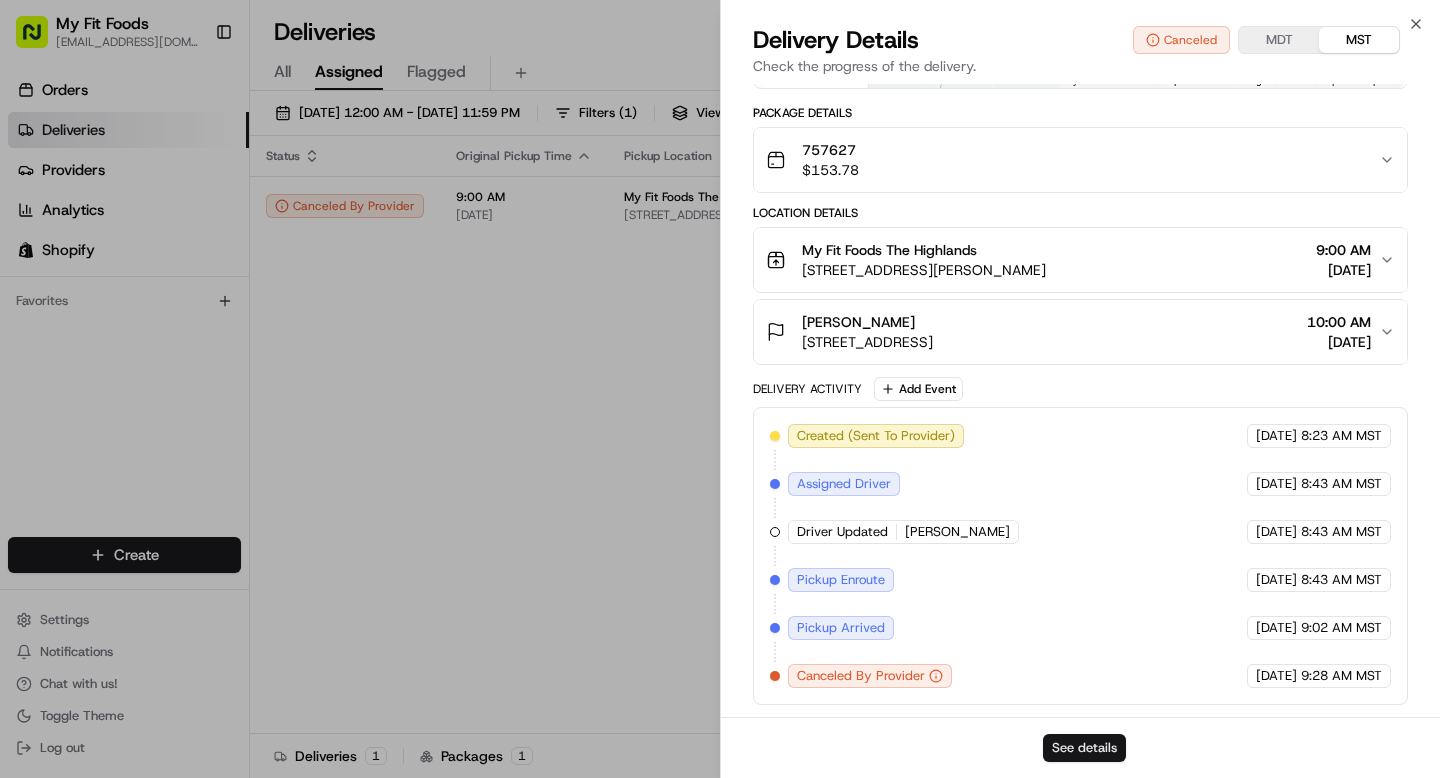 click on "See details" at bounding box center [1084, 748] 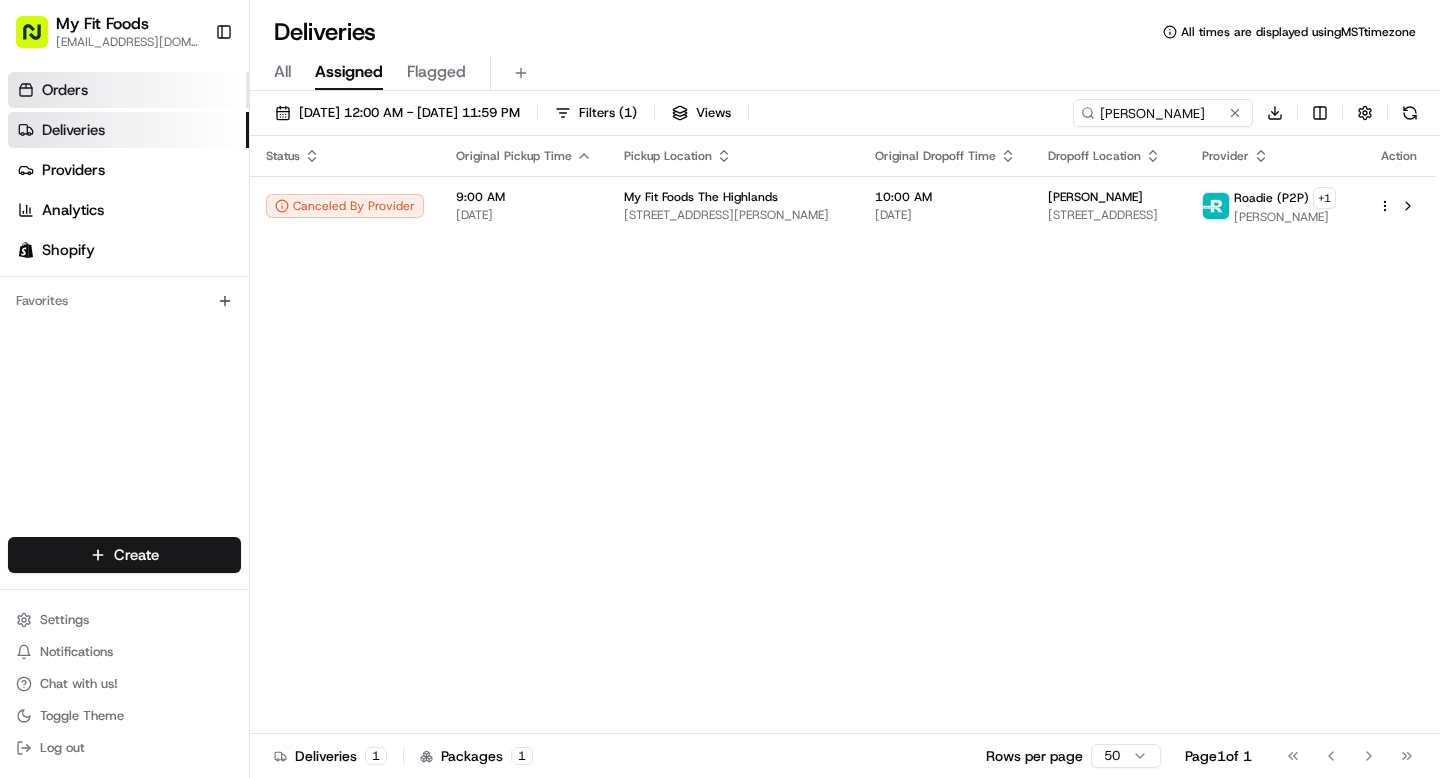 click on "Orders" at bounding box center [128, 90] 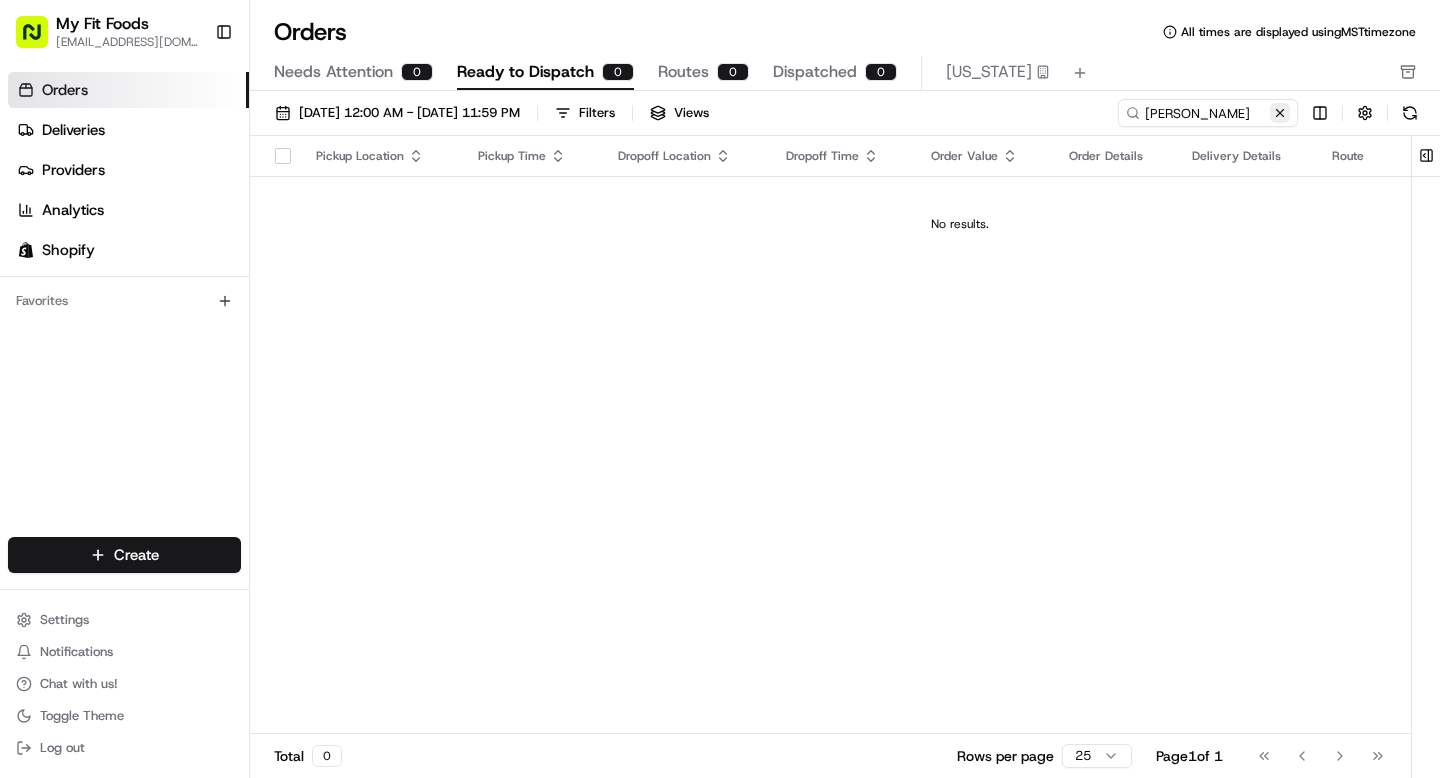 click at bounding box center (1280, 113) 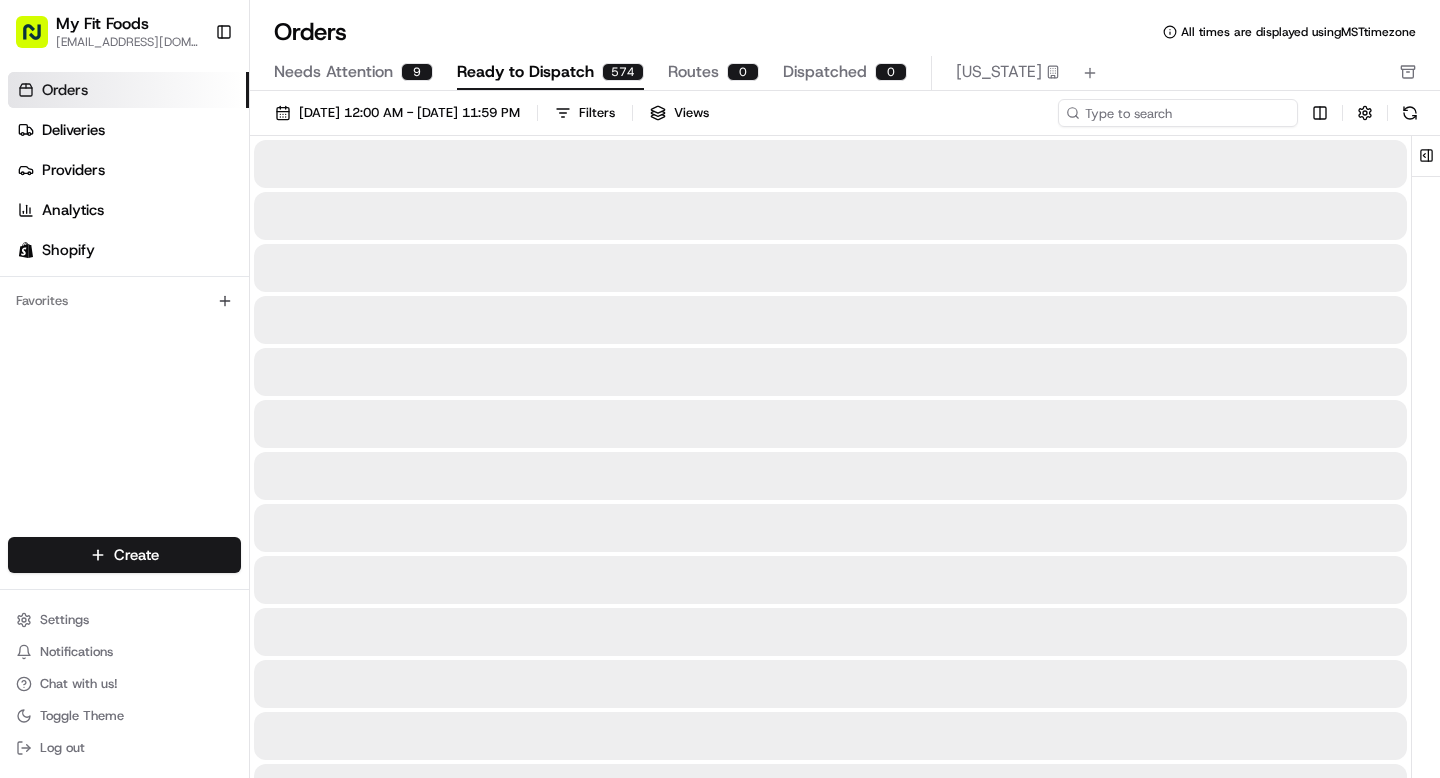click at bounding box center [1178, 113] 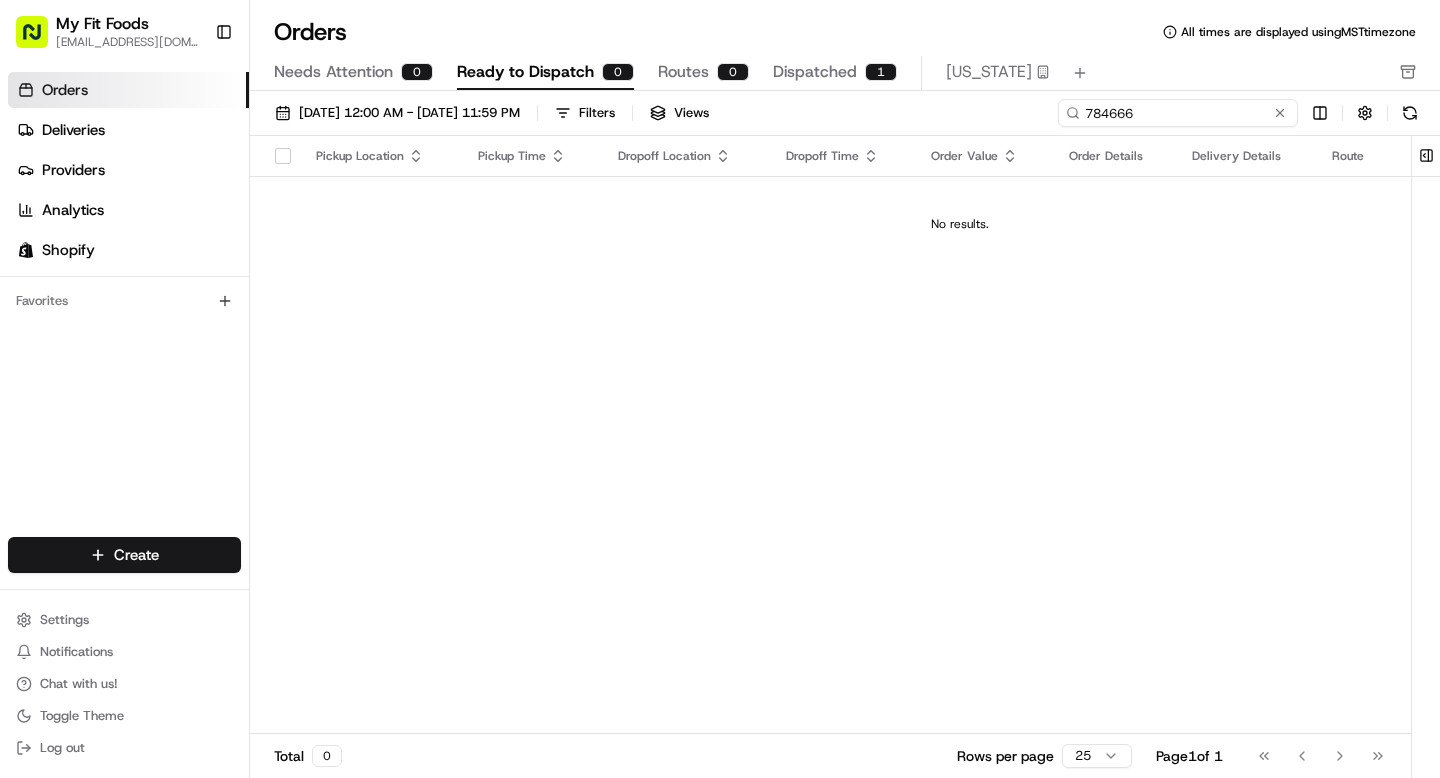 drag, startPoint x: 1163, startPoint y: 112, endPoint x: 999, endPoint y: 112, distance: 164 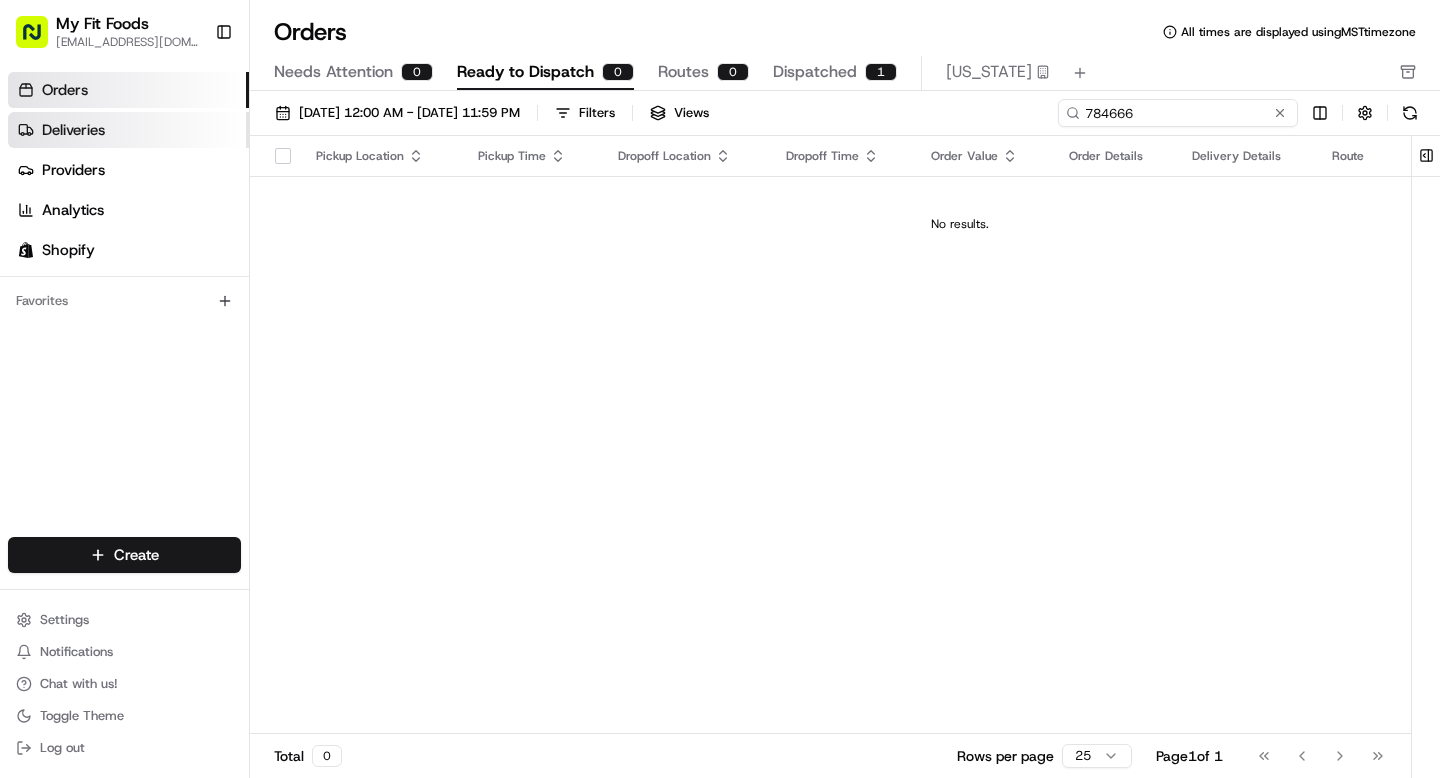 type on "784666" 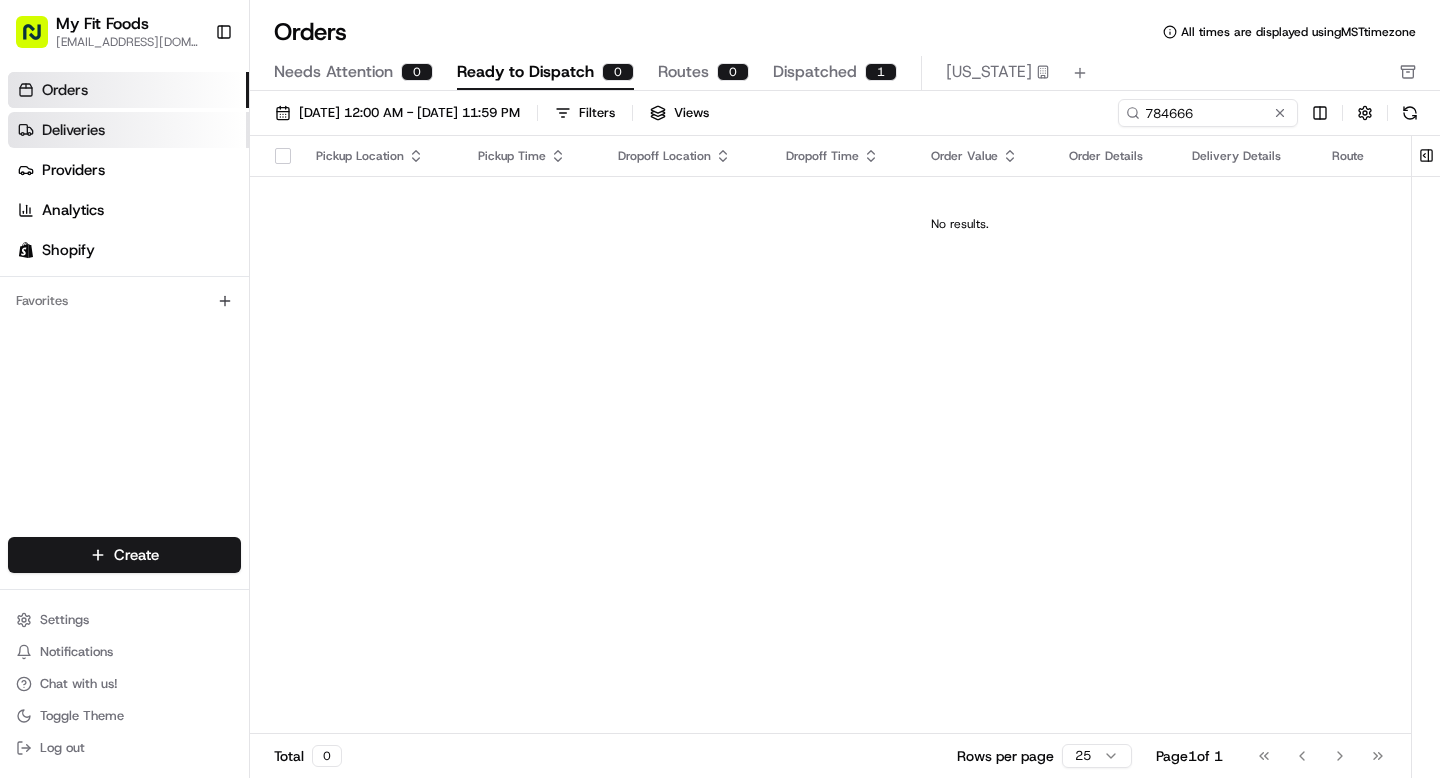 click on "Deliveries" at bounding box center (73, 130) 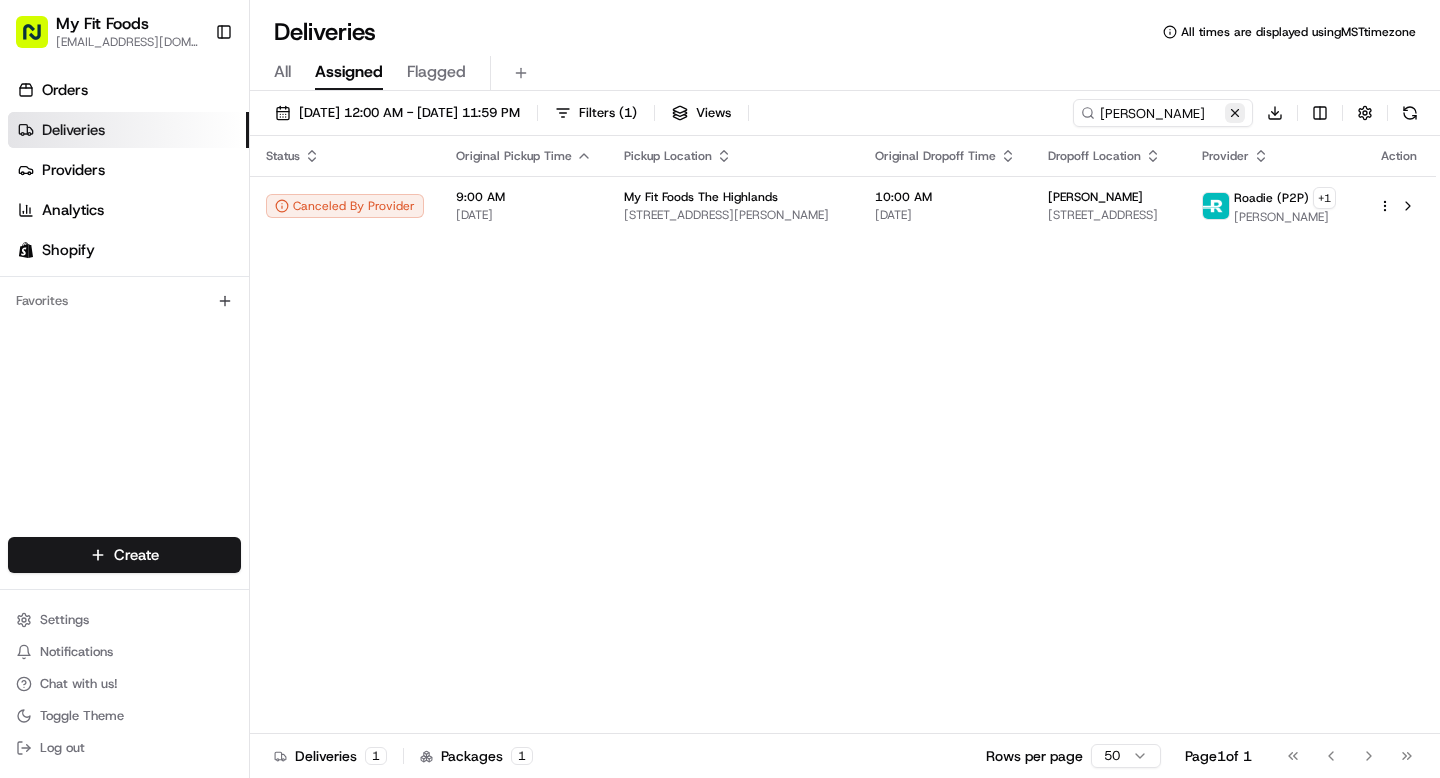 click at bounding box center (1235, 113) 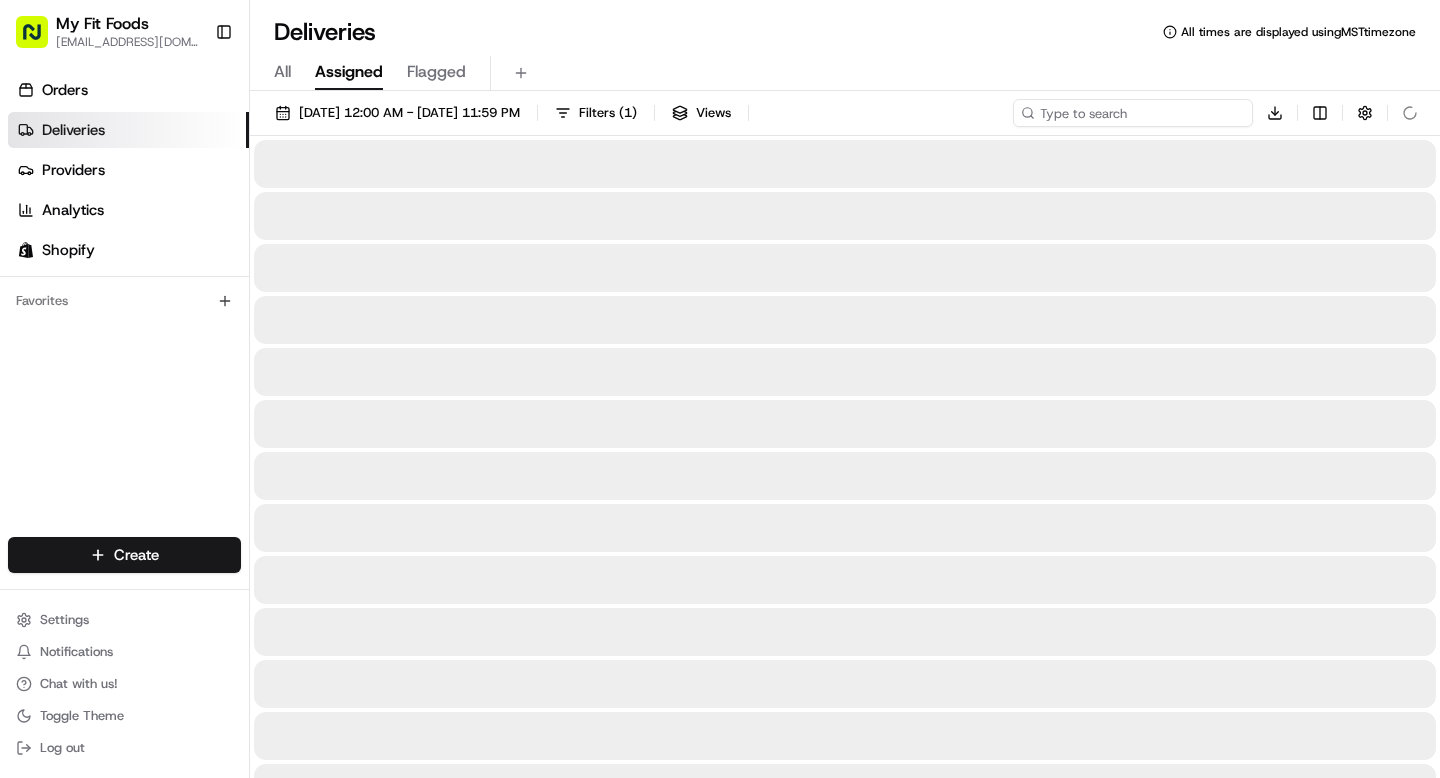 click at bounding box center [1133, 113] 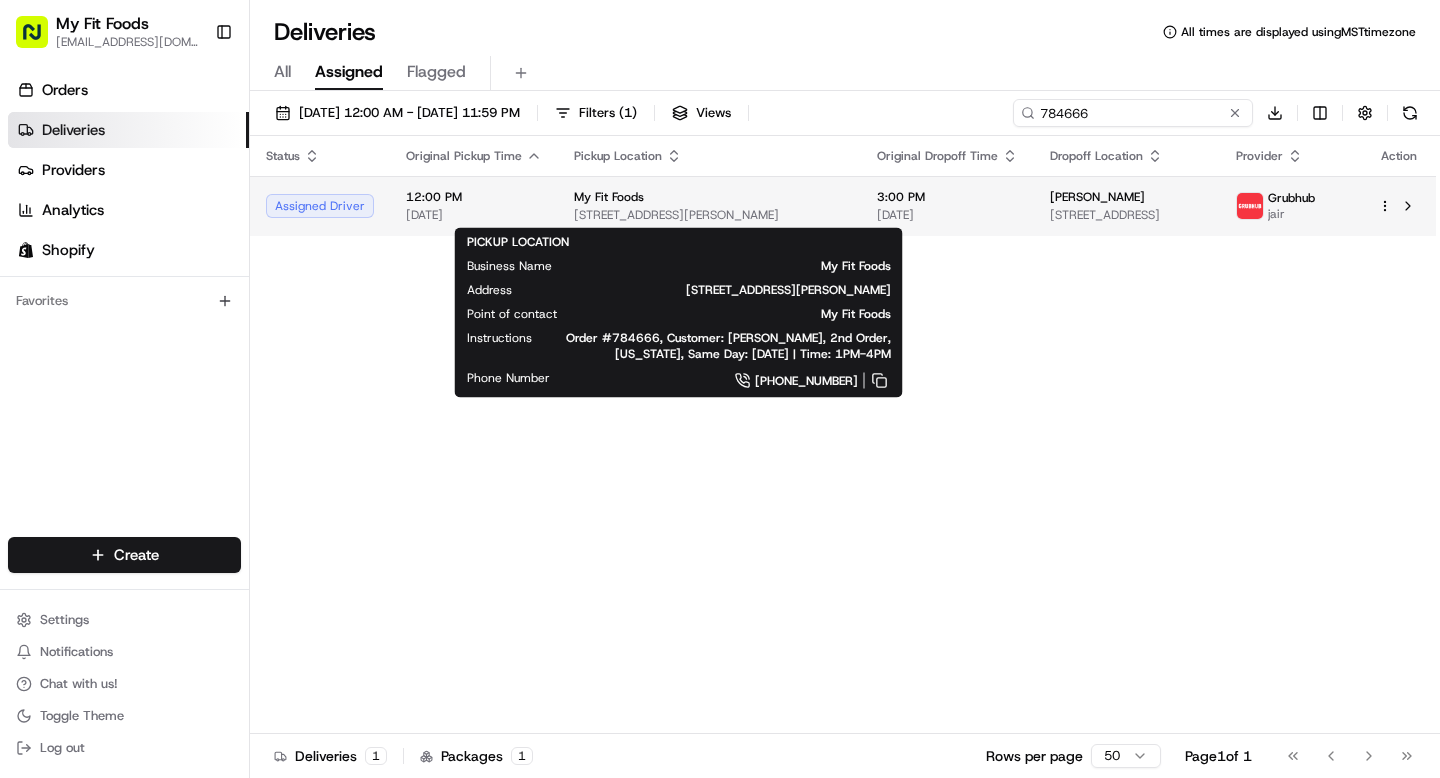 type on "784666" 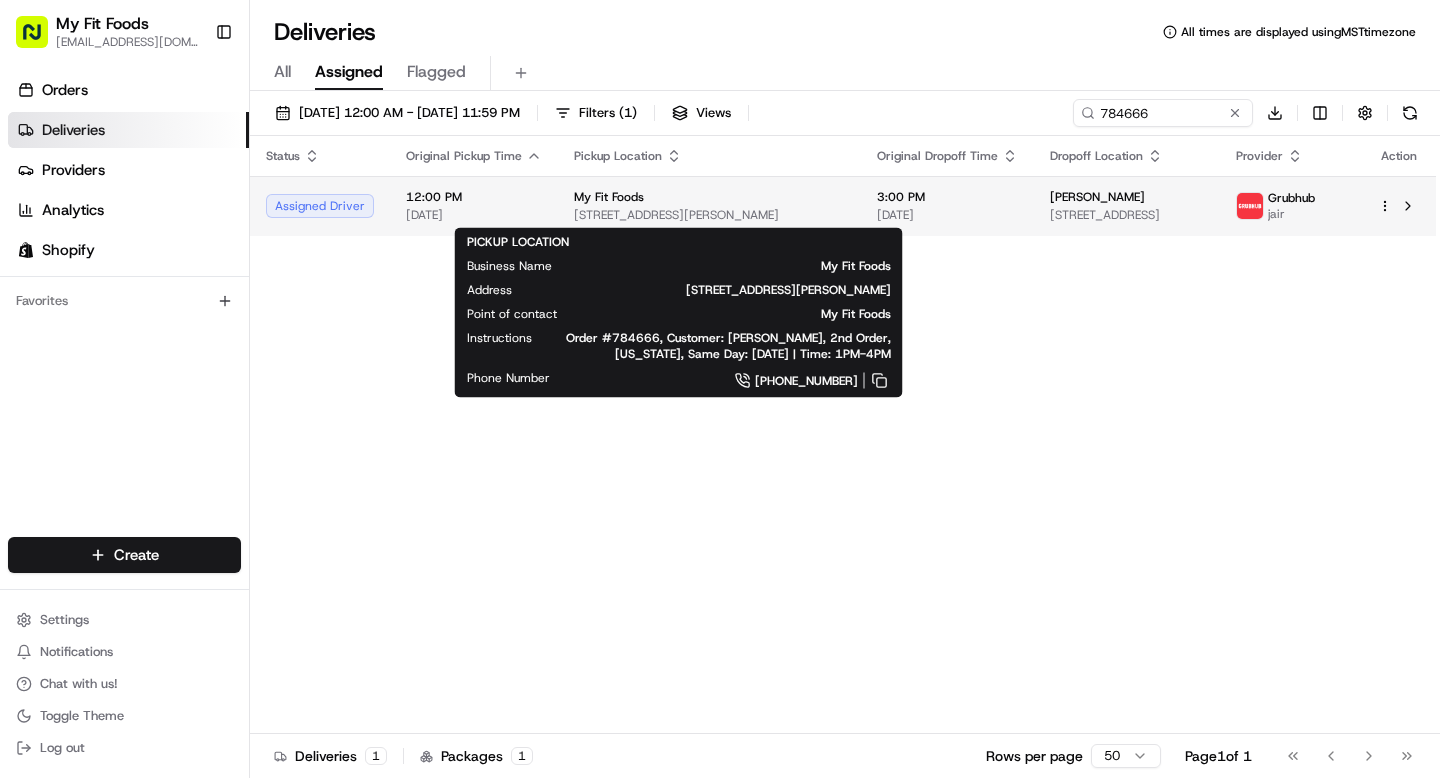 click on "My Fit Foods" at bounding box center (609, 197) 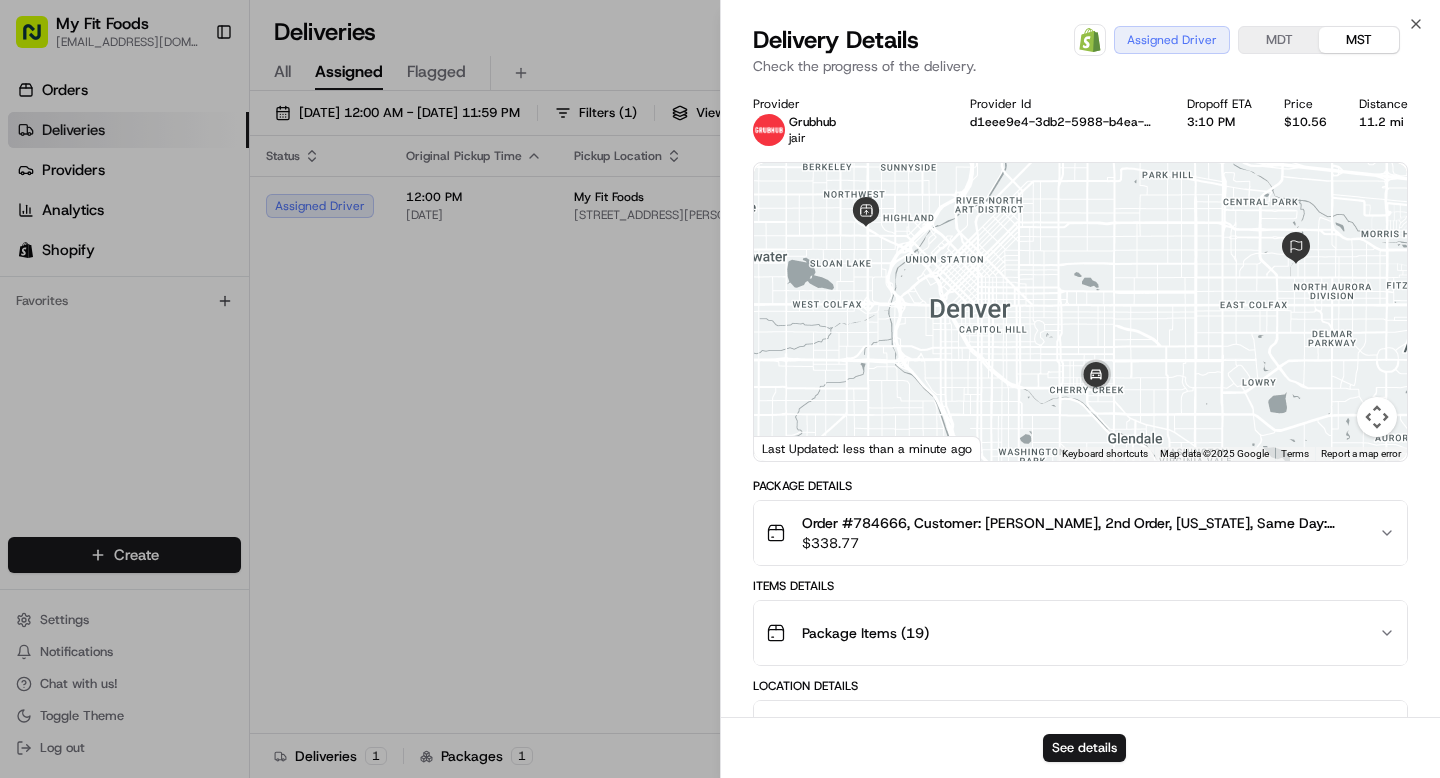 scroll, scrollTop: 329, scrollLeft: 0, axis: vertical 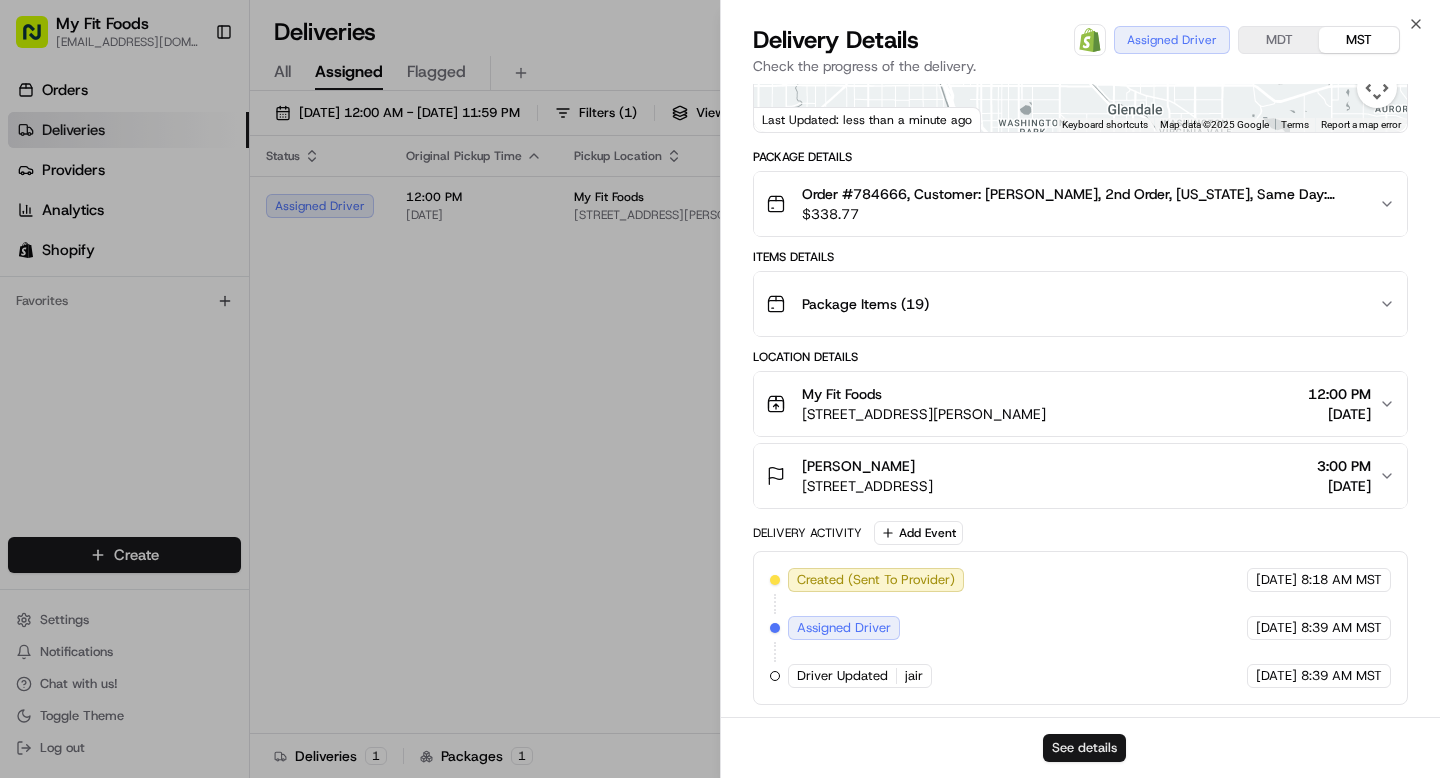 click on "See details" at bounding box center (1084, 748) 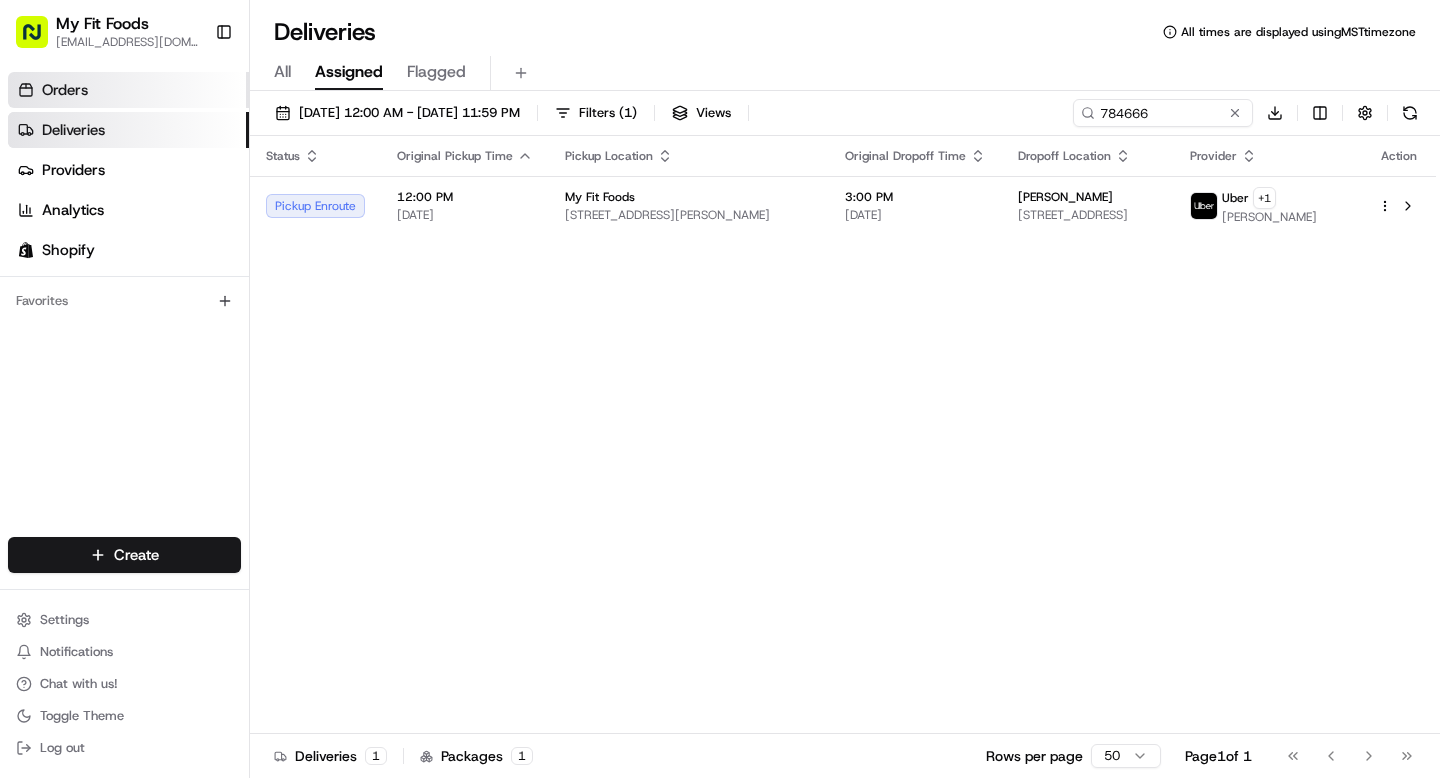 click on "Orders" at bounding box center (128, 90) 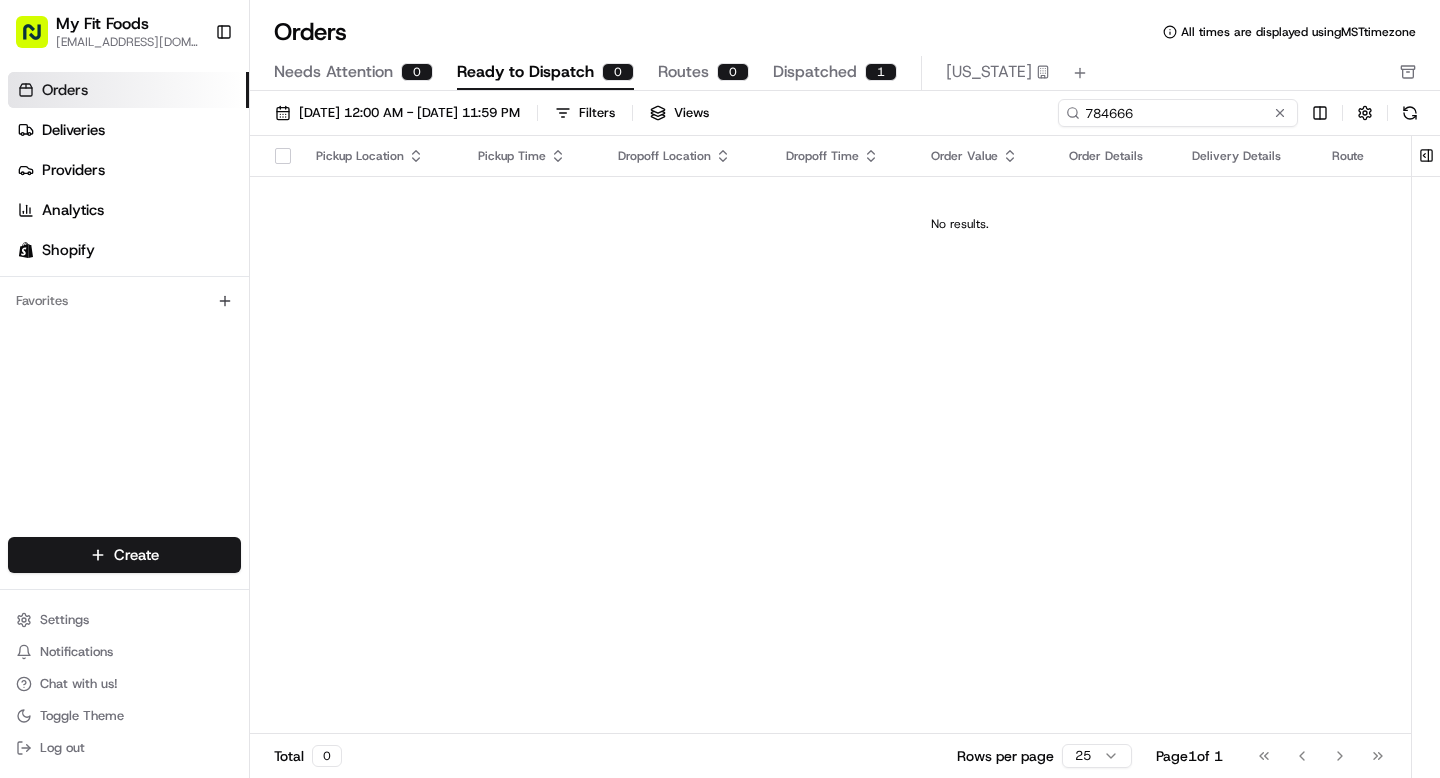 drag, startPoint x: 1222, startPoint y: 114, endPoint x: 1097, endPoint y: 114, distance: 125 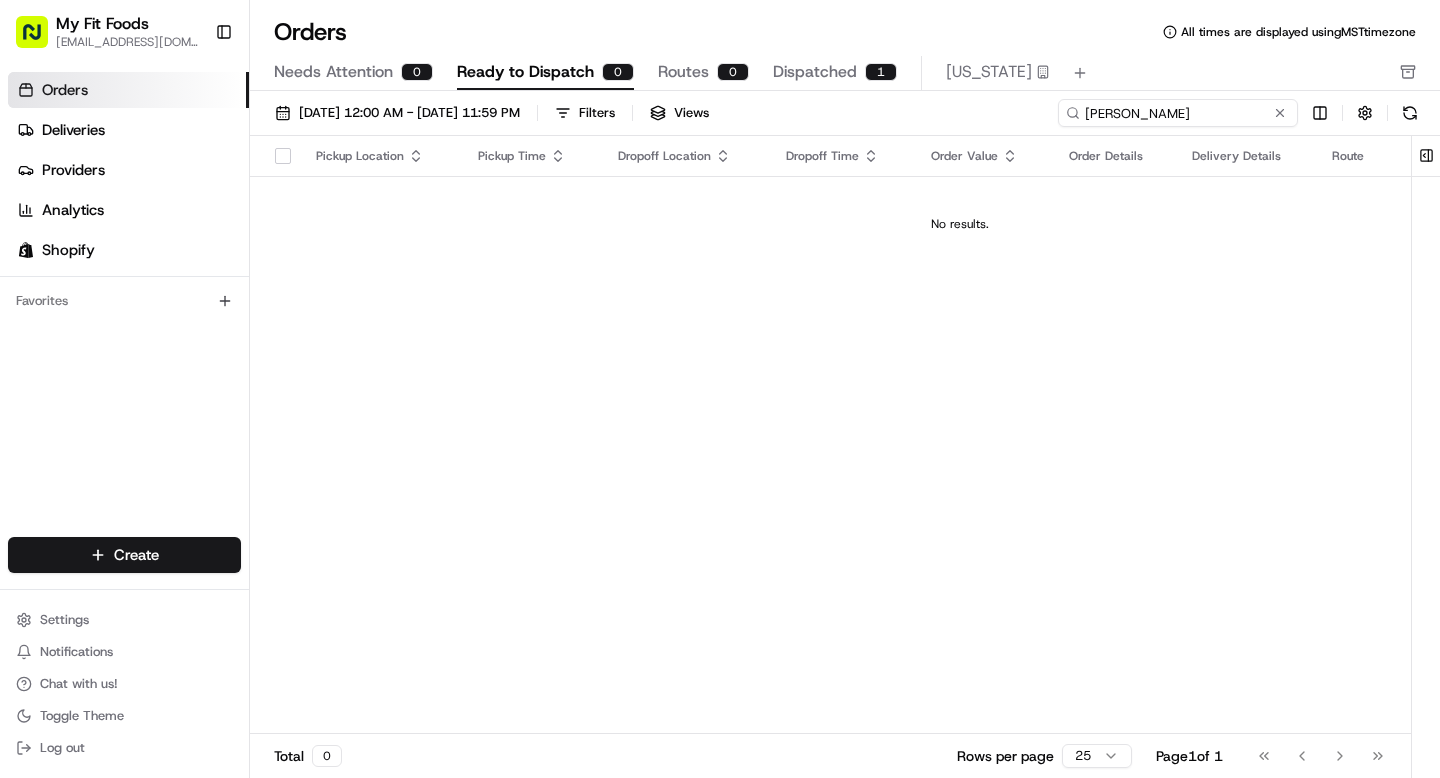 drag, startPoint x: 1174, startPoint y: 118, endPoint x: 962, endPoint y: 98, distance: 212.9413 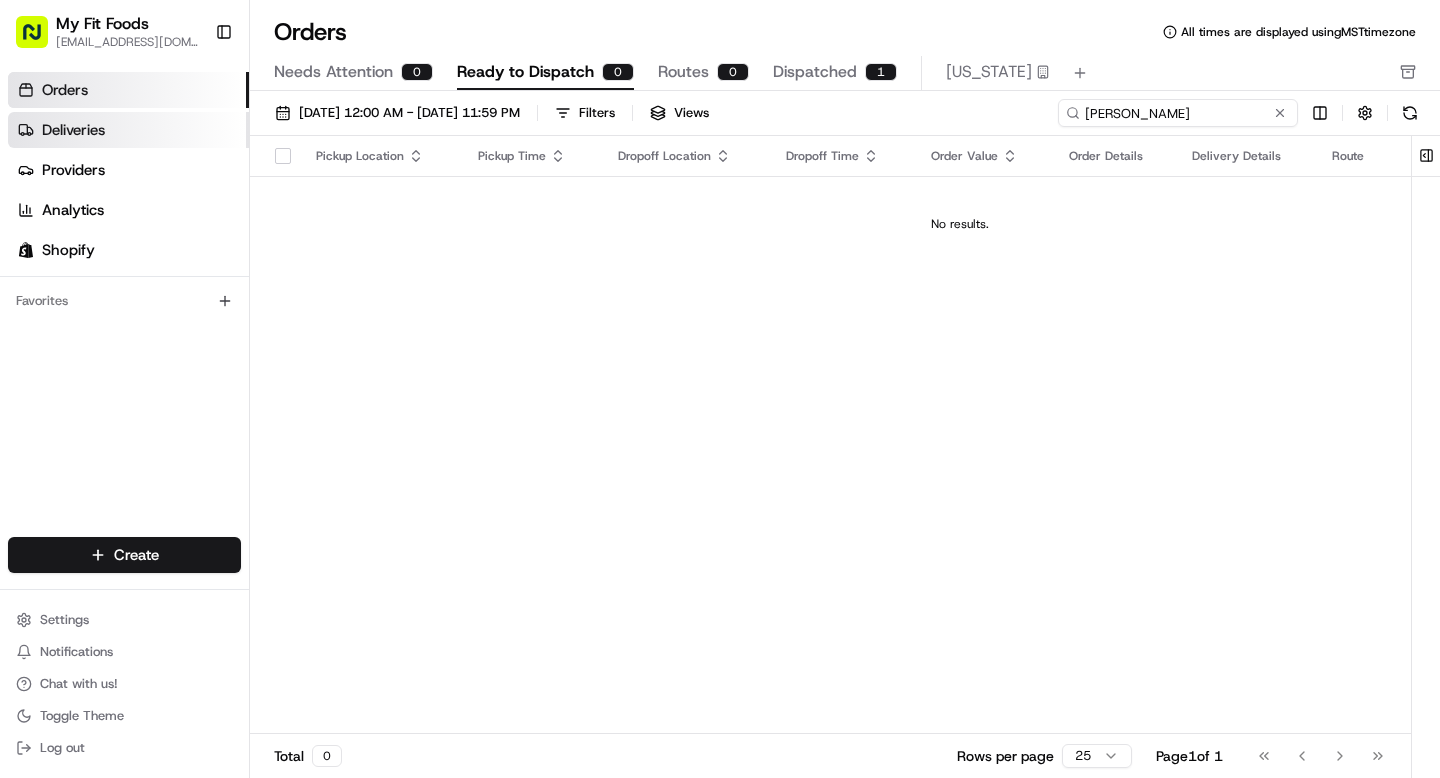 type on "Mindy" 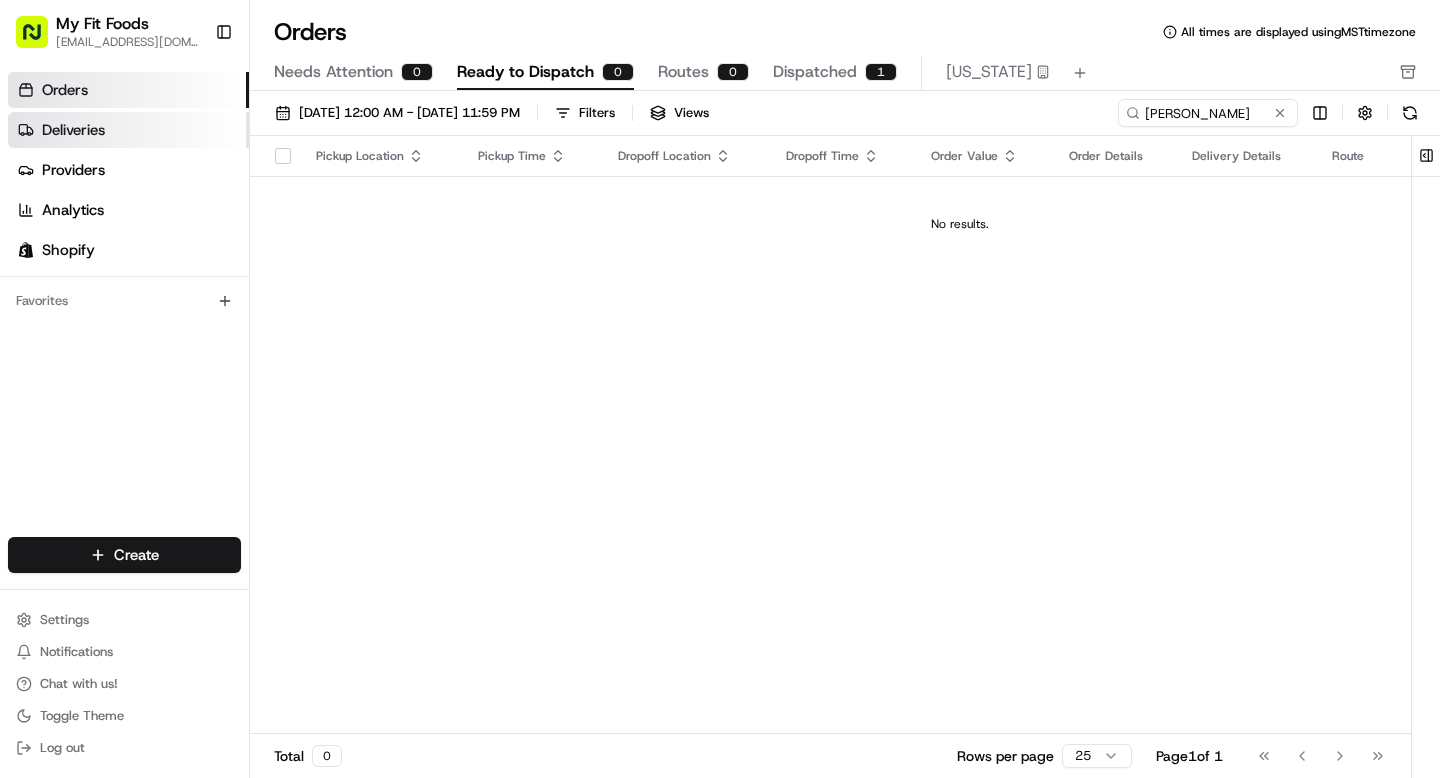 click on "Deliveries" at bounding box center [128, 130] 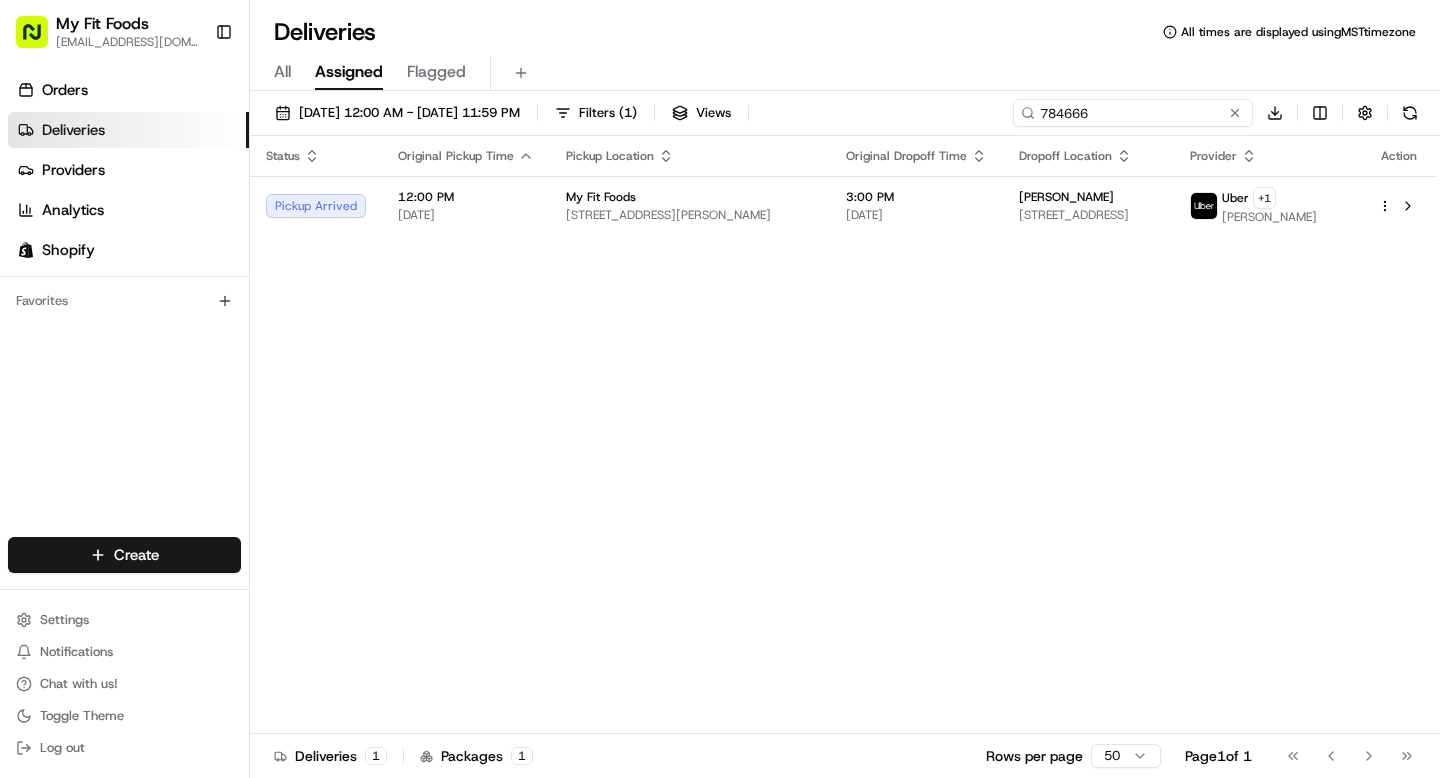 drag, startPoint x: 1167, startPoint y: 108, endPoint x: 972, endPoint y: 99, distance: 195.20758 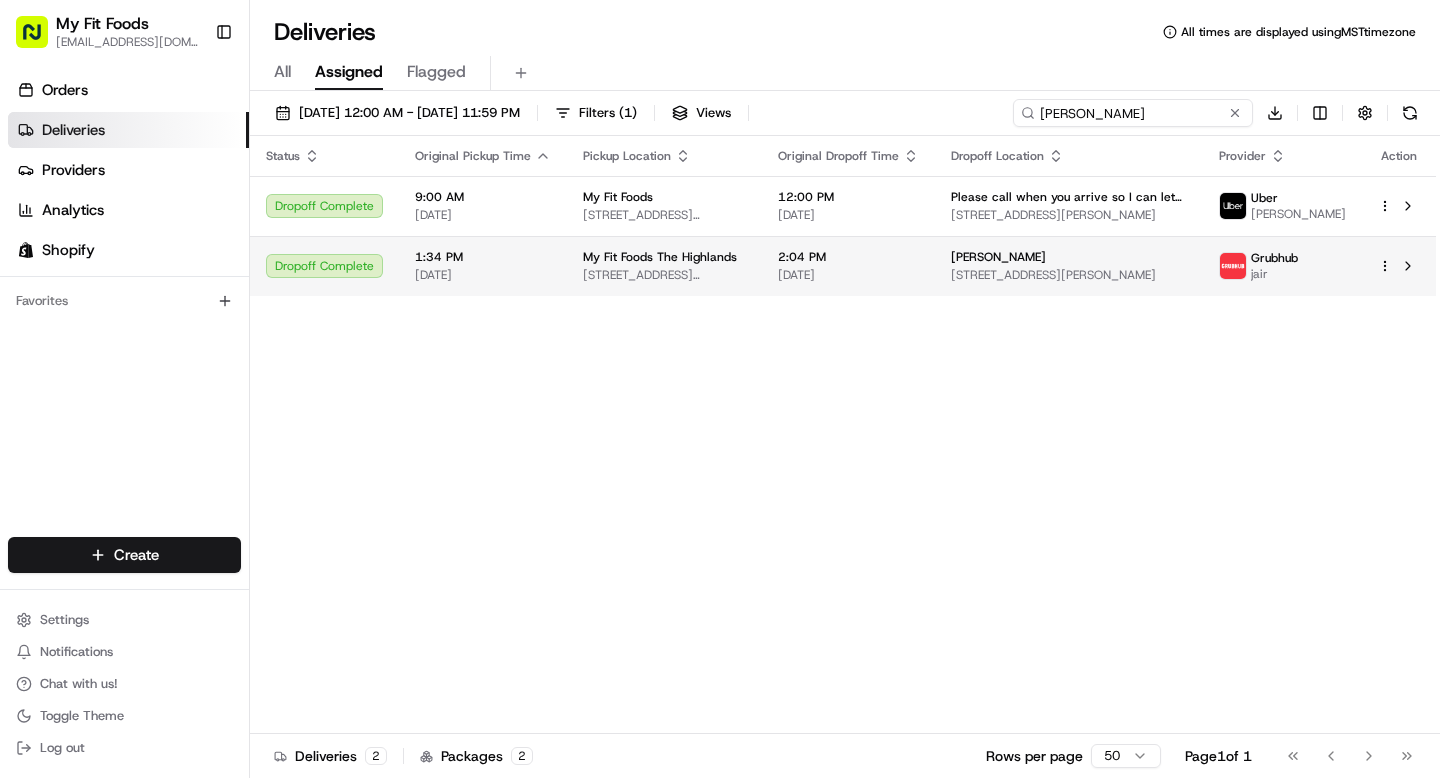 type on "Mindy" 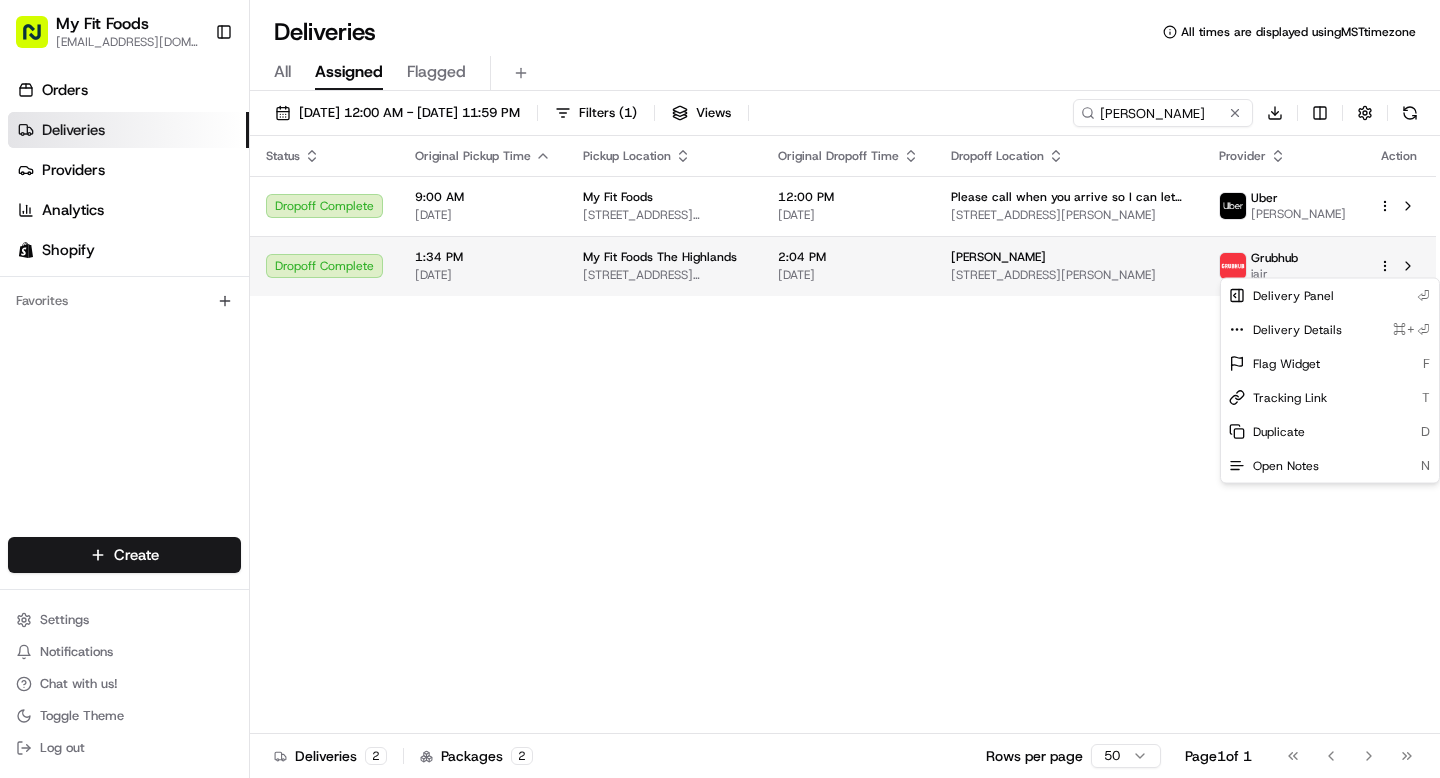 click on "My Fit Foods support@myfitfoods.com Toggle Sidebar Orders Deliveries Providers Analytics Shopify Favorites Main Menu Members & Organization Organization Users Roles Preferences Customization Tracking Orchestration Automations Dispatch Strategy Optimization Strategy Locations Pickup Locations Dropoff Locations Shifts Billing Billing Refund Requests Integrations Notification Triggers Webhooks API Keys Request Logs Create Settings Notifications Chat with us! Toggle Theme Log out Deliveries All times are displayed using  MST  timezone All Assigned Flagged 07/01/2025 12:00 AM - 07/31/2025 11:59 PM Filters ( 1 ) Views Mindy Download Status Original Pickup Time Pickup Location Original Dropoff Time Dropoff Location Provider Action Dropoff Complete 9:00 AM 07/12/2025 My Fit Foods 3024 N Speer Blvd, Denver, CO 80211, USA 12:00 PM 07/12/2025 Please call when you arrive so I can let you in the building. 1489 Steele St APT 109, Denver, CO 80206, USA Uber LUIS G. Dropoff Complete 1:34 PM 07/12/2025 2:04 PM" at bounding box center (720, 389) 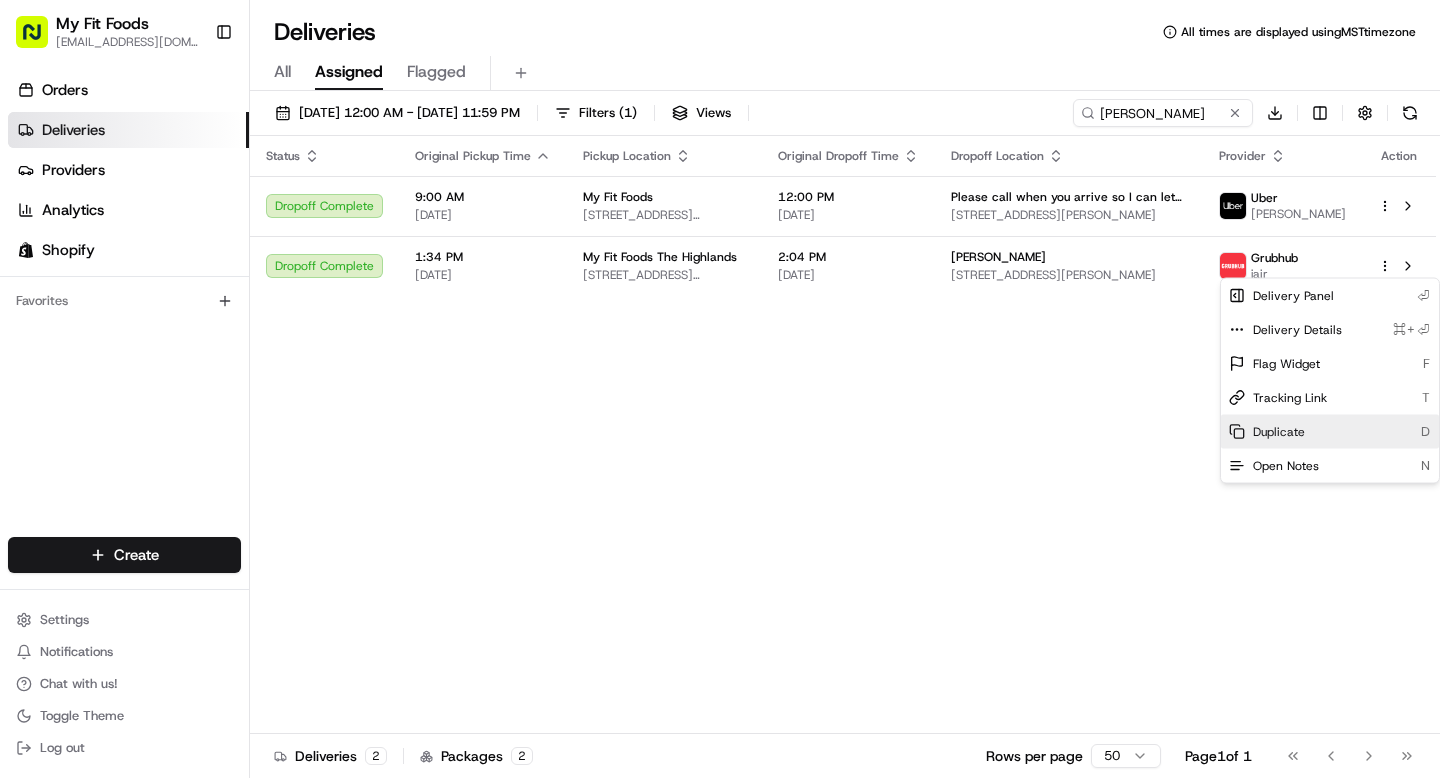 click on "Duplicate" at bounding box center [1279, 432] 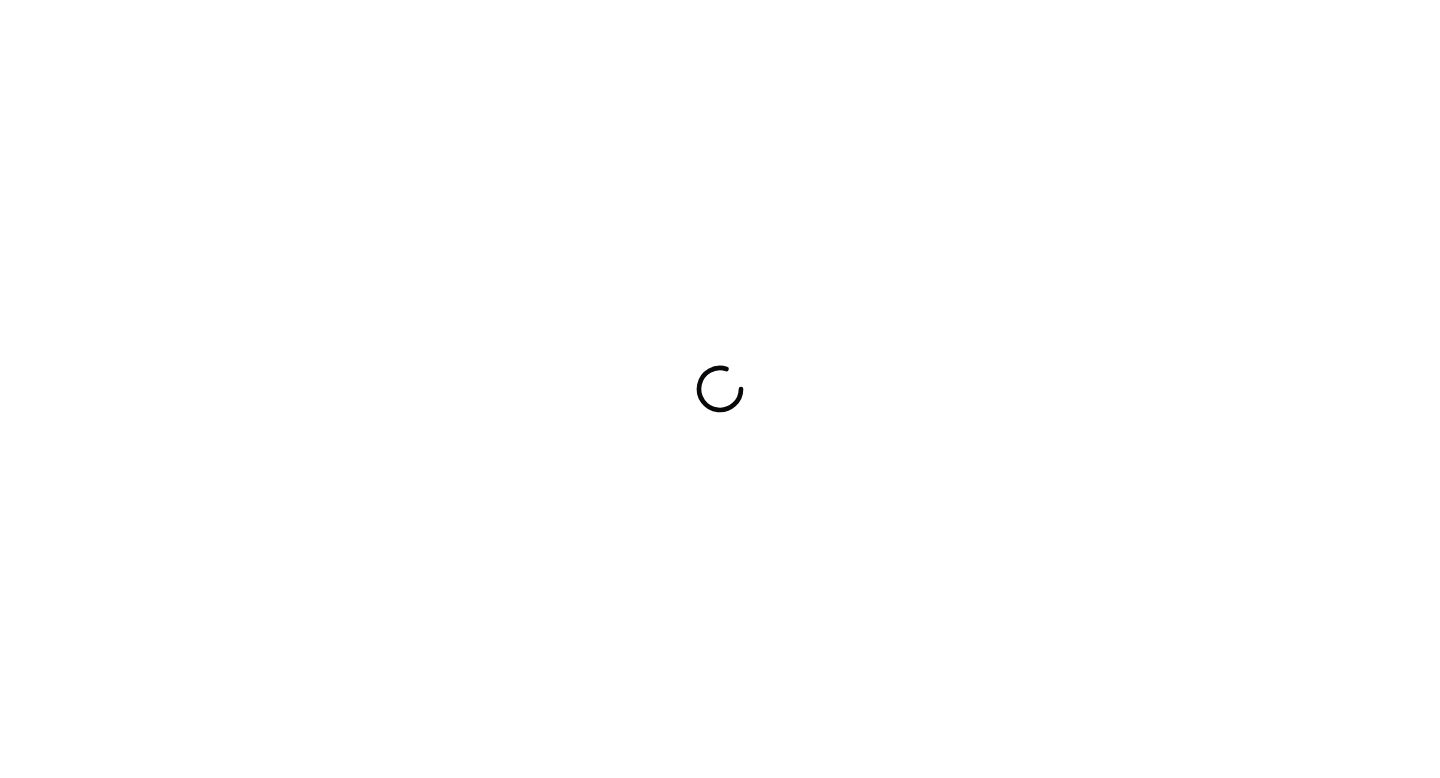 scroll, scrollTop: 0, scrollLeft: 0, axis: both 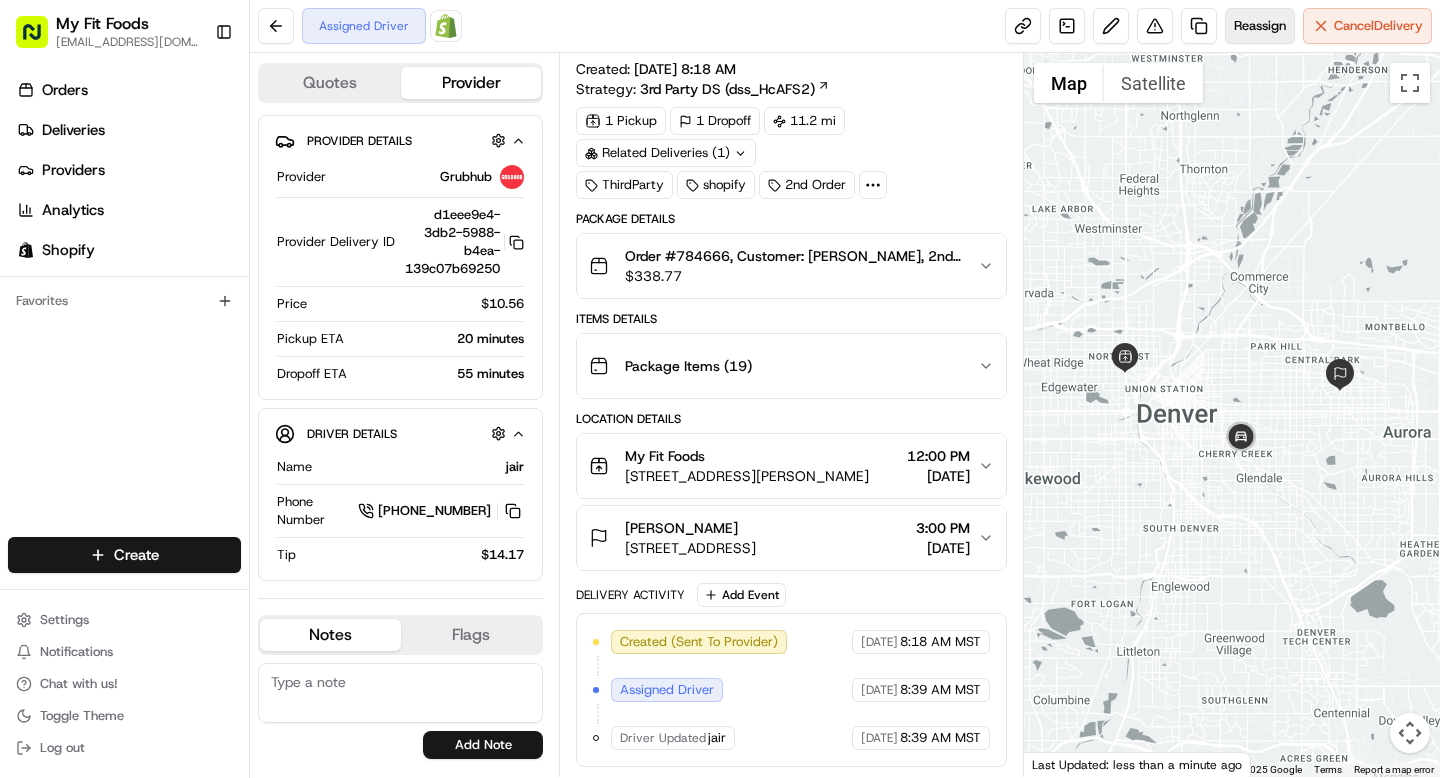 click on "Reassign" at bounding box center [1260, 26] 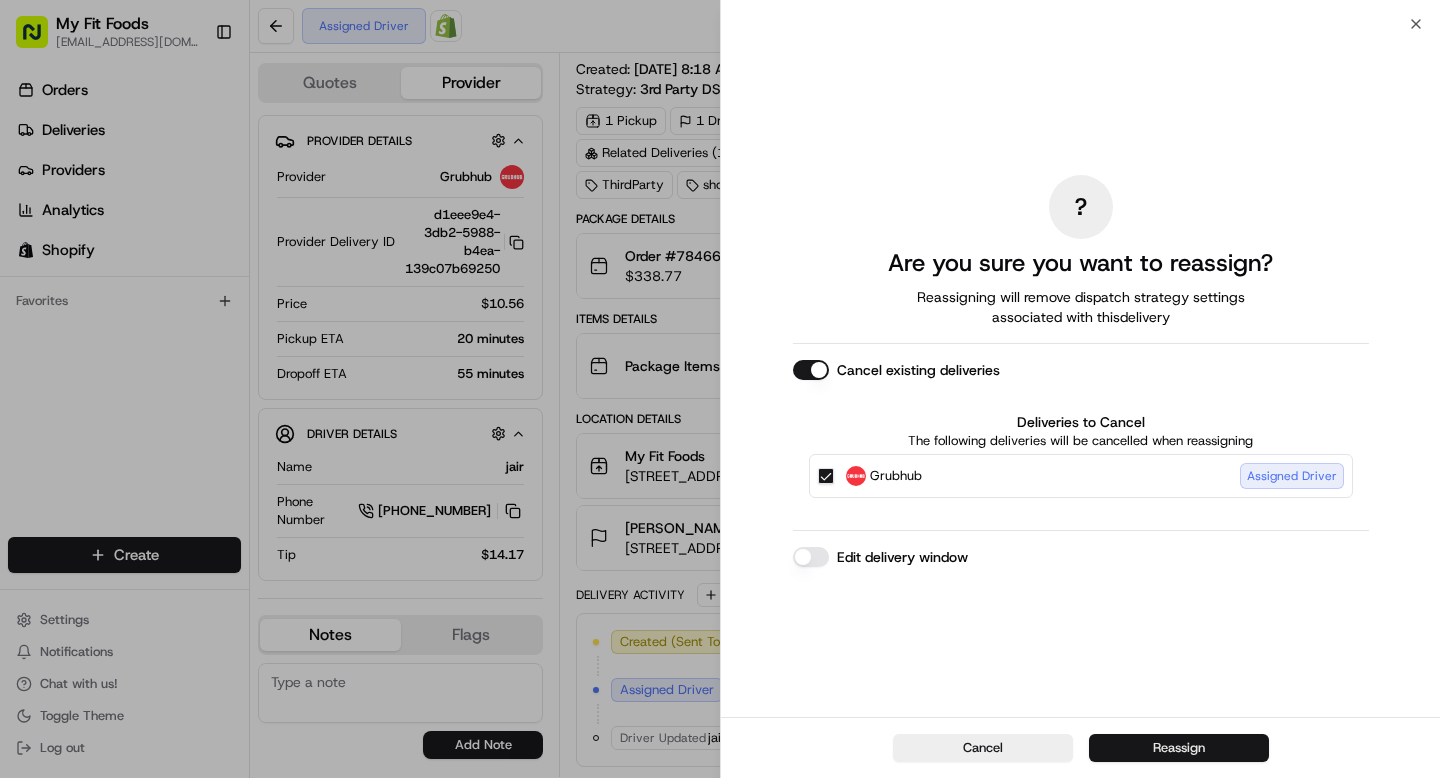 click on "Reassign" at bounding box center (1179, 748) 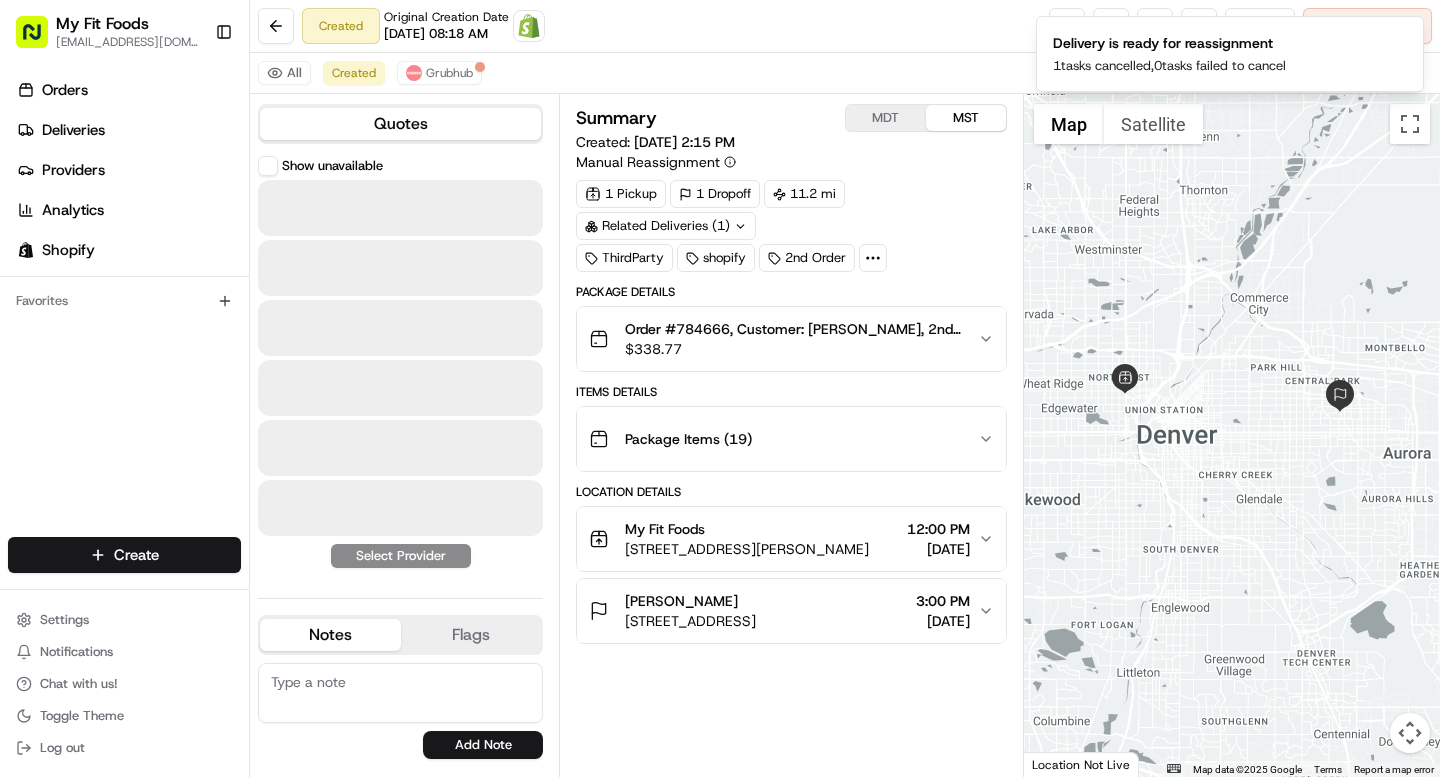 scroll, scrollTop: 0, scrollLeft: 0, axis: both 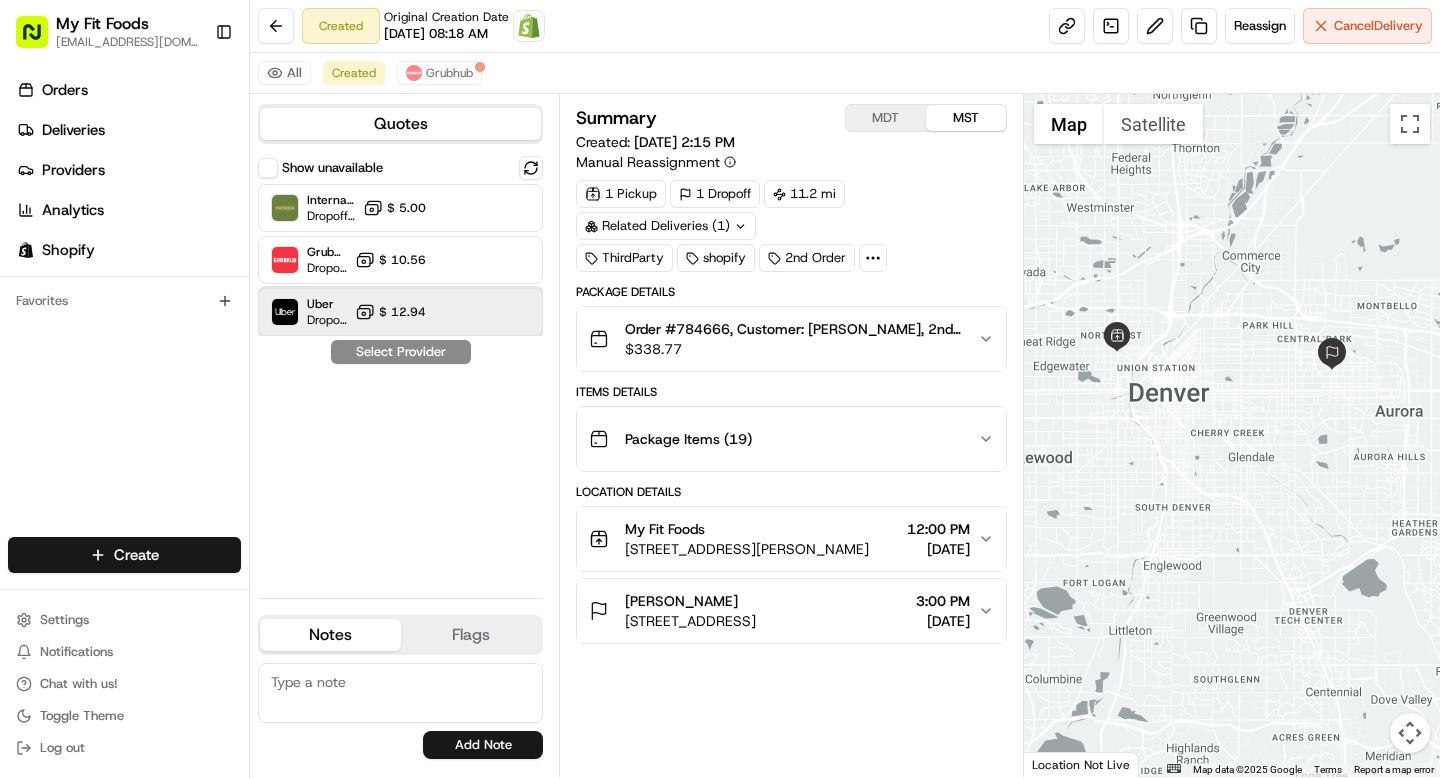 click on "Uber Dropoff ETA   56 minutes $   12.94" at bounding box center [400, 312] 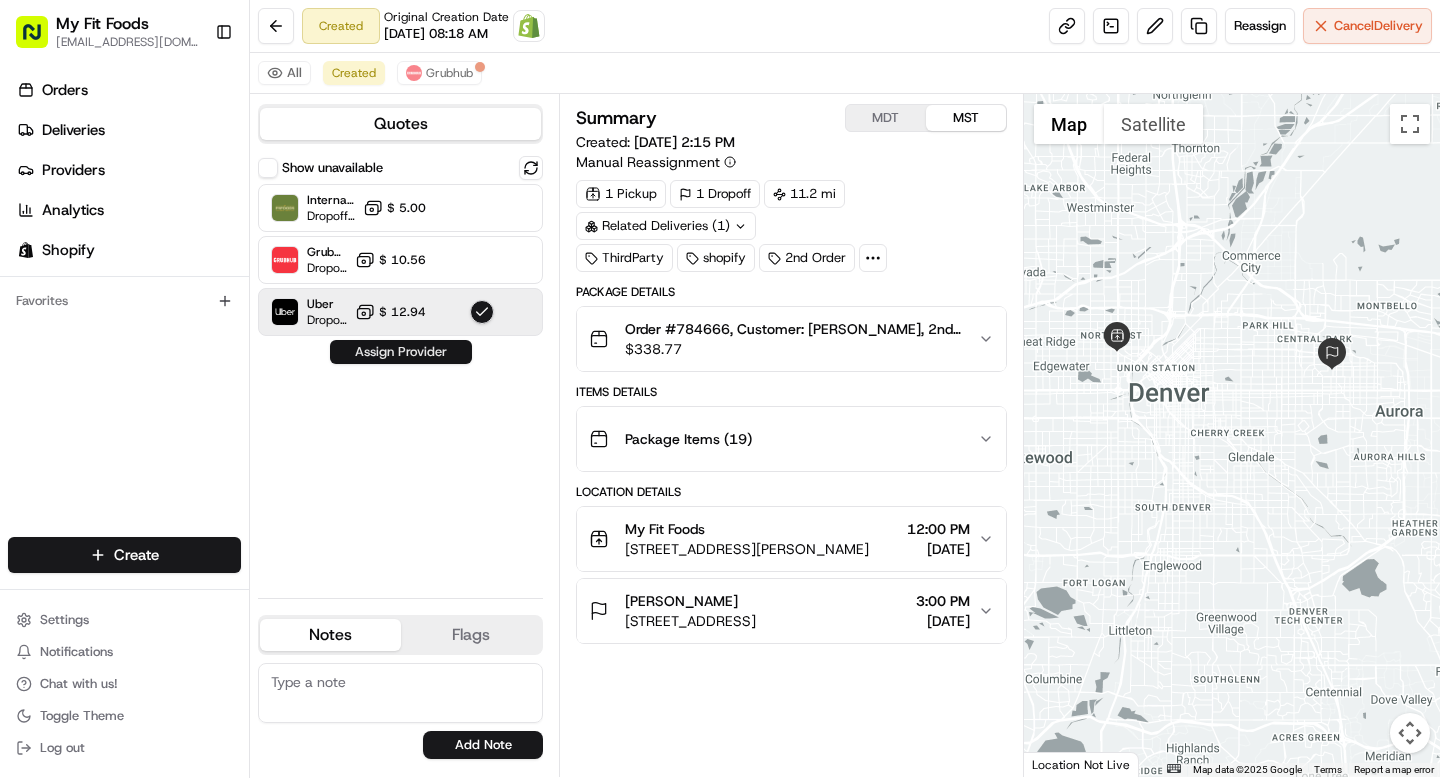 click on "Assign Provider" at bounding box center [401, 352] 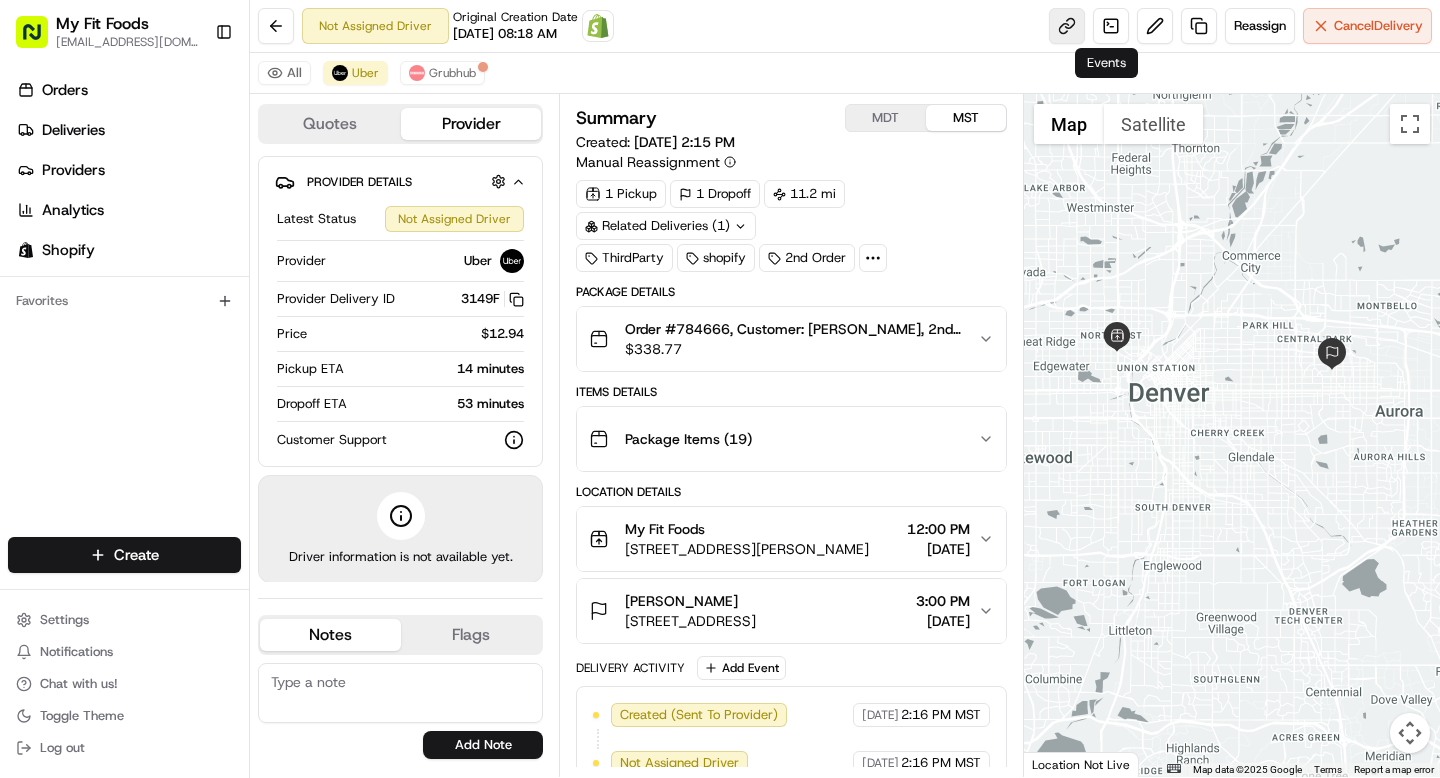 click at bounding box center (1067, 26) 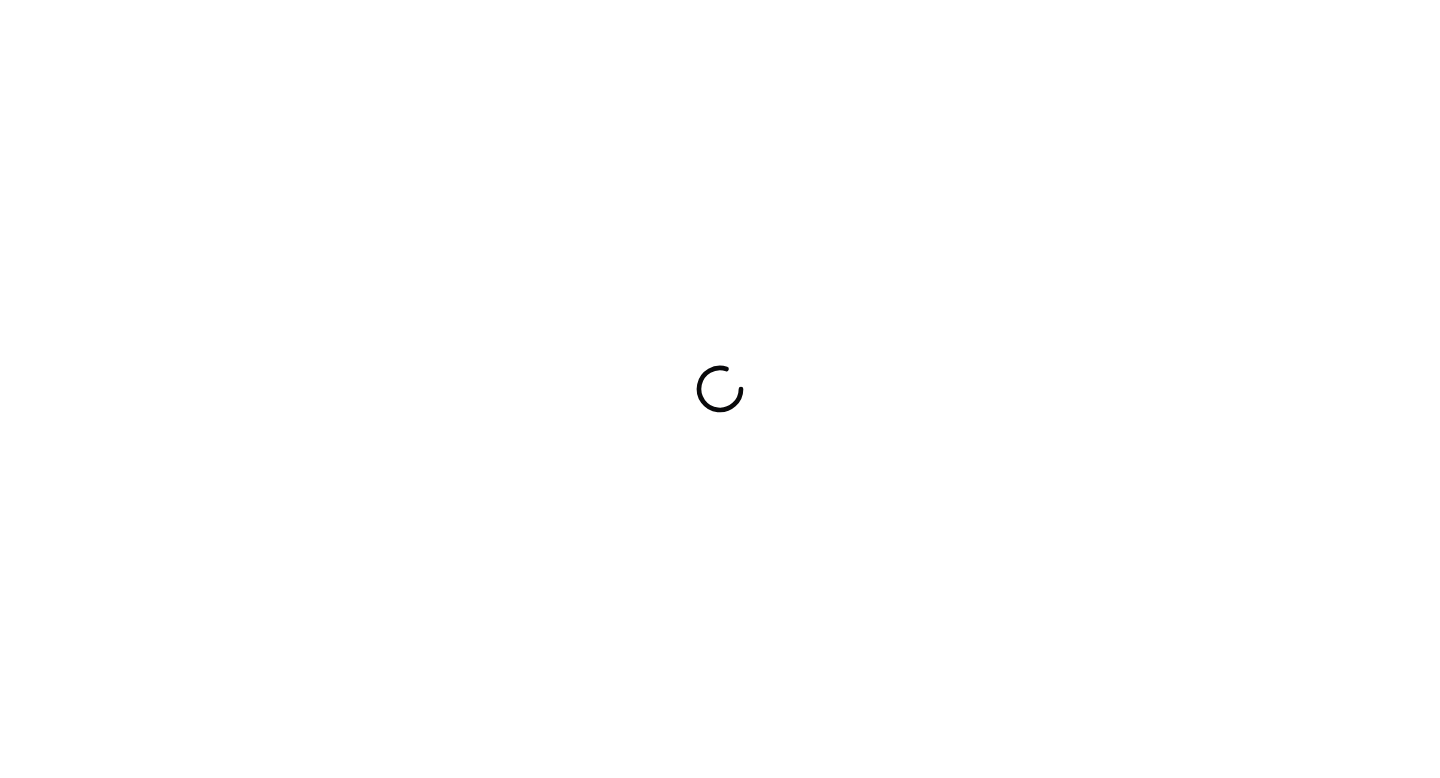 scroll, scrollTop: 0, scrollLeft: 0, axis: both 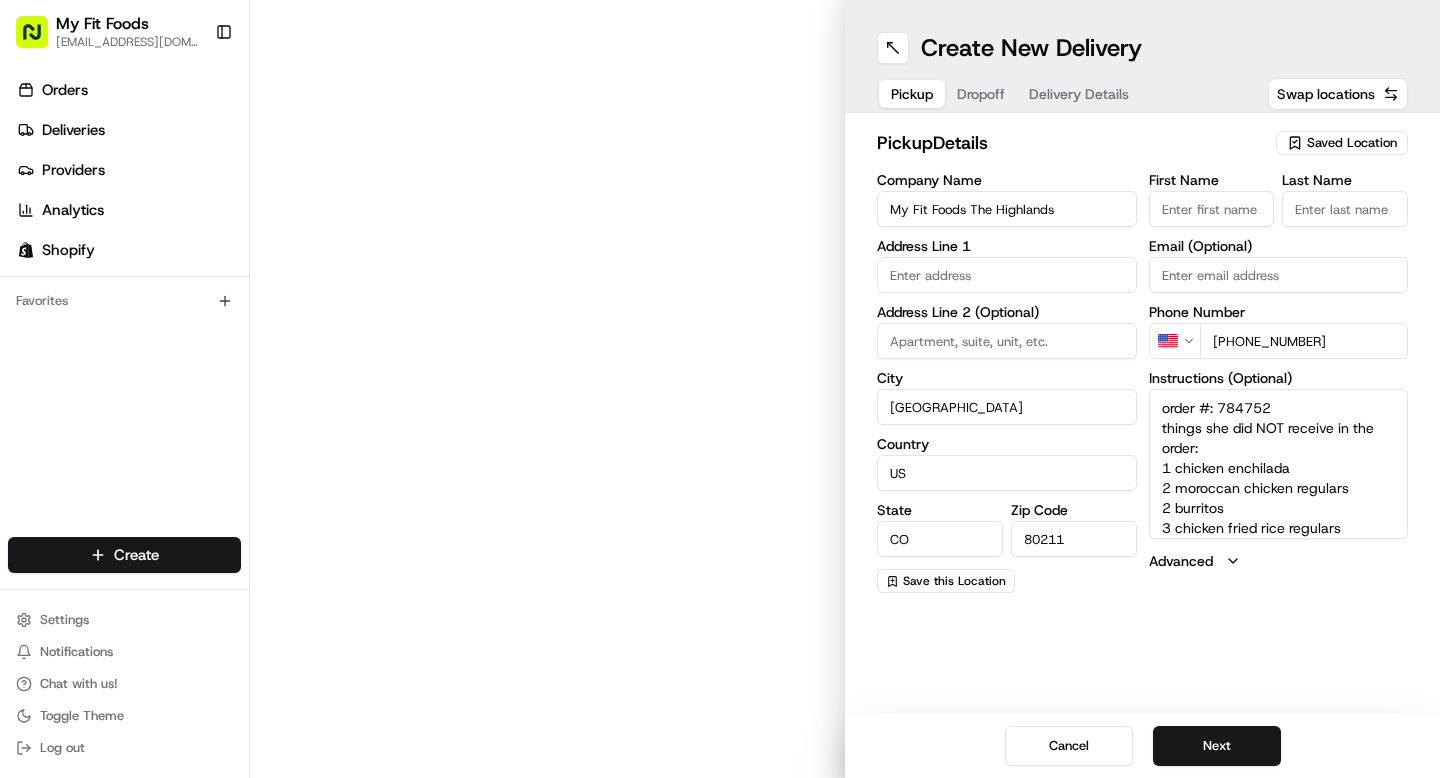 type on "[STREET_ADDRESS][PERSON_NAME]" 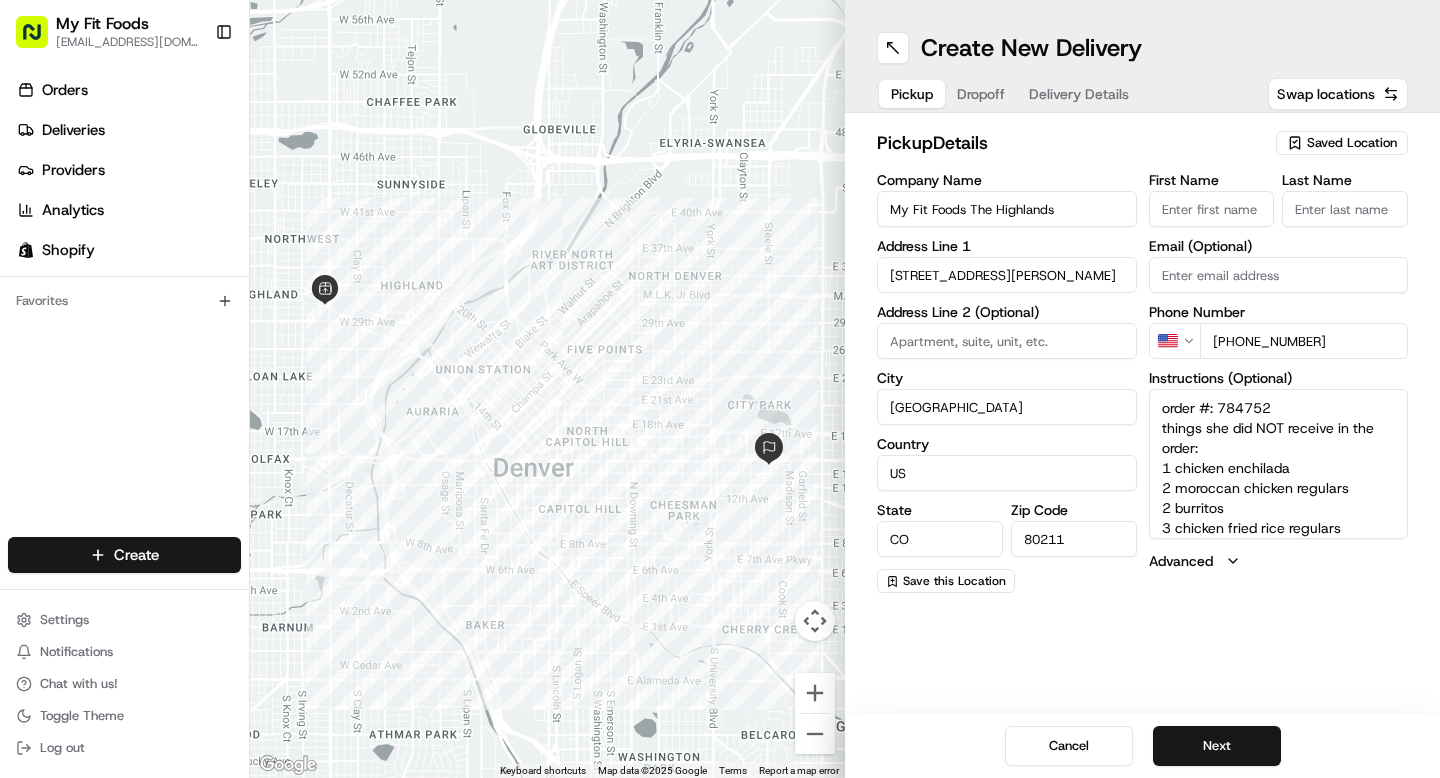 scroll, scrollTop: 0, scrollLeft: 0, axis: both 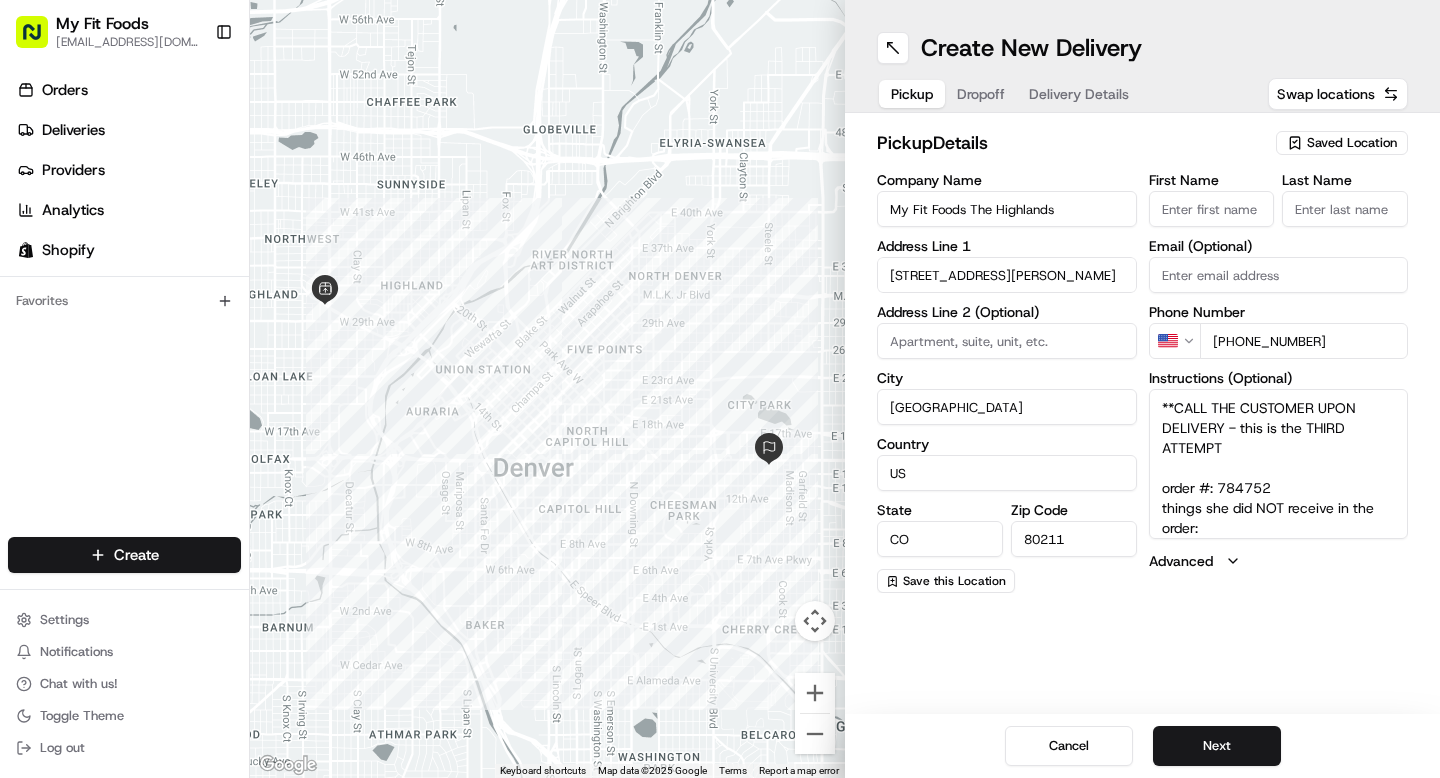 drag, startPoint x: 1304, startPoint y: 526, endPoint x: 1139, endPoint y: 367, distance: 229.14188 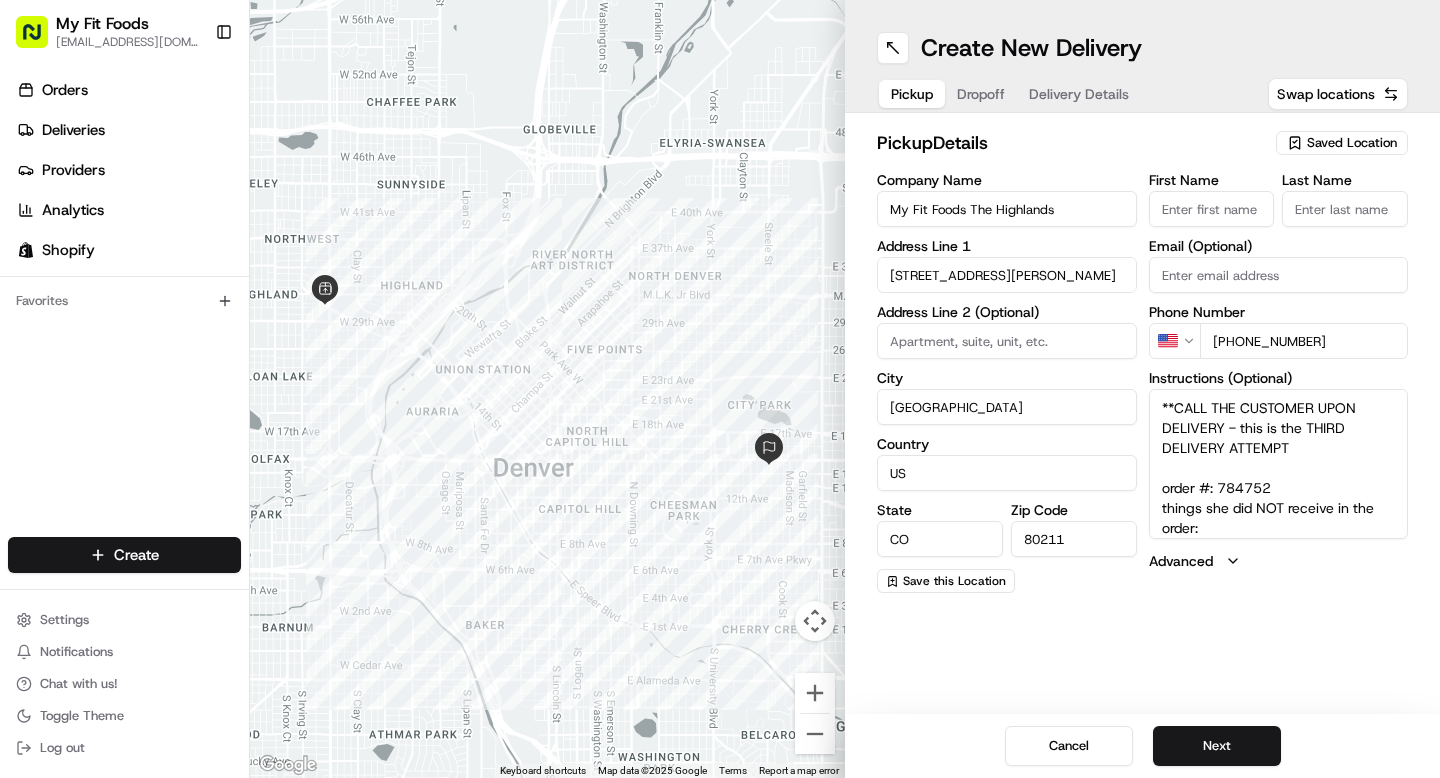 click on "**CALL THE CUSTOMER UPON DELIVERY - this is the THIRD DELIVERY ATTEMPT
order #: 784752
things she did NOT receive in the order:
1 chicken enchilada
2 moroccan chicken regulars
2 burritos
3 chicken fried rice regulars
2 taco bowl regulars" at bounding box center (1279, 464) 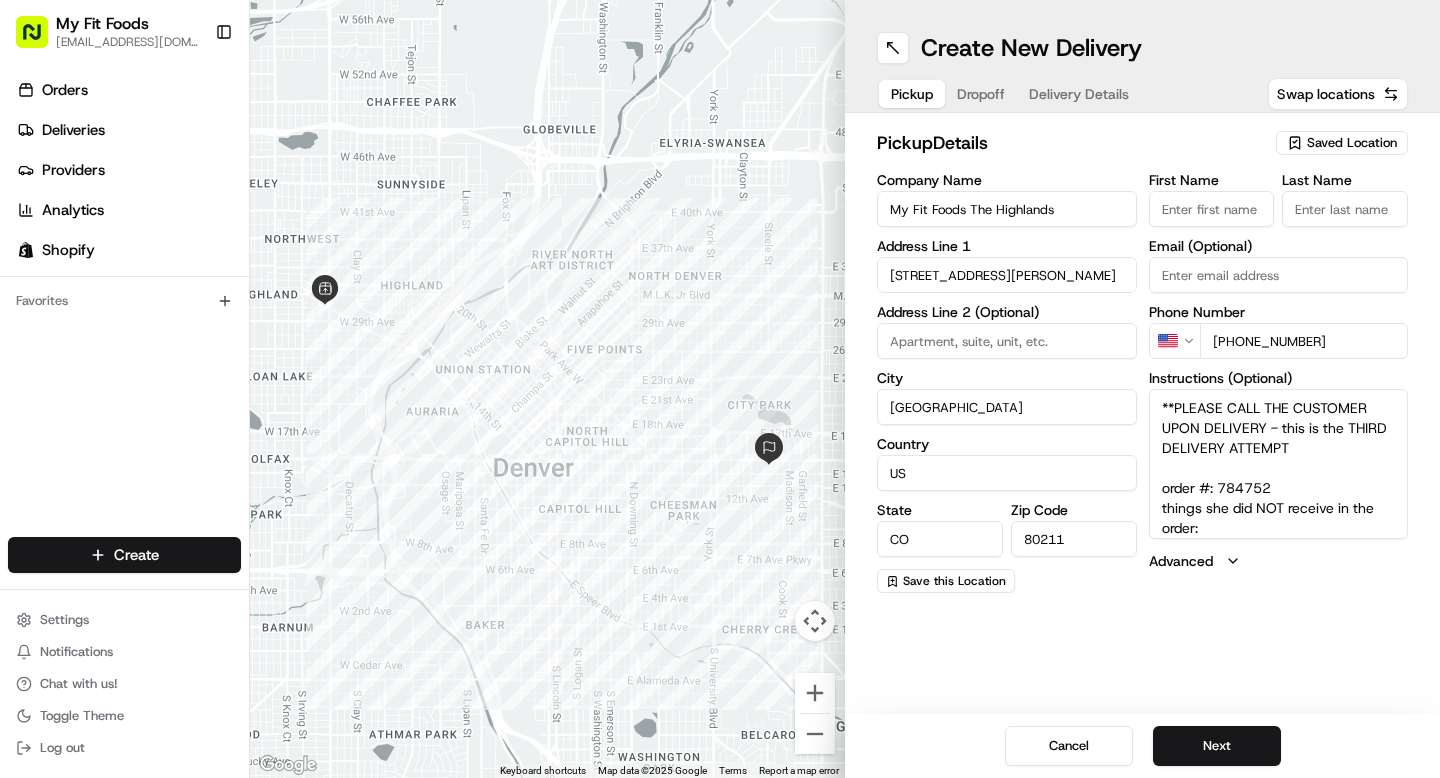scroll, scrollTop: 107, scrollLeft: 0, axis: vertical 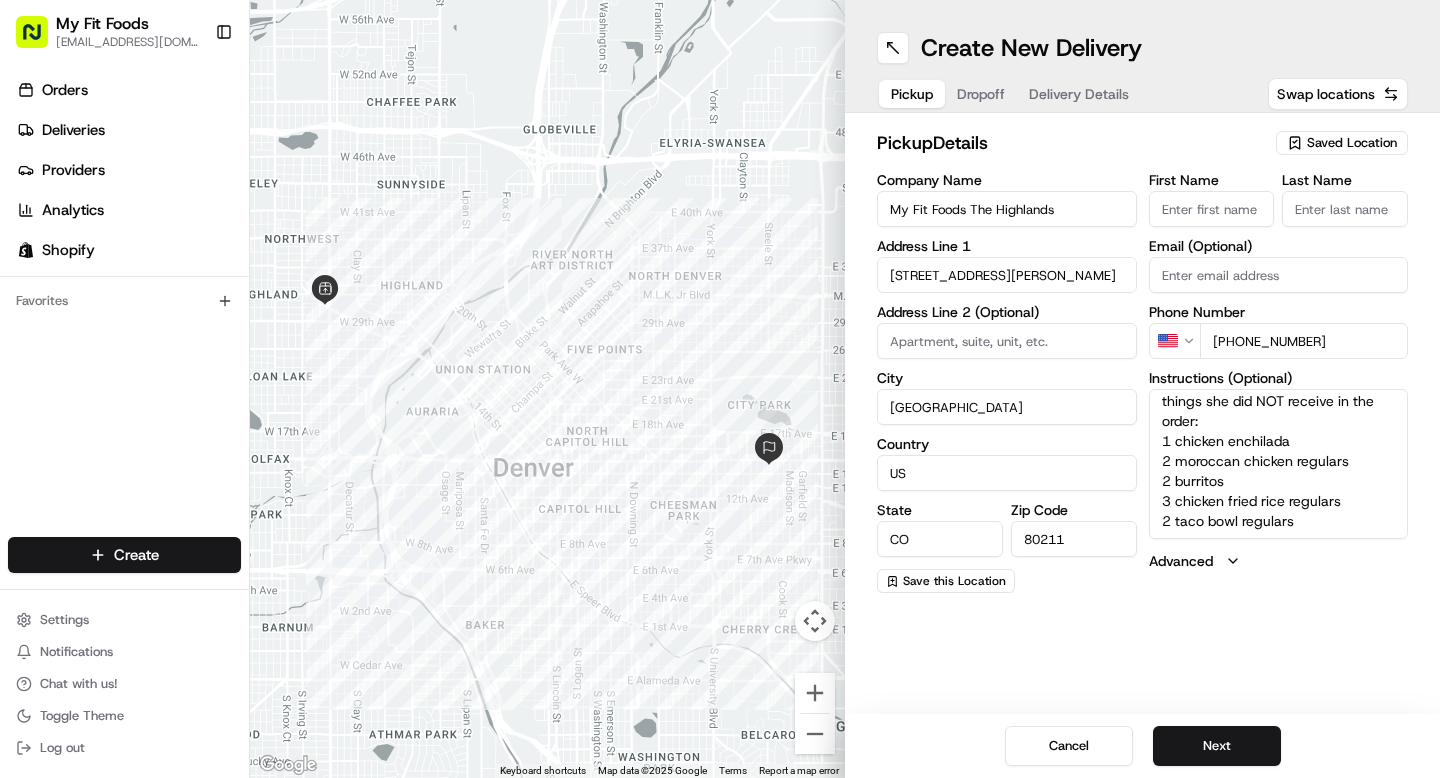 drag, startPoint x: 1163, startPoint y: 402, endPoint x: 1432, endPoint y: 592, distance: 329.33417 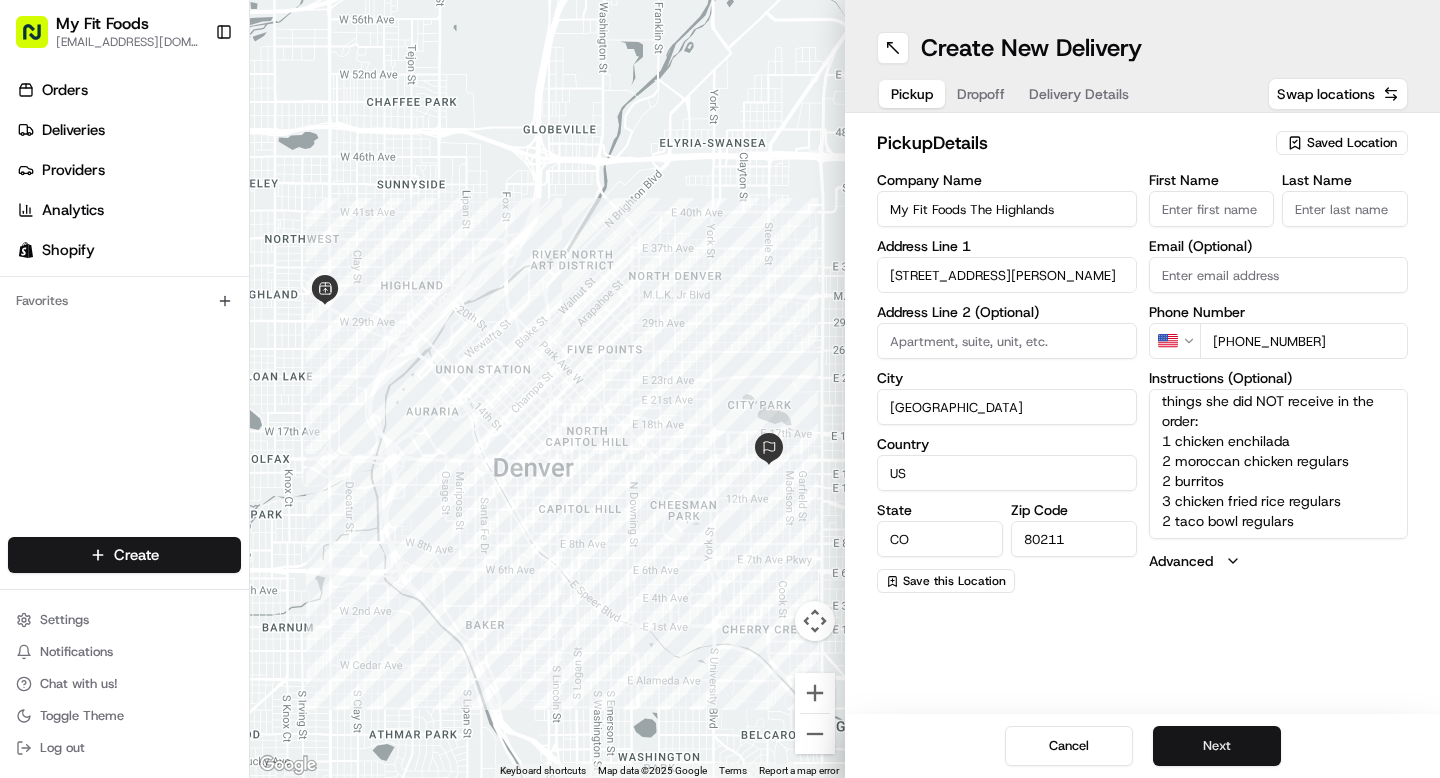 type on "**PLEASE CALL THE CUSTOMER UPON DELIVERY - this is the THIRD DELIVERY ATTEMPT
order #: 784752
things she did NOT receive in the order:
1 chicken enchilada
2 moroccan chicken regulars
2 burritos
3 chicken fried rice regulars
2 taco bowl regulars" 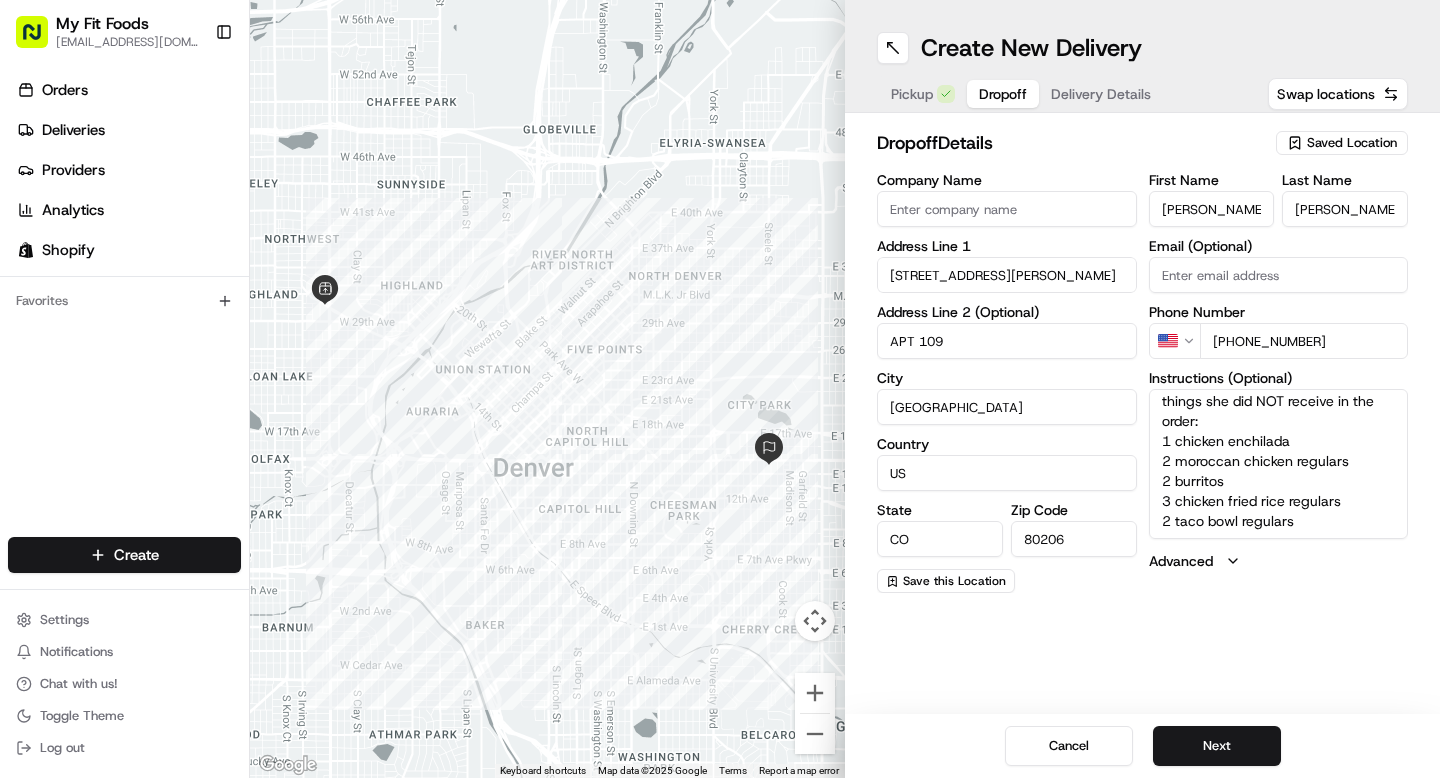 drag, startPoint x: 1161, startPoint y: 407, endPoint x: 1419, endPoint y: 621, distance: 335.20145 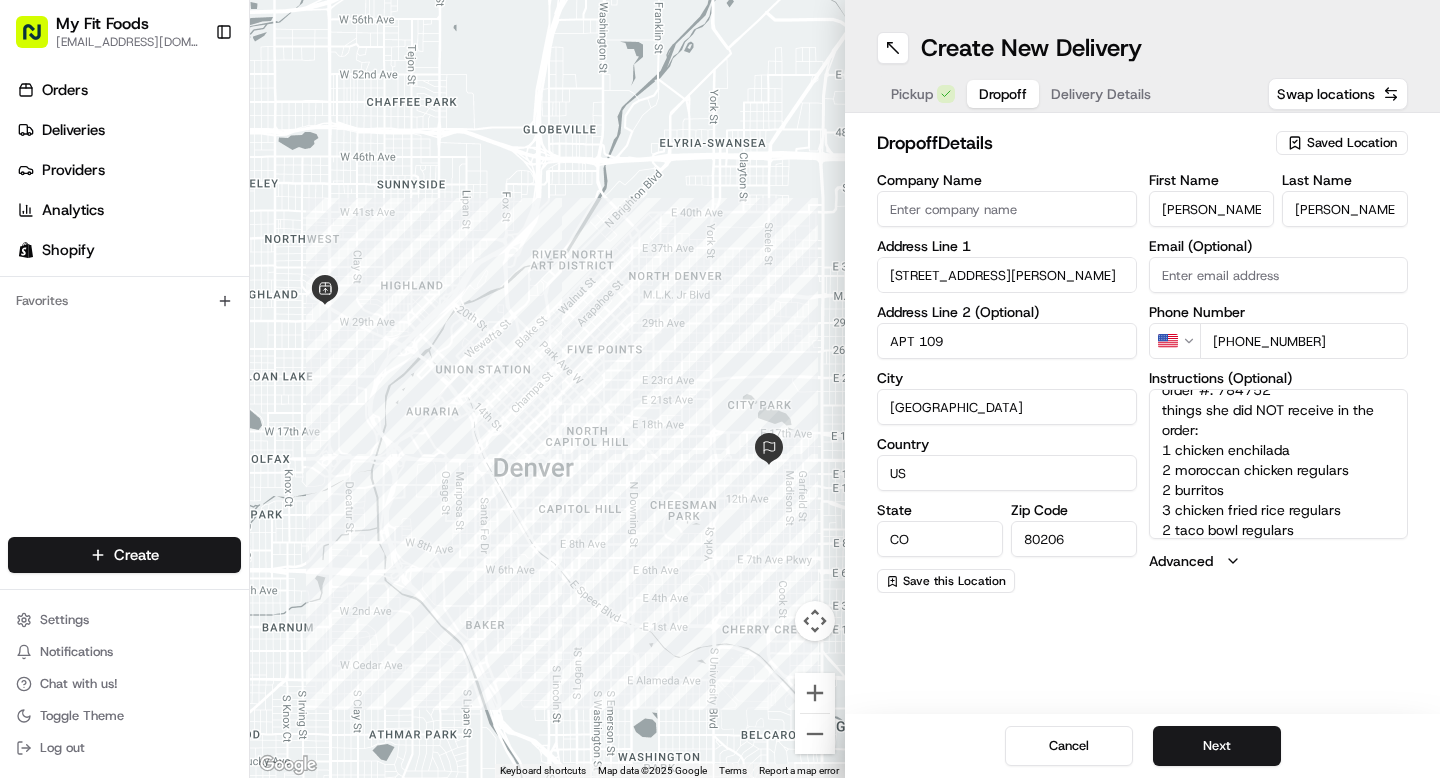 scroll, scrollTop: 0, scrollLeft: 0, axis: both 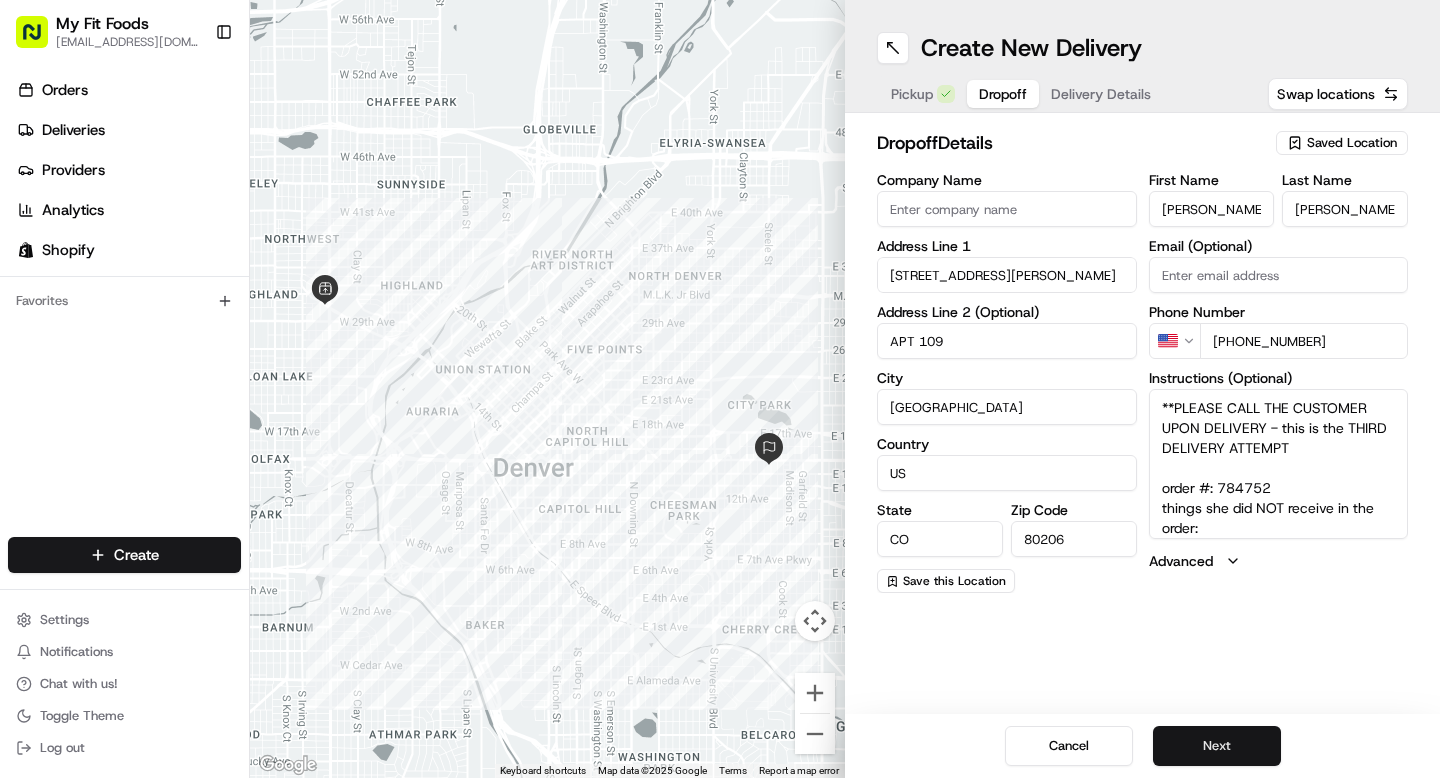 type on "**PLEASE CALL THE CUSTOMER UPON DELIVERY - this is the THIRD DELIVERY ATTEMPT
order #: 784752
things she did NOT receive in the order:
1 chicken enchilada
2 moroccan chicken regulars
2 burritos
3 chicken fried rice regulars
2 taco bowl regulars" 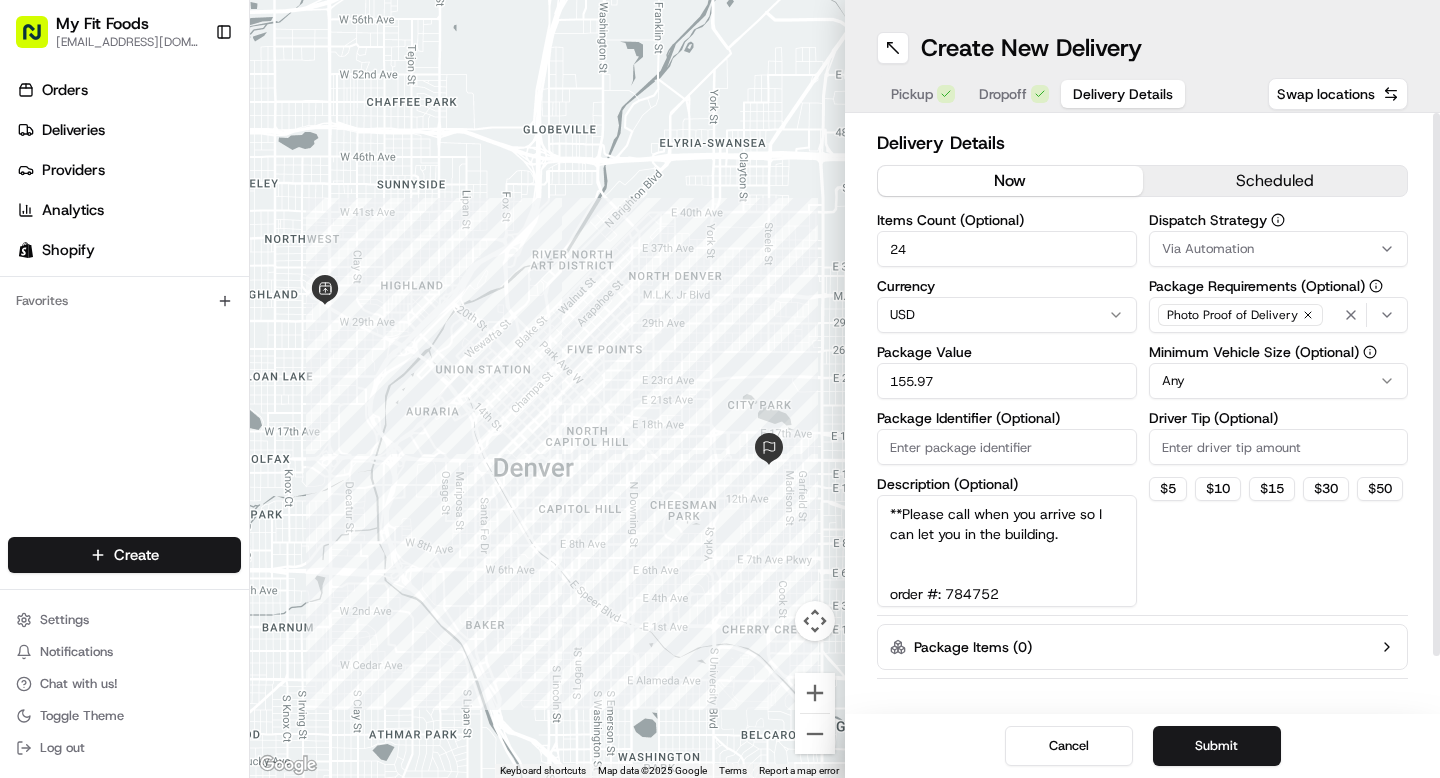 scroll, scrollTop: 146, scrollLeft: 0, axis: vertical 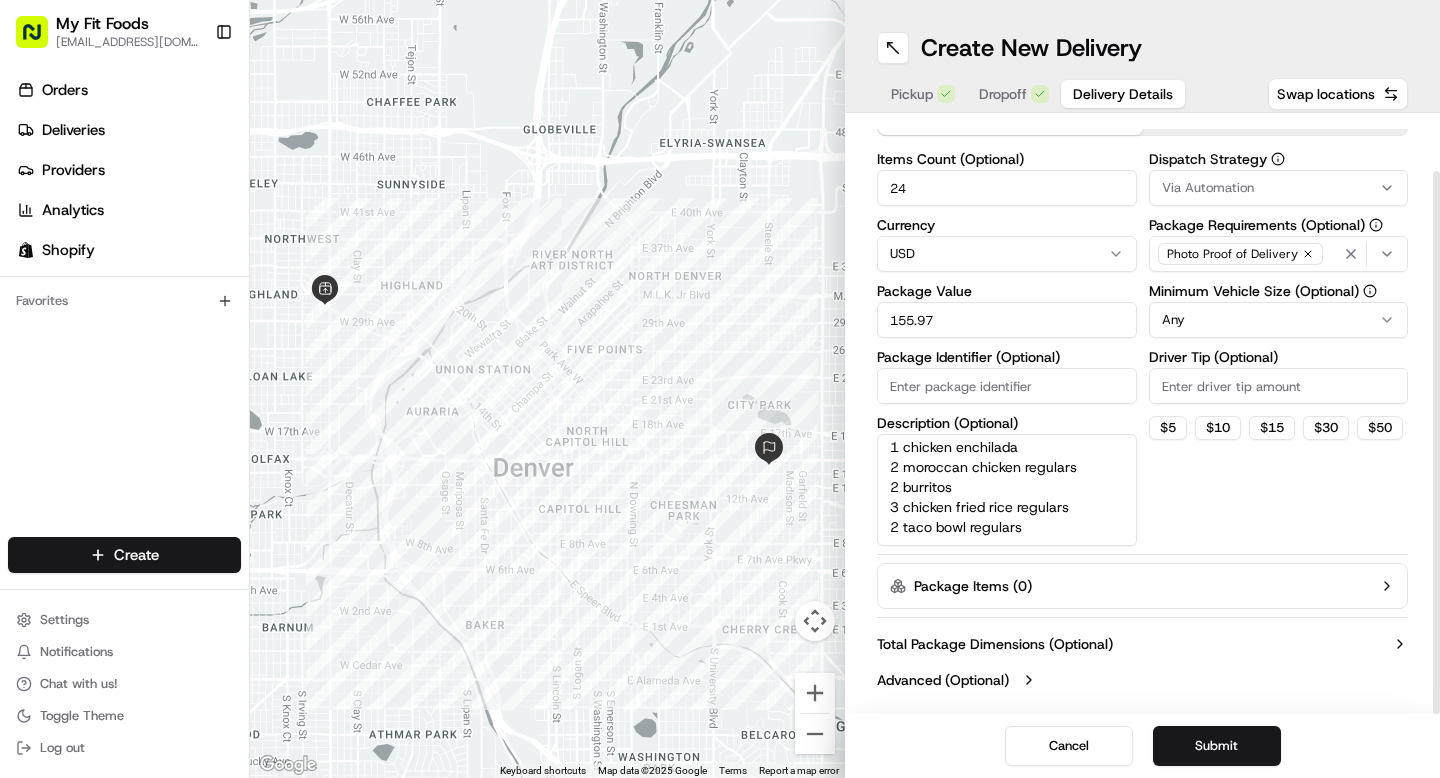 drag, startPoint x: 889, startPoint y: 514, endPoint x: 1120, endPoint y: 695, distance: 293.4655 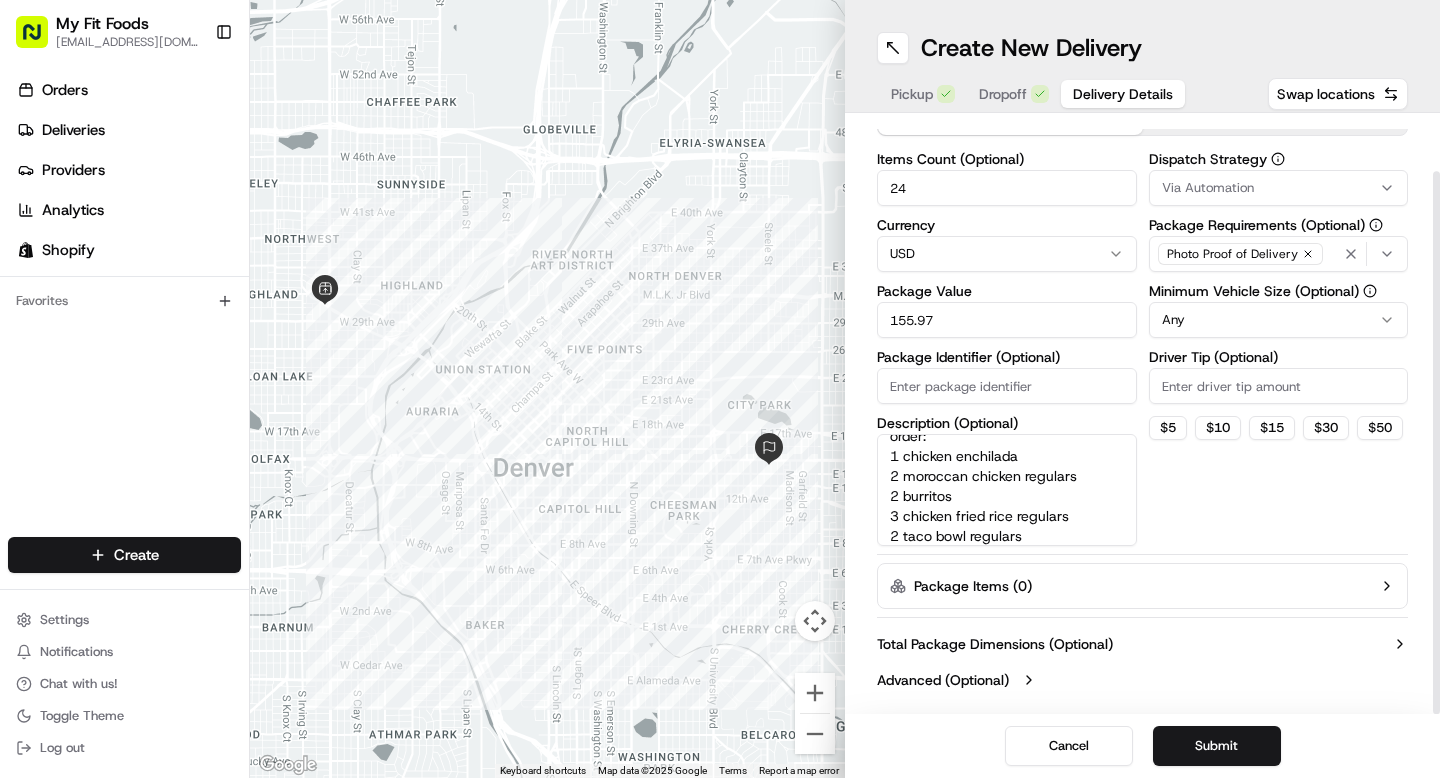 scroll, scrollTop: 0, scrollLeft: 0, axis: both 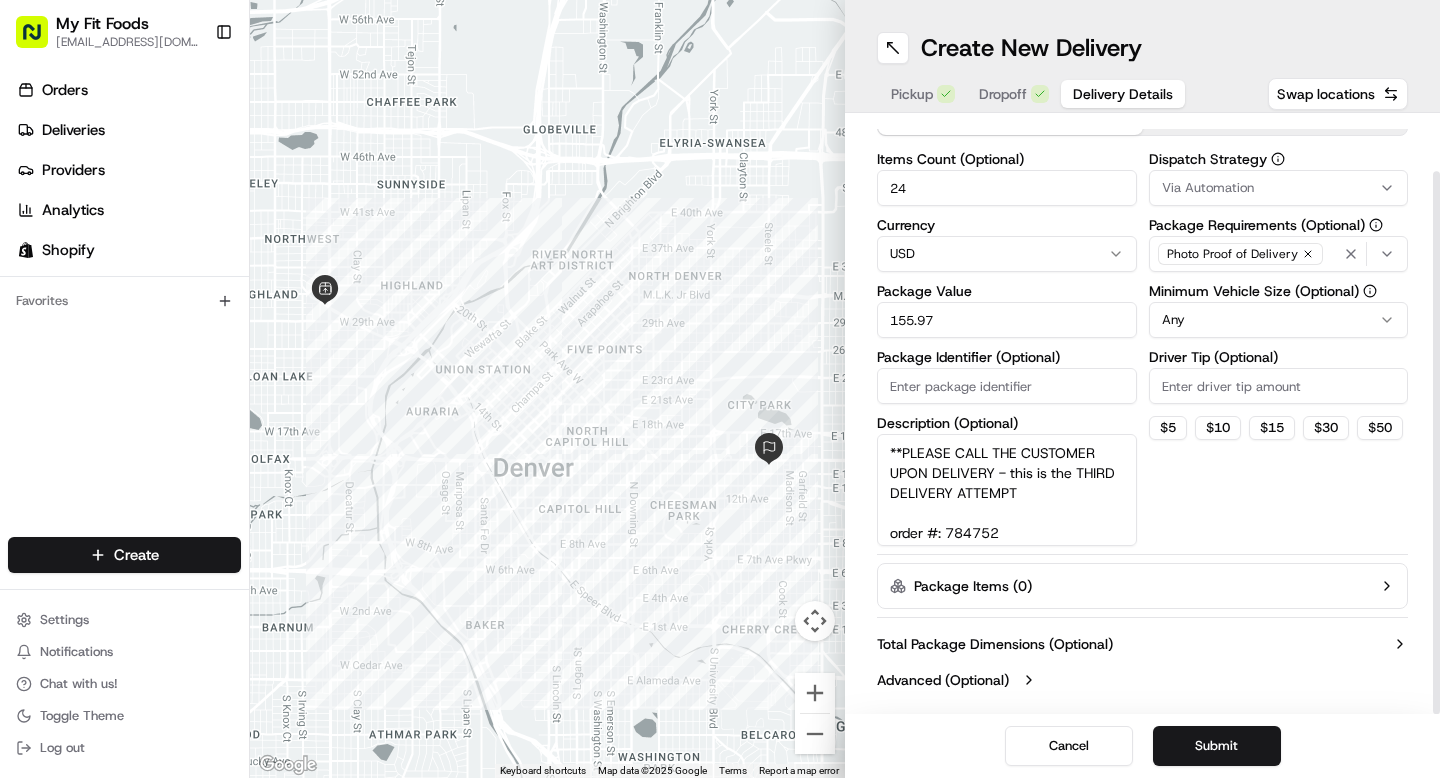 type on "**PLEASE CALL THE CUSTOMER UPON DELIVERY - this is the THIRD DELIVERY ATTEMPT
order #: 784752
things she did NOT receive in the order:
1 chicken enchilada
2 moroccan chicken regulars
2 burritos
3 chicken fried rice regulars
2 taco bowl regulars" 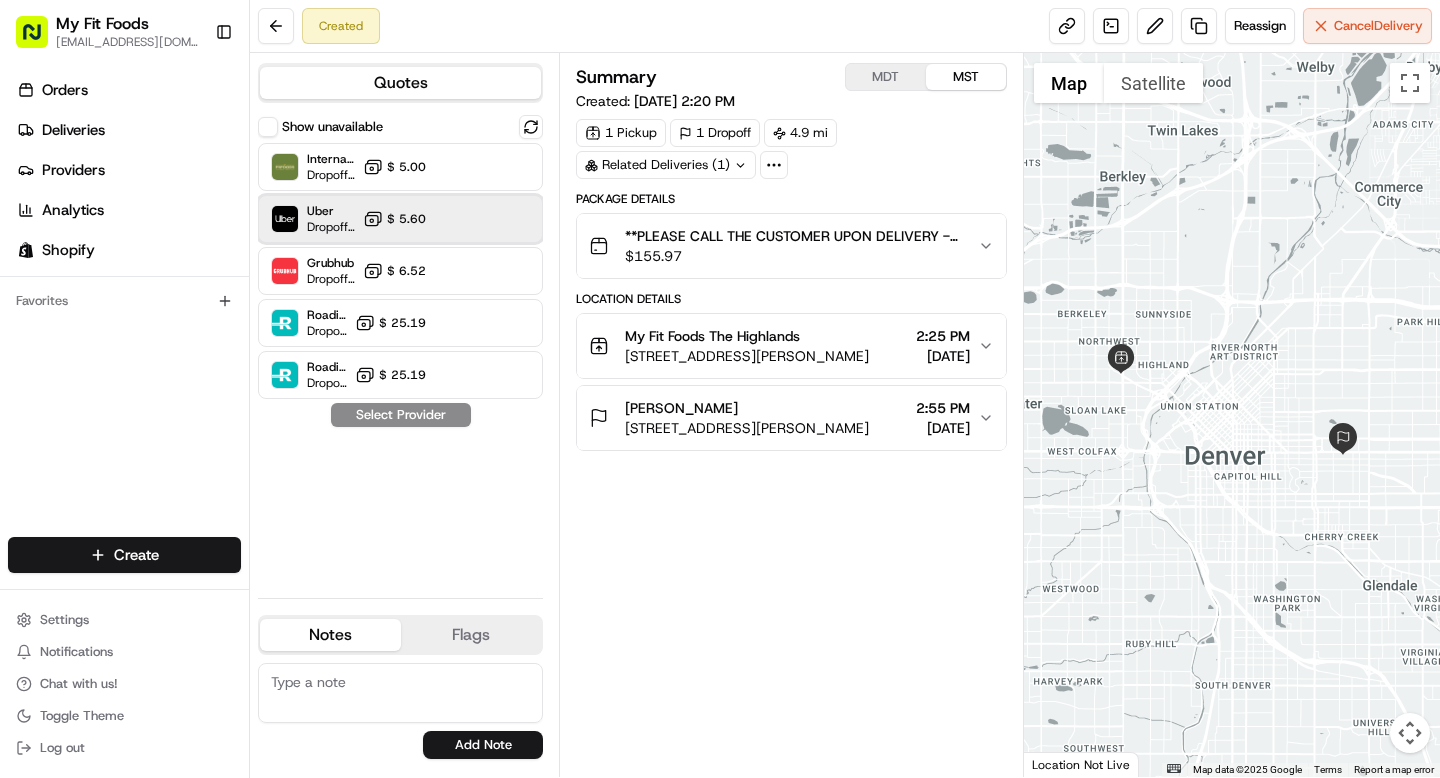 click at bounding box center [482, 219] 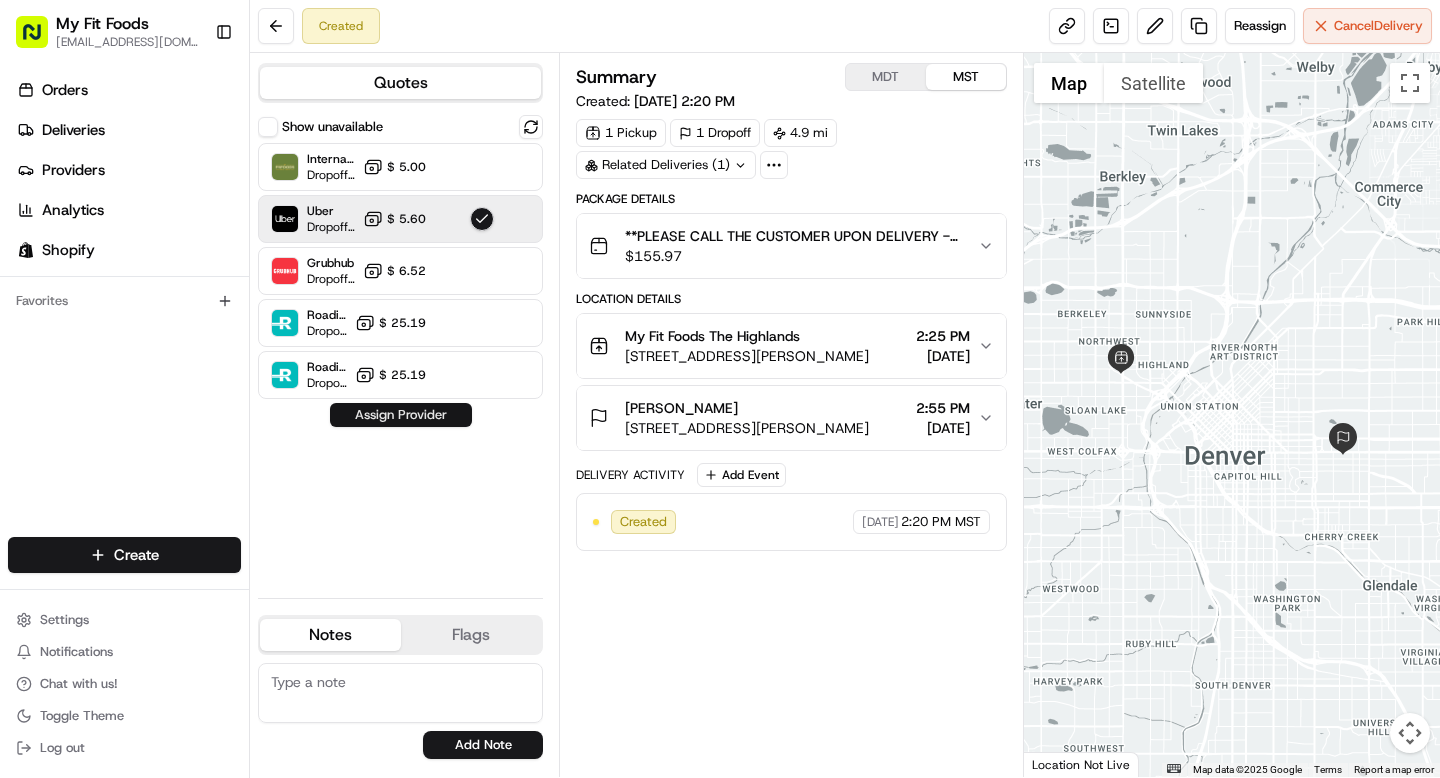 click on "Assign Provider" at bounding box center [401, 415] 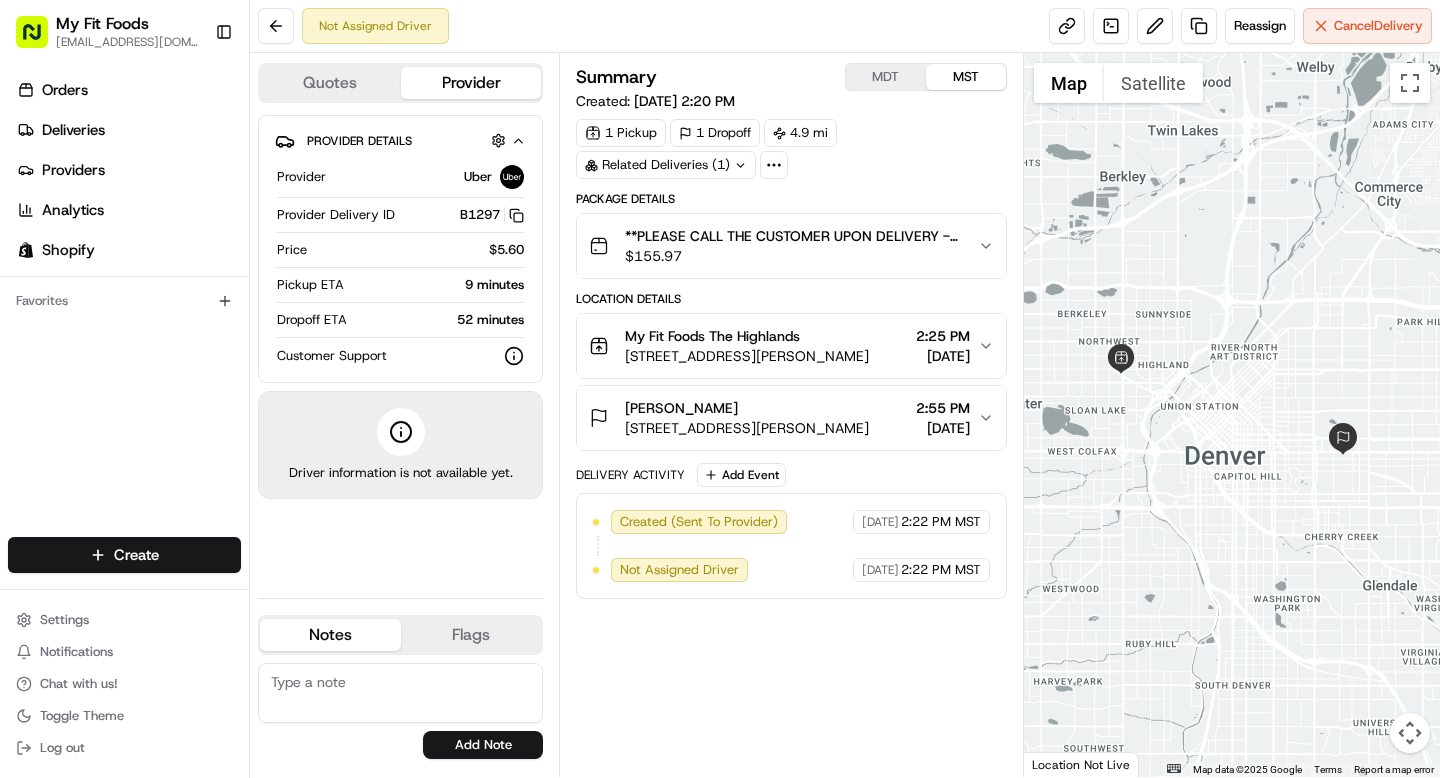 scroll, scrollTop: 0, scrollLeft: 0, axis: both 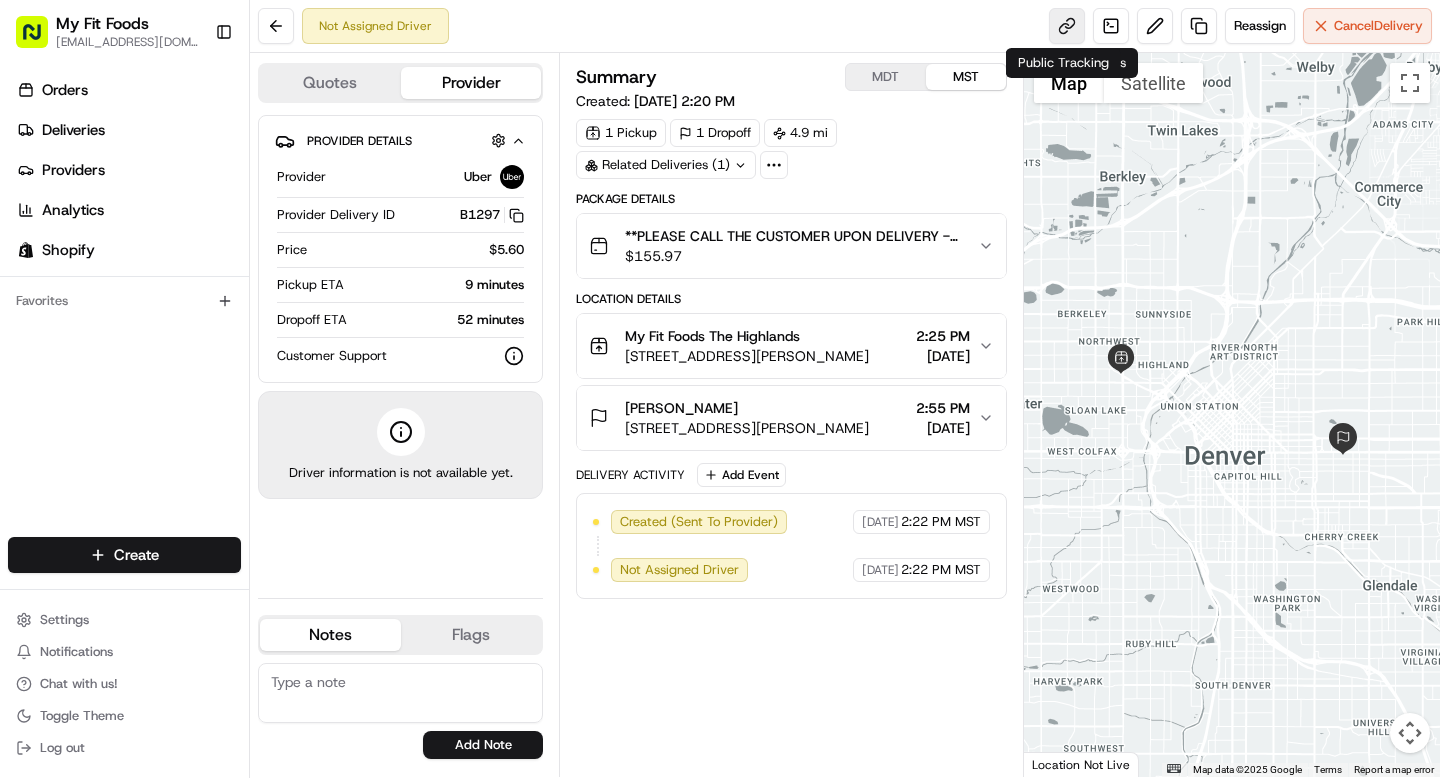 click at bounding box center [1067, 26] 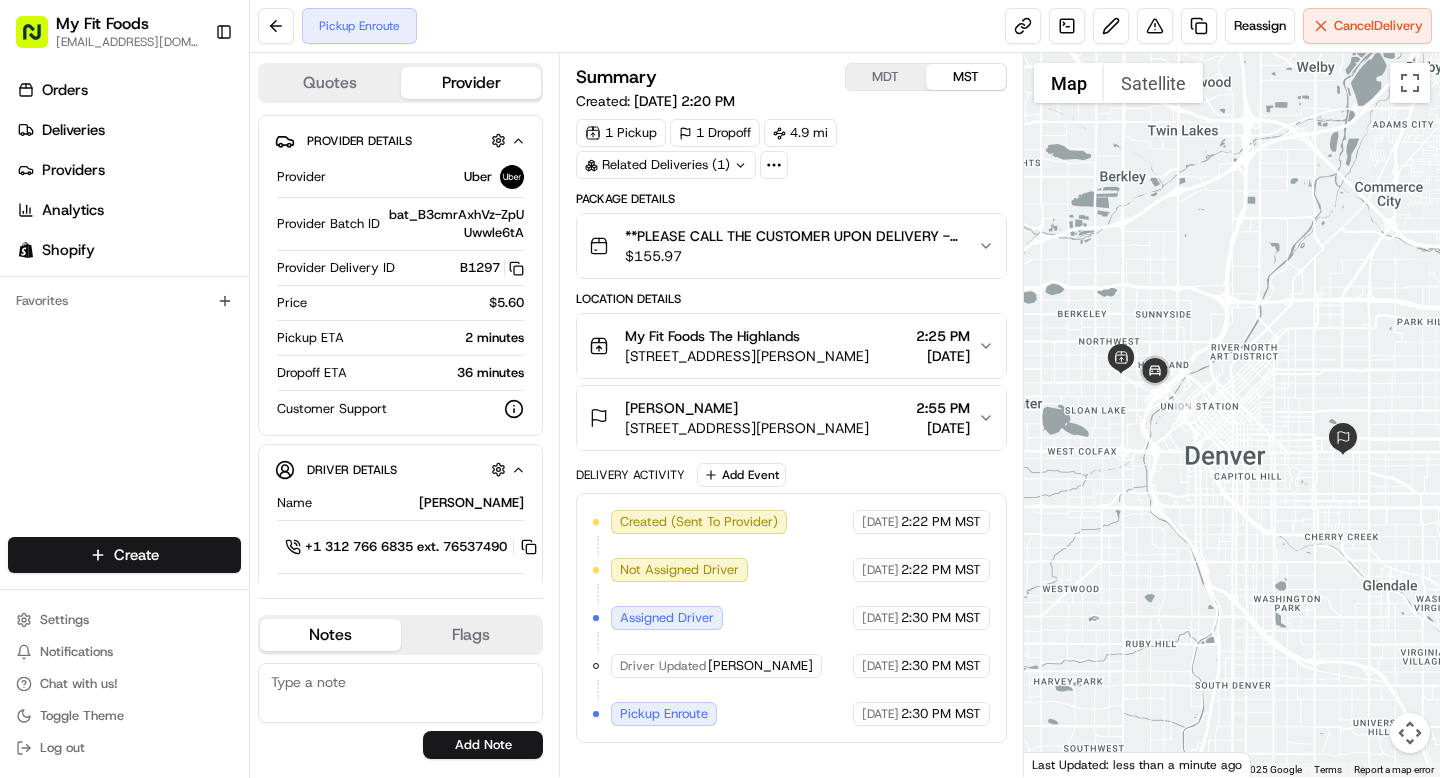 scroll, scrollTop: 0, scrollLeft: 0, axis: both 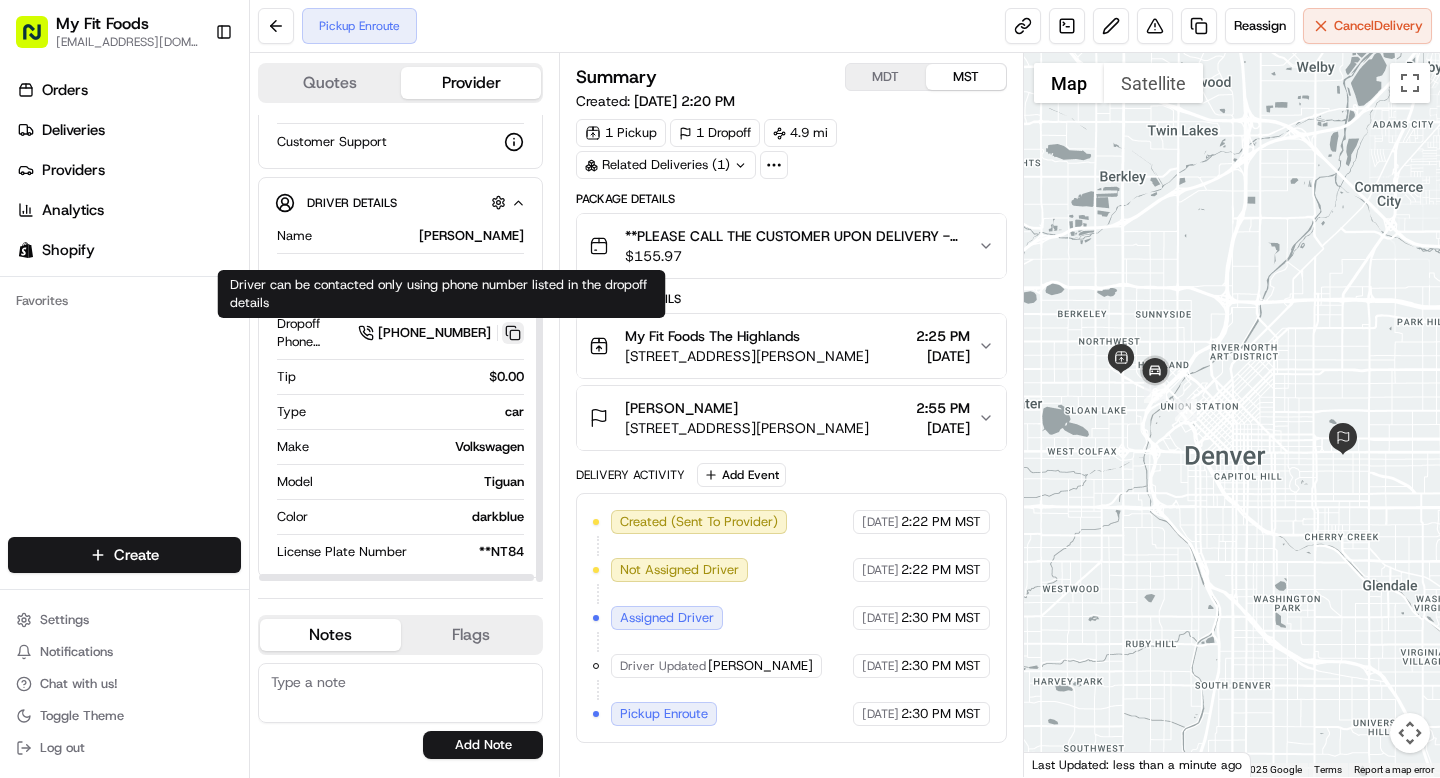 click at bounding box center (513, 333) 